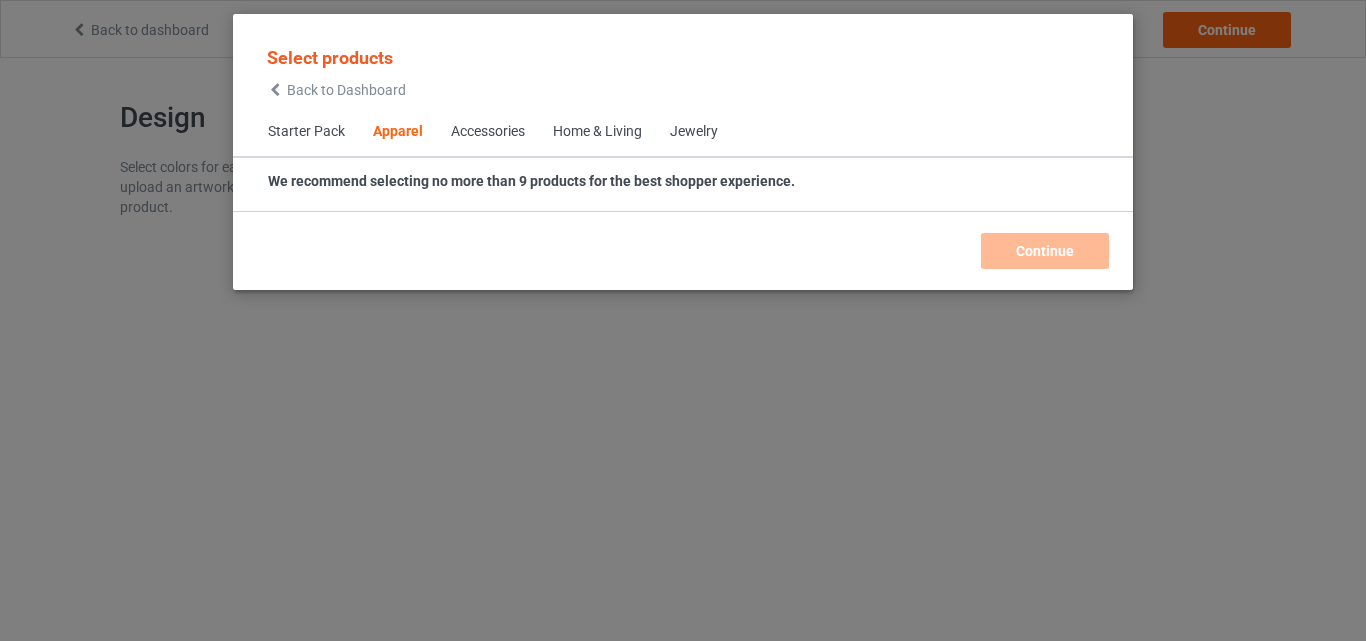 scroll, scrollTop: 0, scrollLeft: 0, axis: both 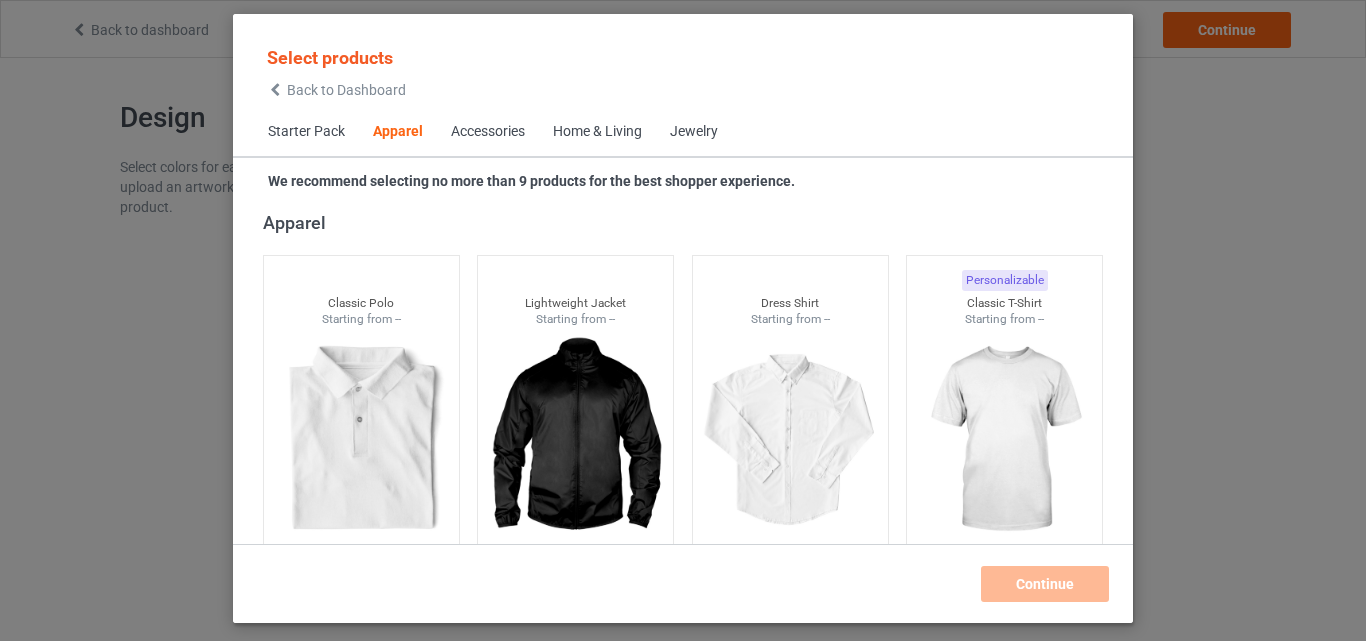 click on "Home & Living" at bounding box center (597, 132) 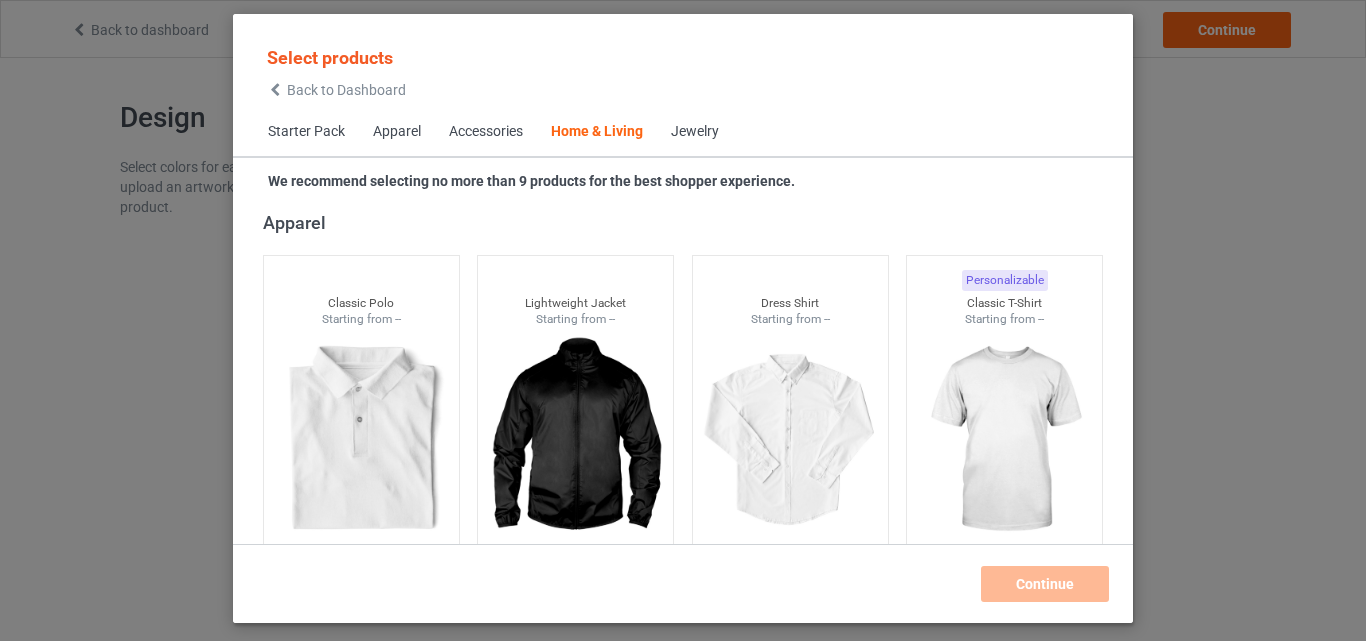 scroll, scrollTop: 9019, scrollLeft: 0, axis: vertical 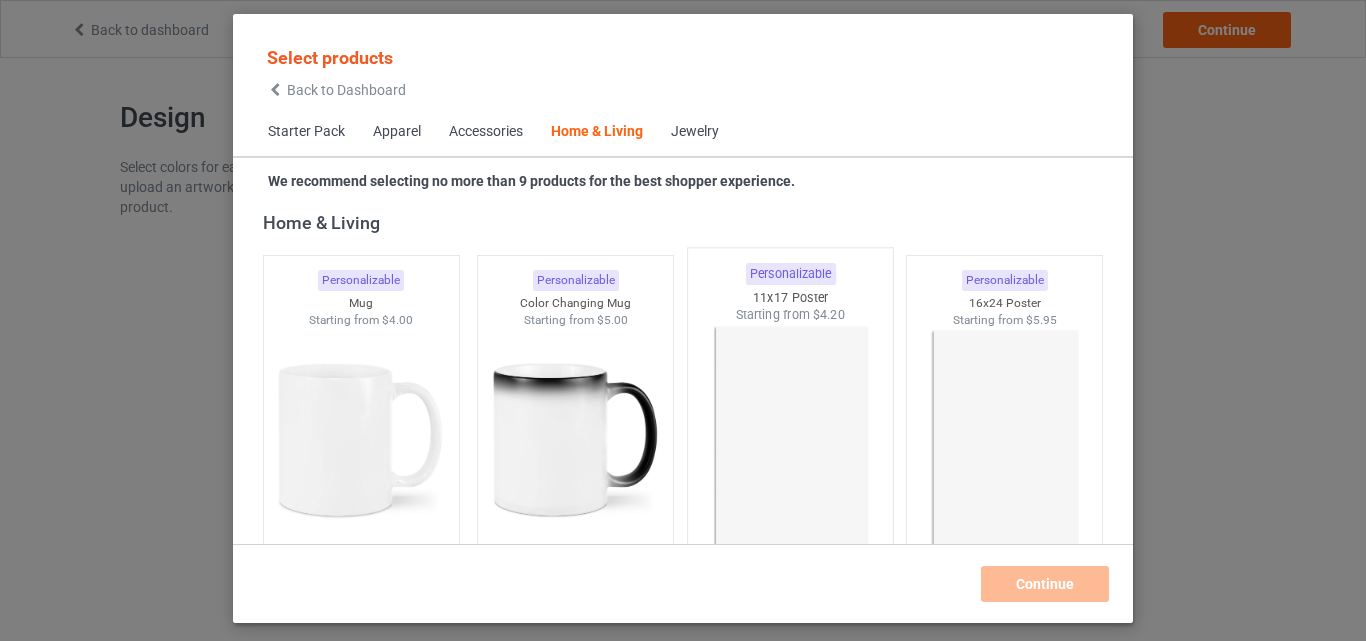 click on "Starting from   $4.20" at bounding box center [790, 315] 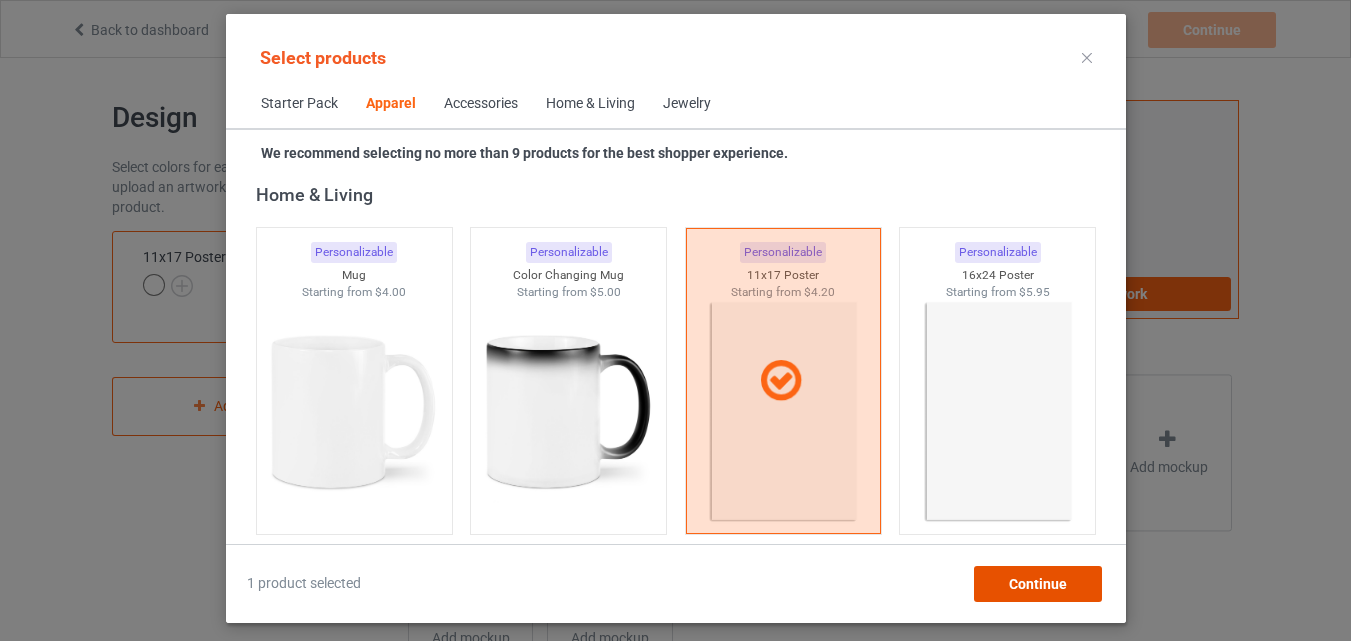 click on "Continue" at bounding box center (1037, 584) 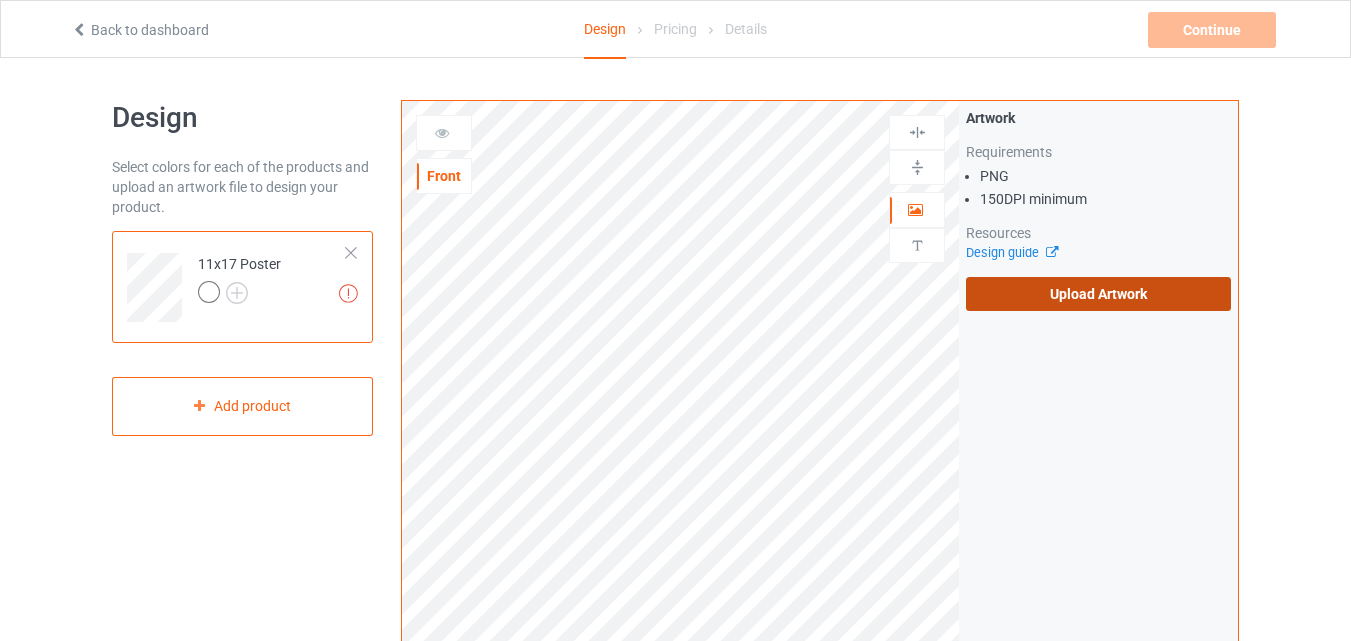 click on "Upload Artwork" at bounding box center [1098, 294] 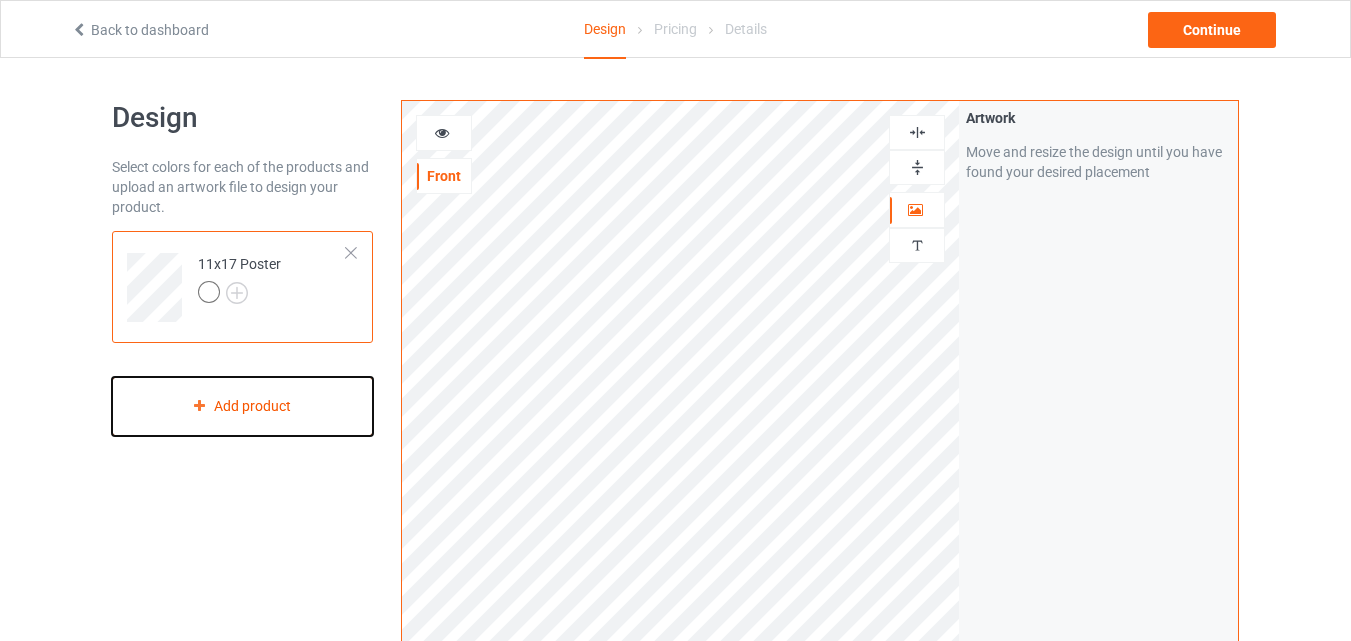 click on "Add product" at bounding box center [242, 406] 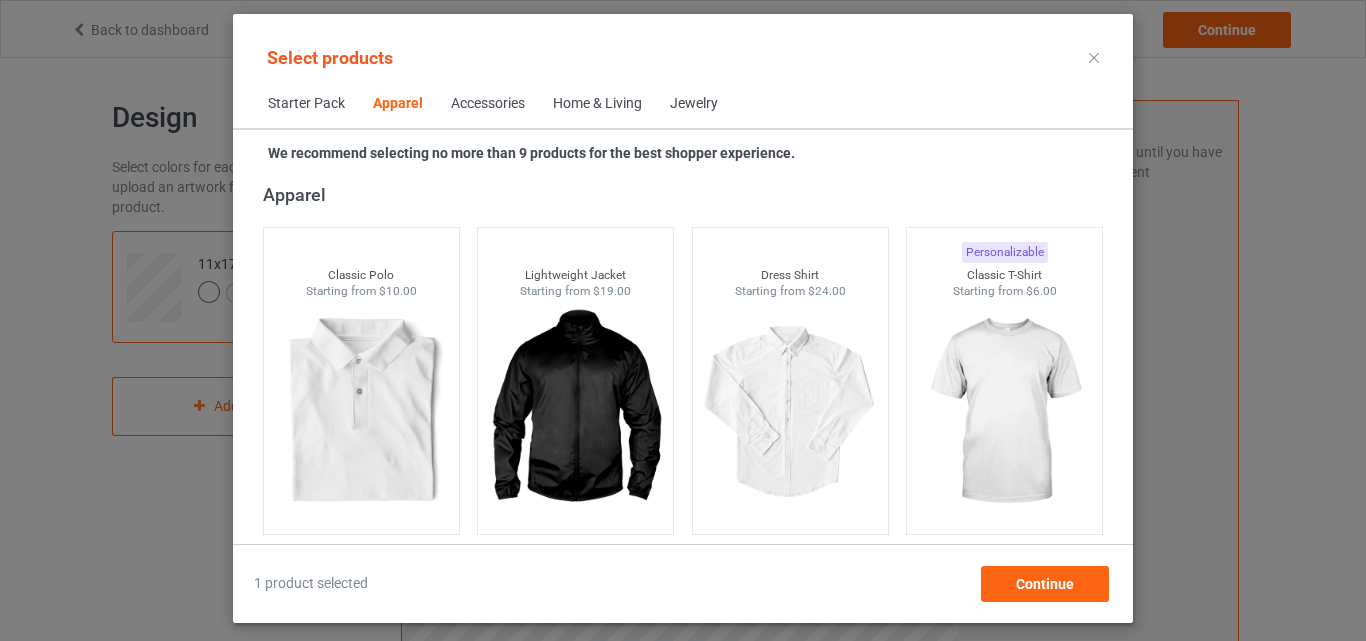 click on "Home & Living" at bounding box center [597, 104] 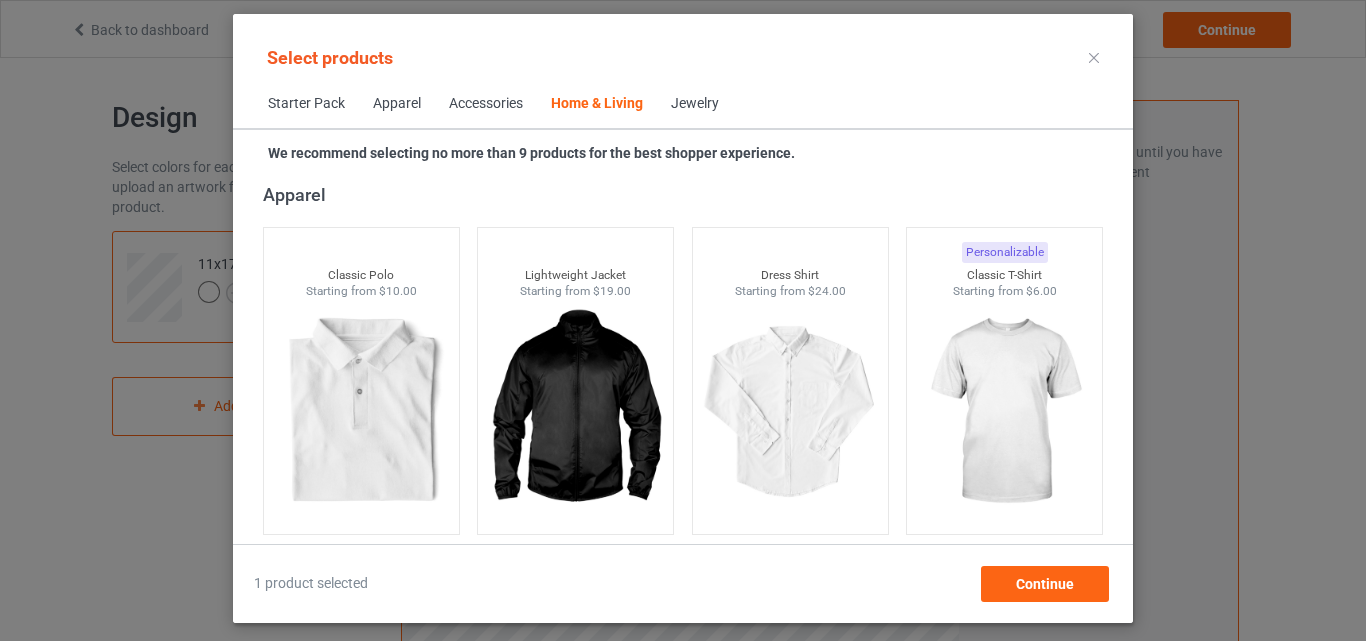 scroll, scrollTop: 9019, scrollLeft: 0, axis: vertical 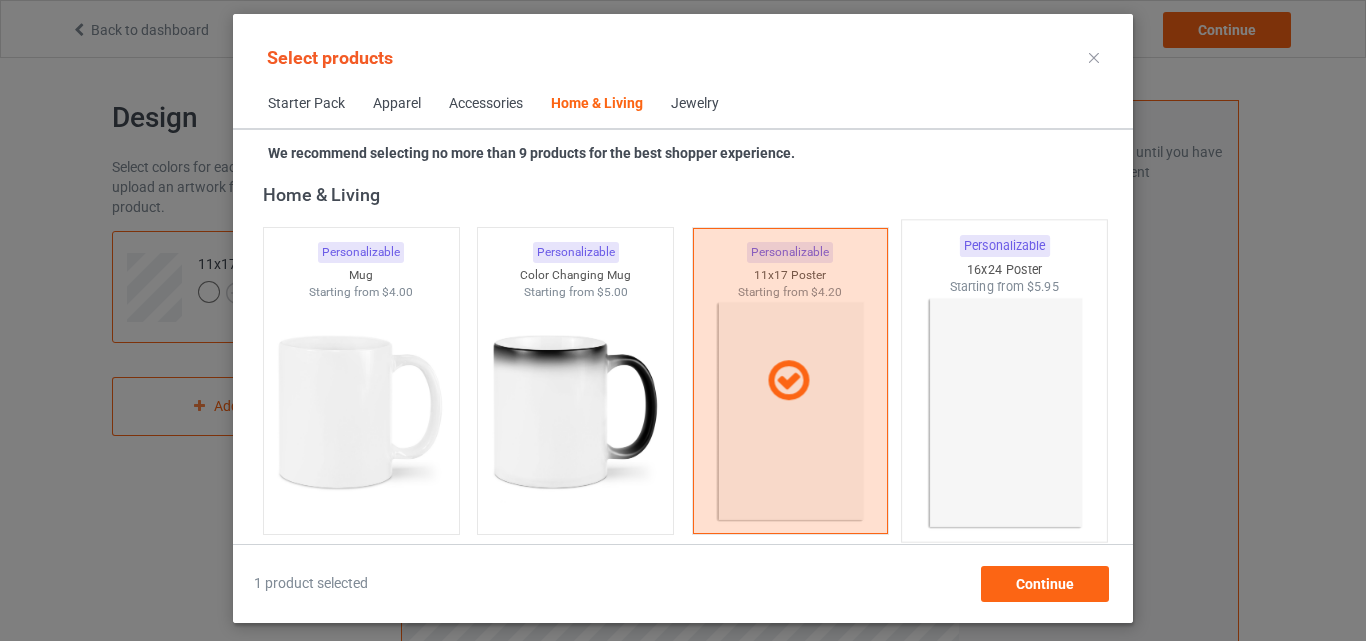 click at bounding box center [1005, 413] 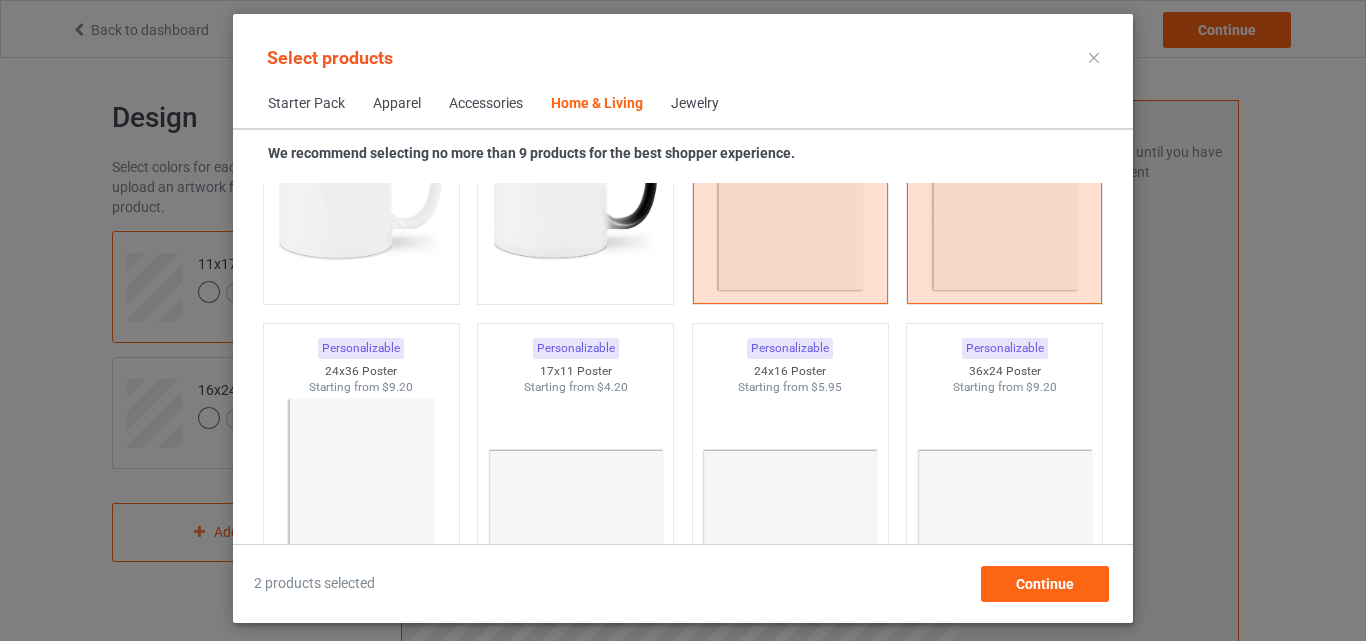 scroll, scrollTop: 9259, scrollLeft: 0, axis: vertical 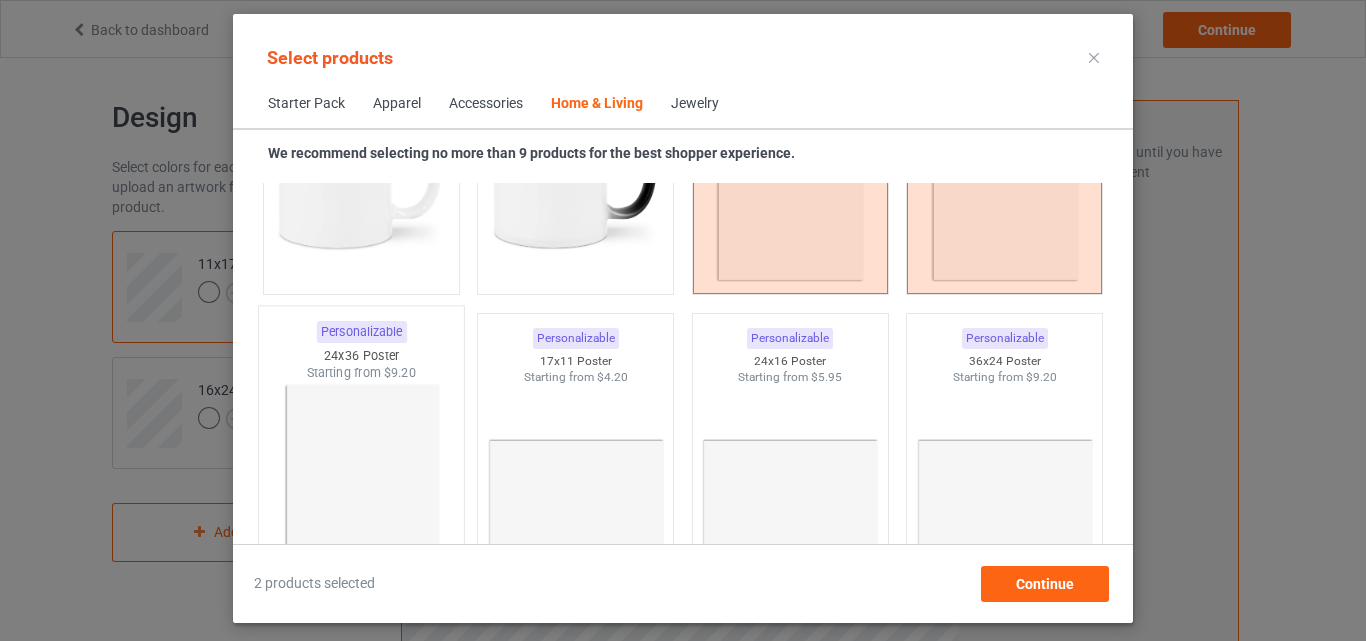 click at bounding box center [361, 499] 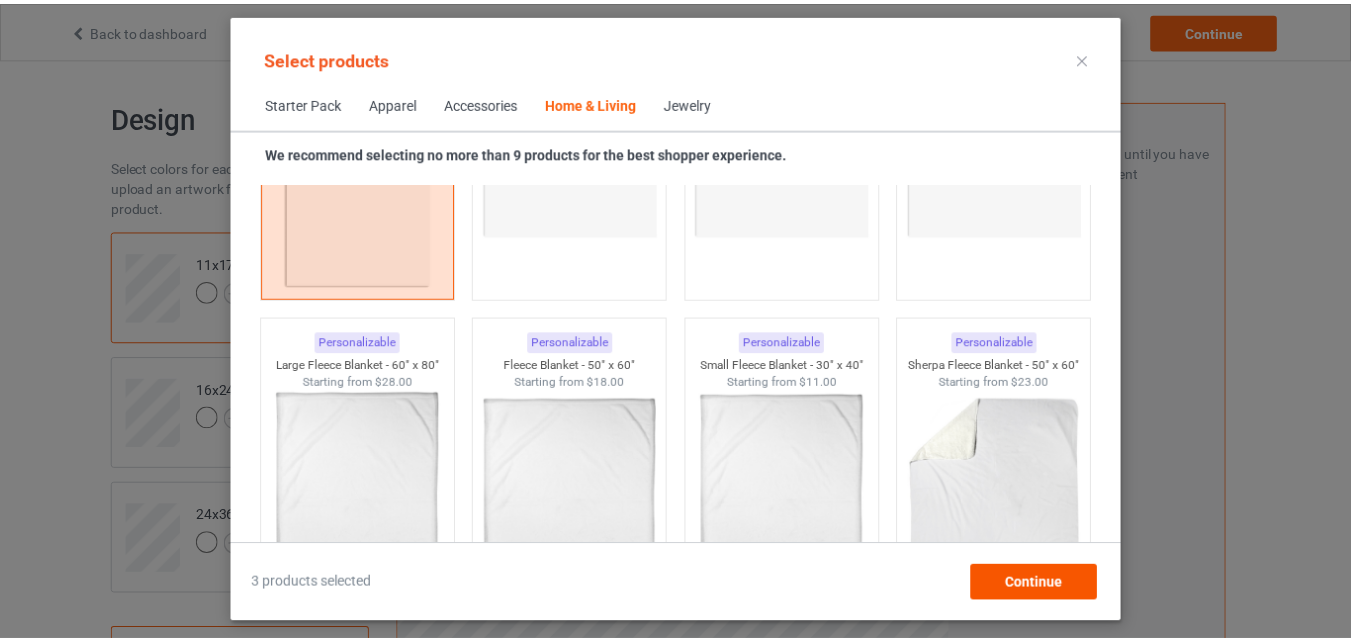 scroll, scrollTop: 9619, scrollLeft: 0, axis: vertical 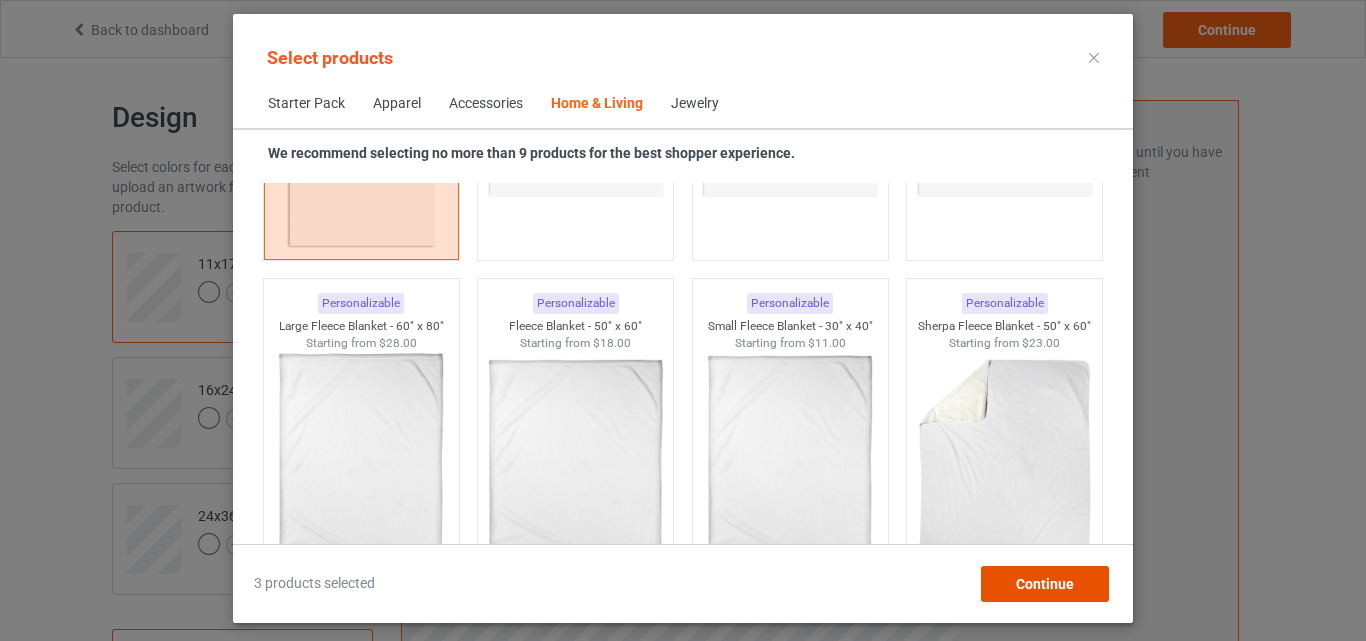 click on "Continue" at bounding box center [1045, 584] 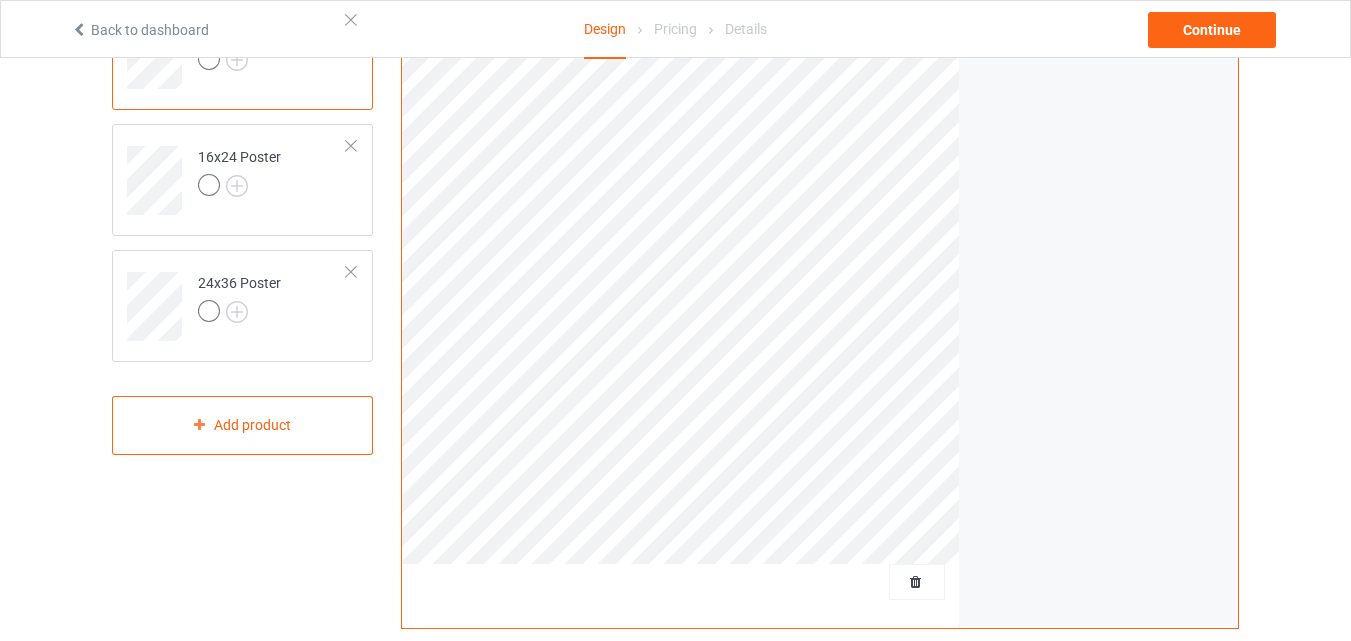 scroll, scrollTop: 0, scrollLeft: 0, axis: both 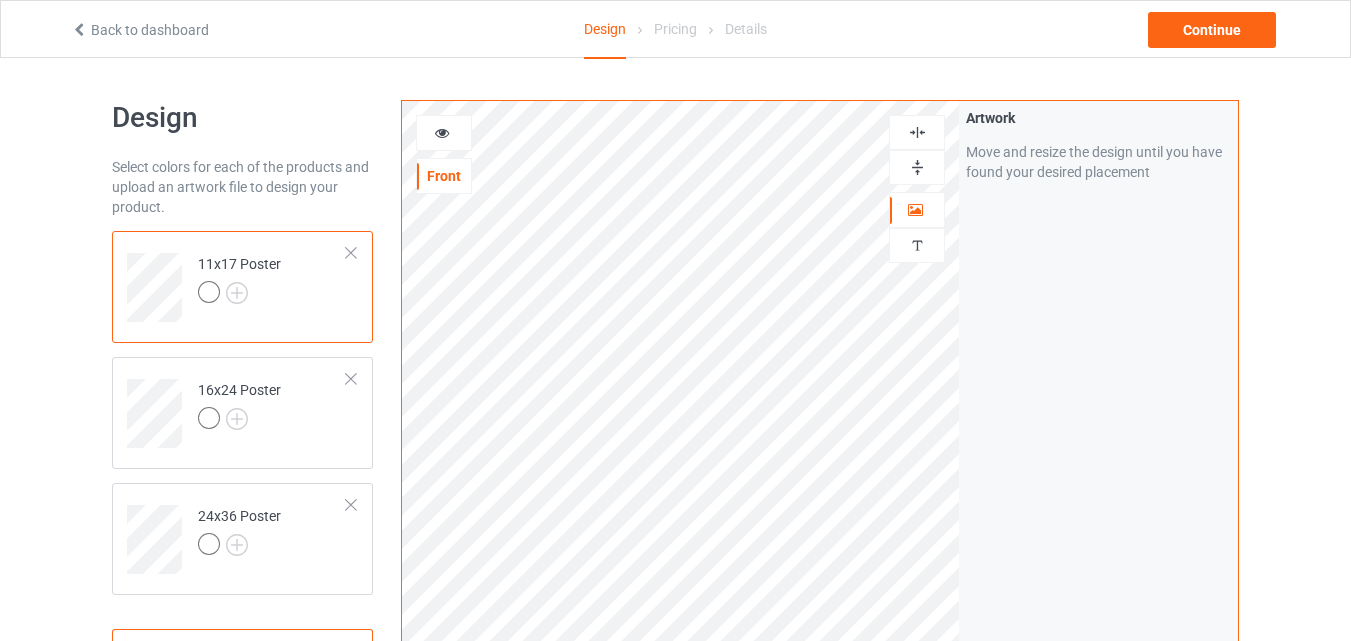 click at bounding box center (917, 167) 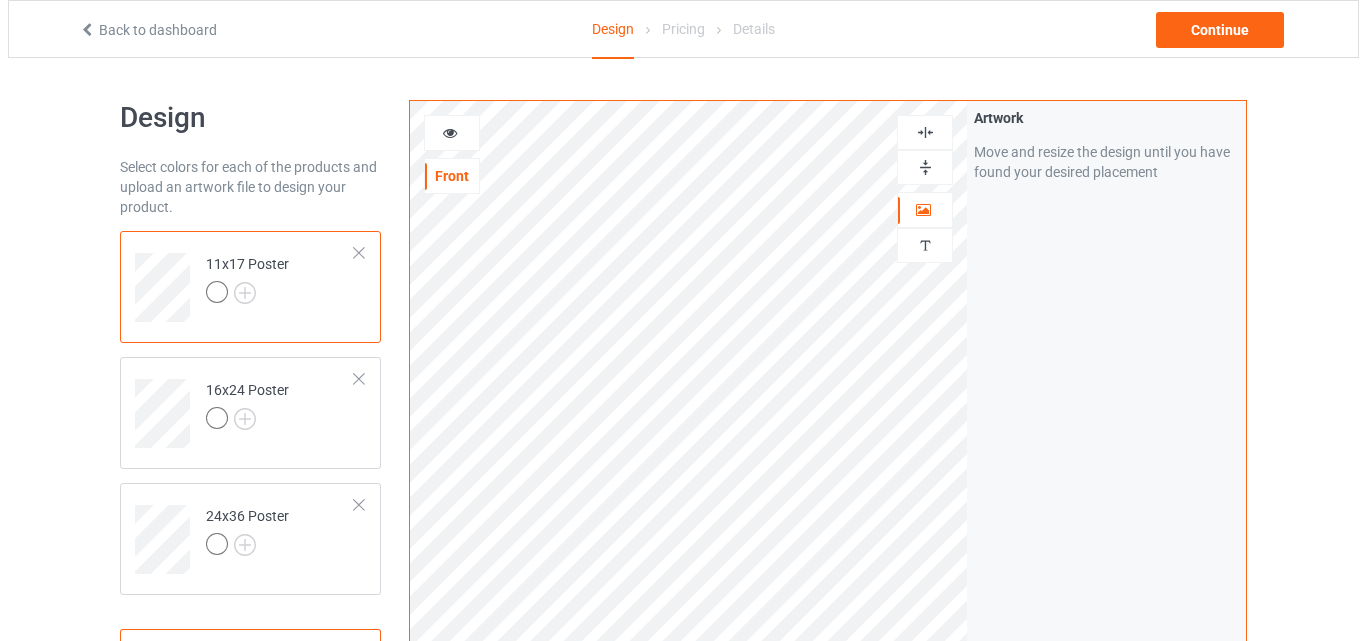 scroll, scrollTop: 655, scrollLeft: 0, axis: vertical 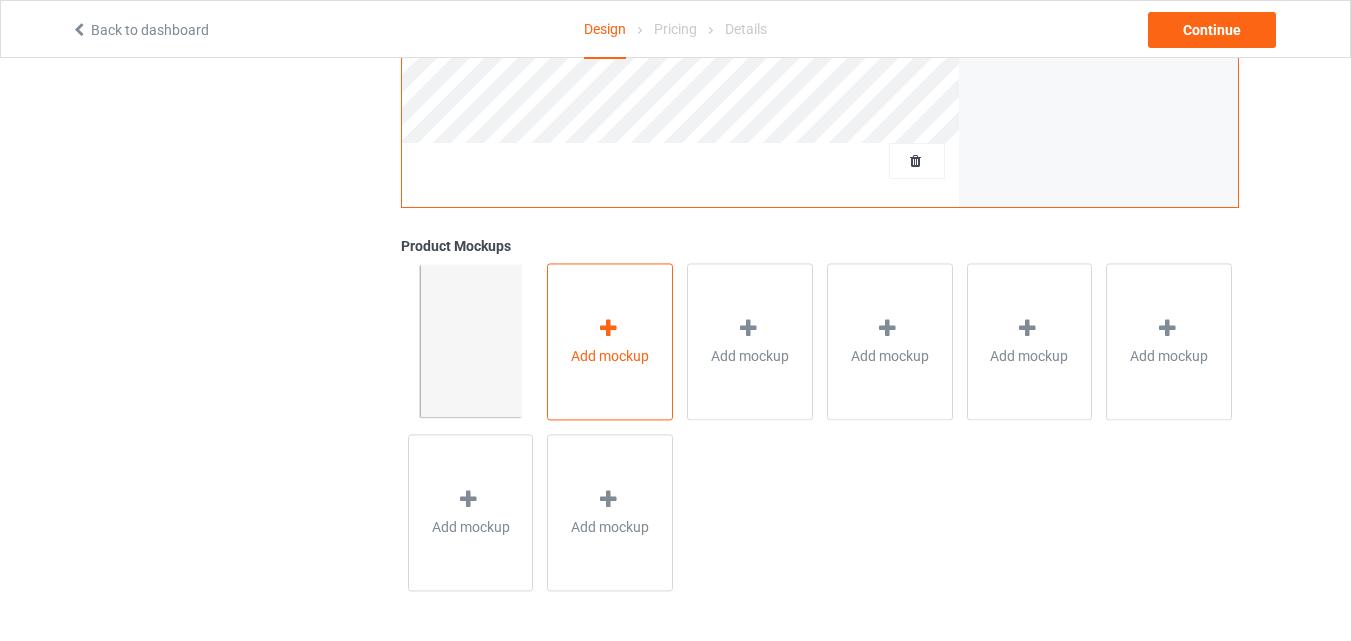 click on "Add mockup" at bounding box center [610, 341] 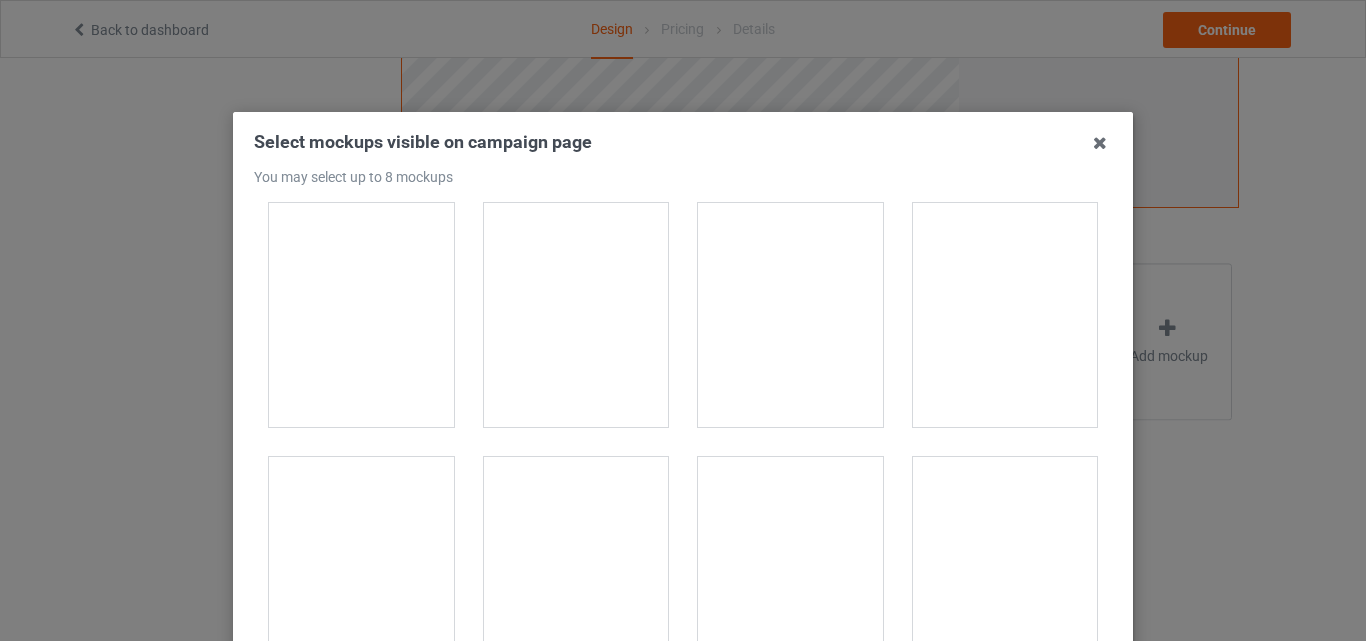 scroll, scrollTop: 1630, scrollLeft: 0, axis: vertical 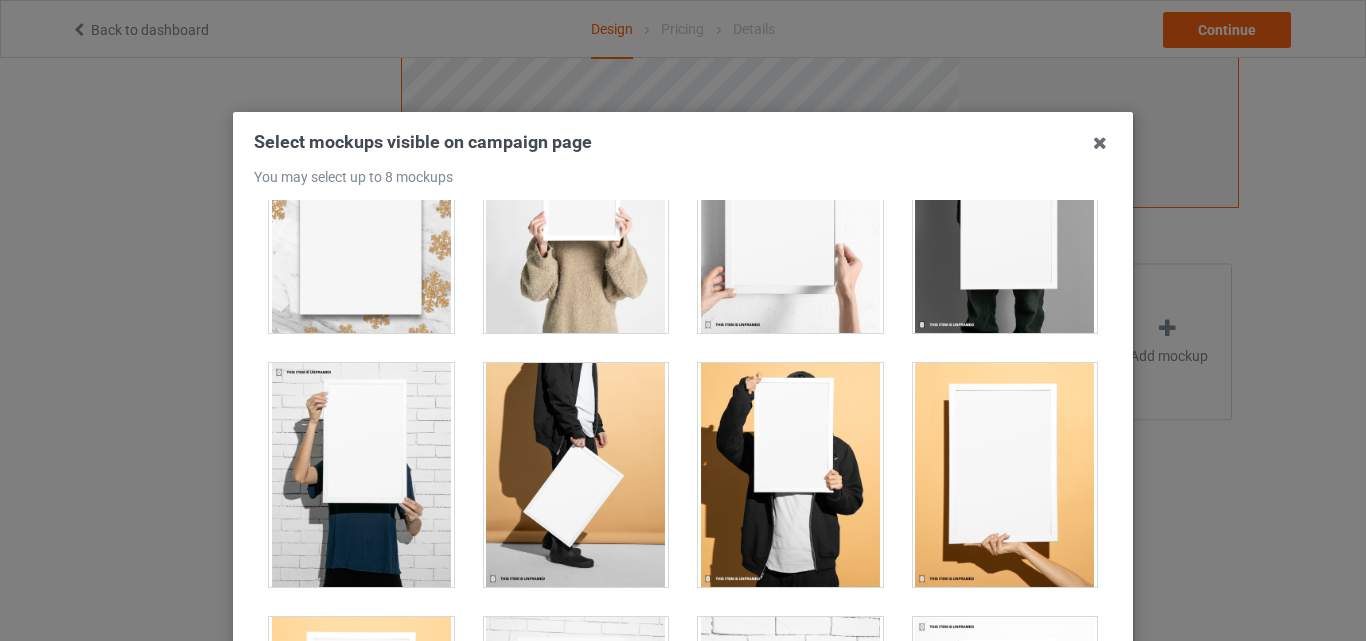 drag, startPoint x: 982, startPoint y: 329, endPoint x: 916, endPoint y: 318, distance: 66.910385 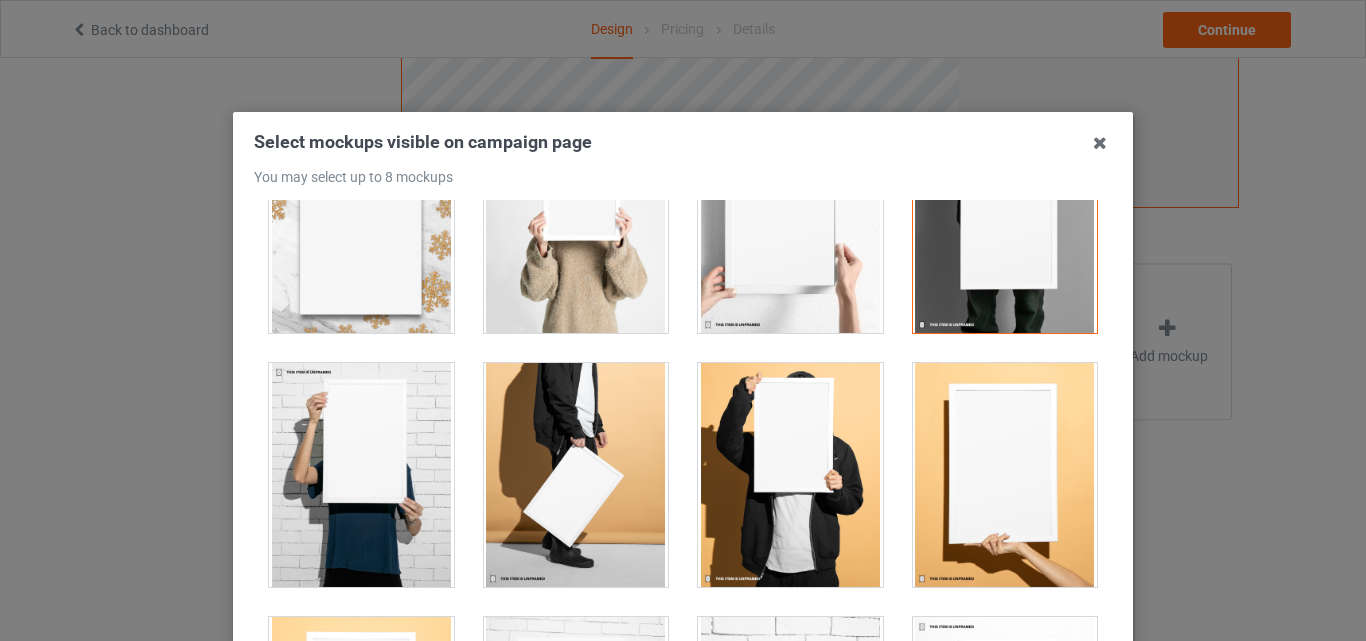 drag, startPoint x: 850, startPoint y: 304, endPoint x: 824, endPoint y: 303, distance: 26.019224 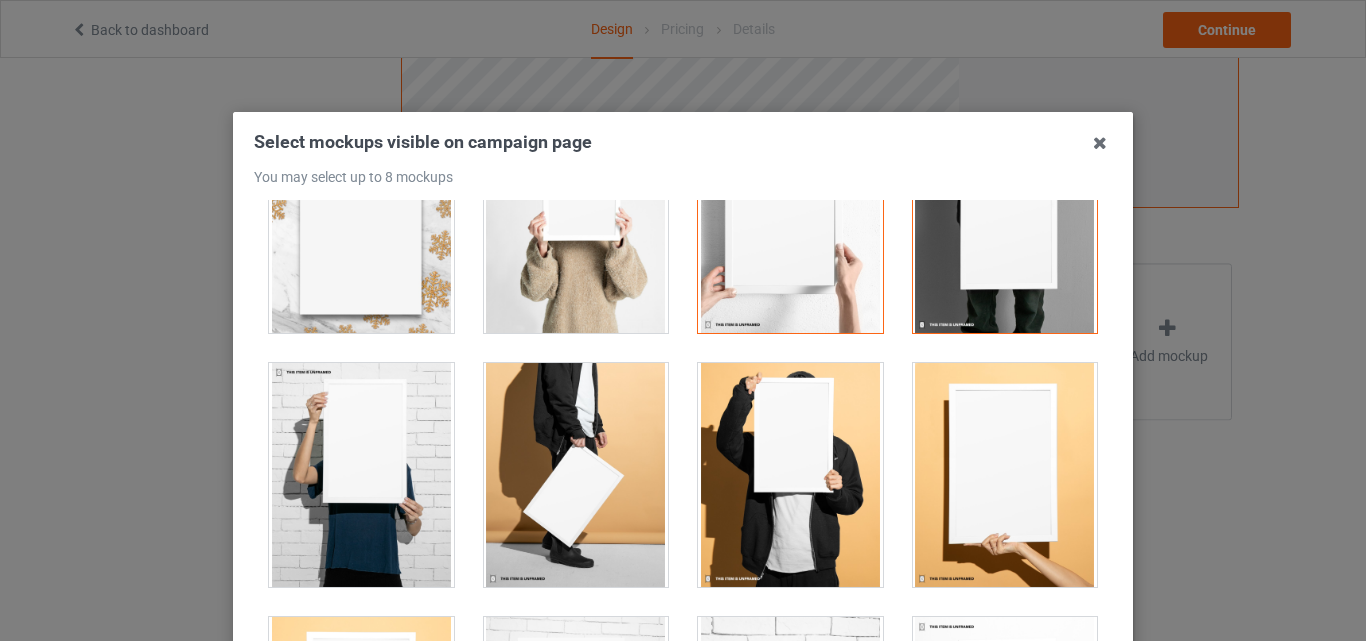 click at bounding box center (576, 221) 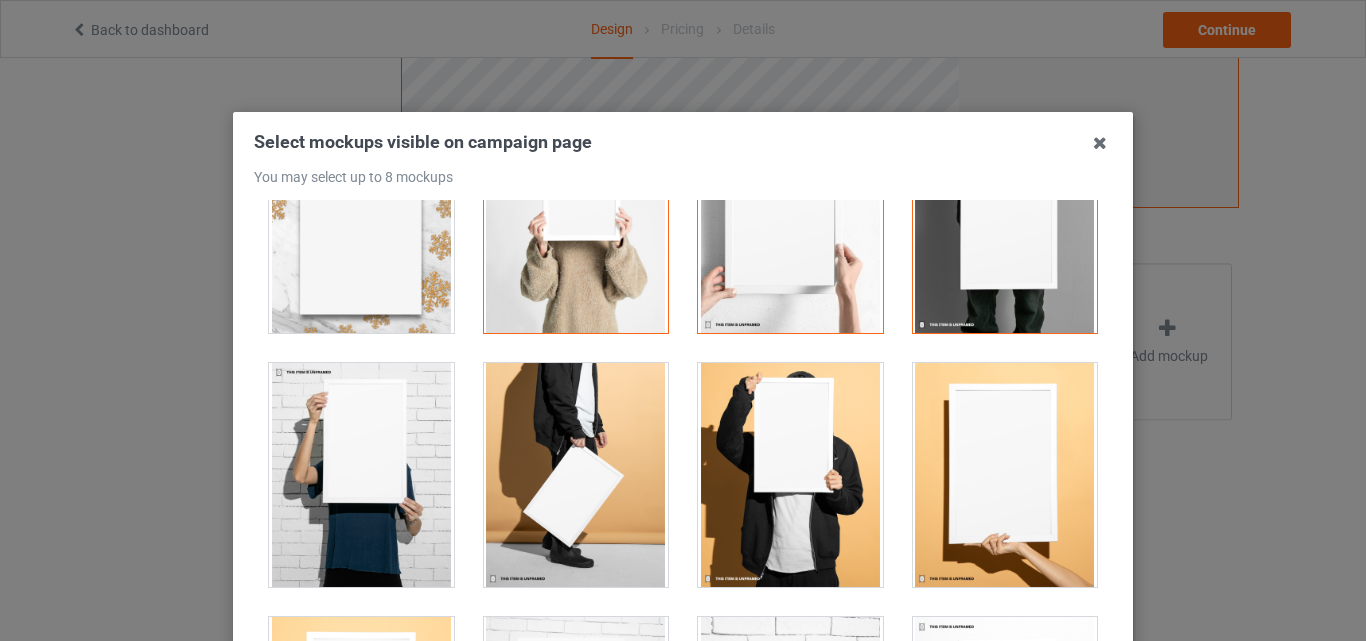 click at bounding box center [1005, 475] 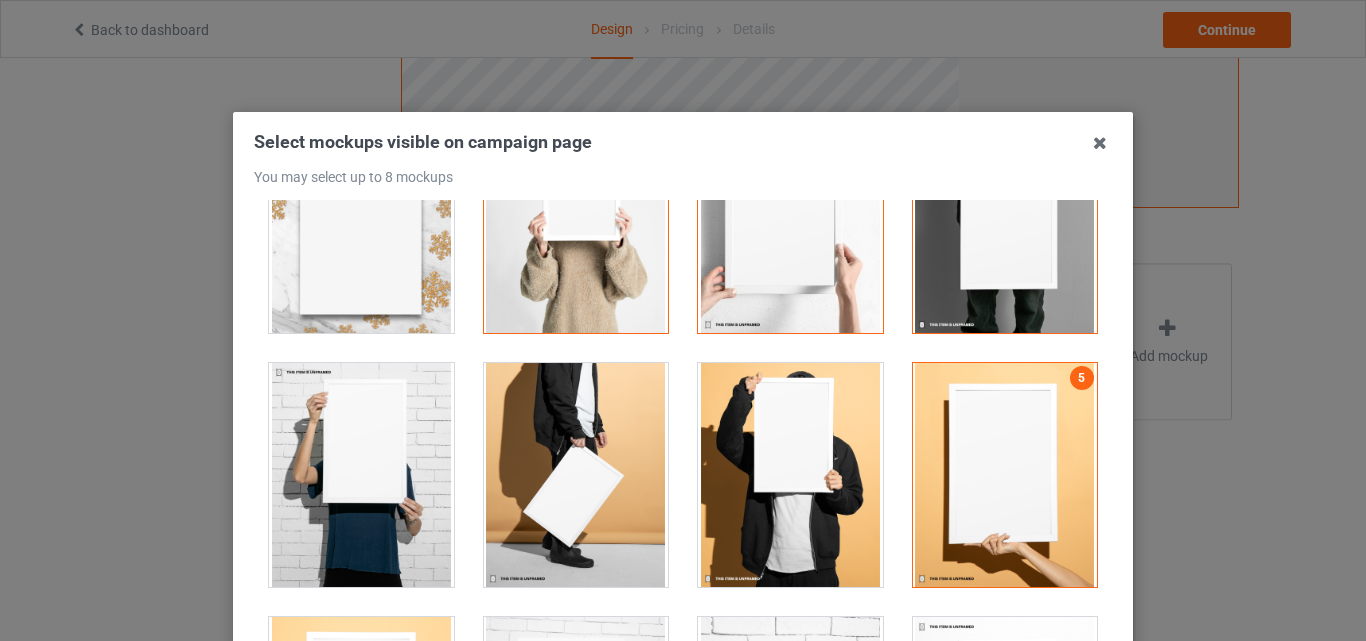 click at bounding box center (790, 475) 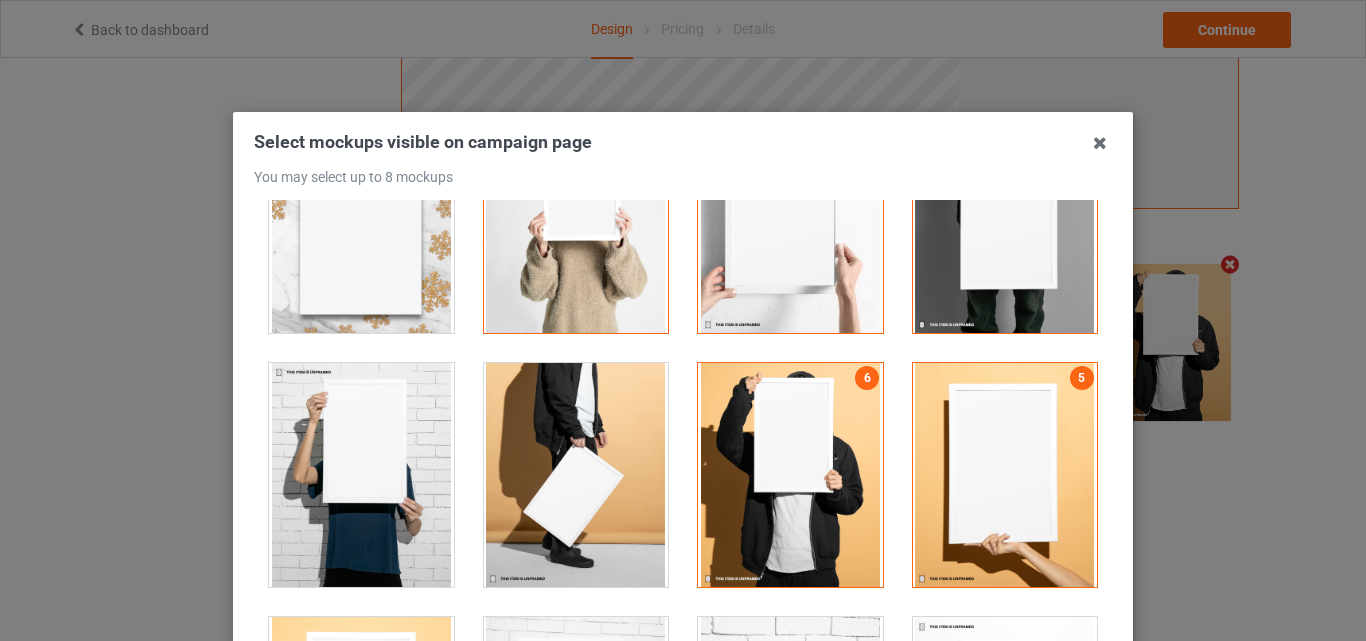 scroll, scrollTop: 654, scrollLeft: 0, axis: vertical 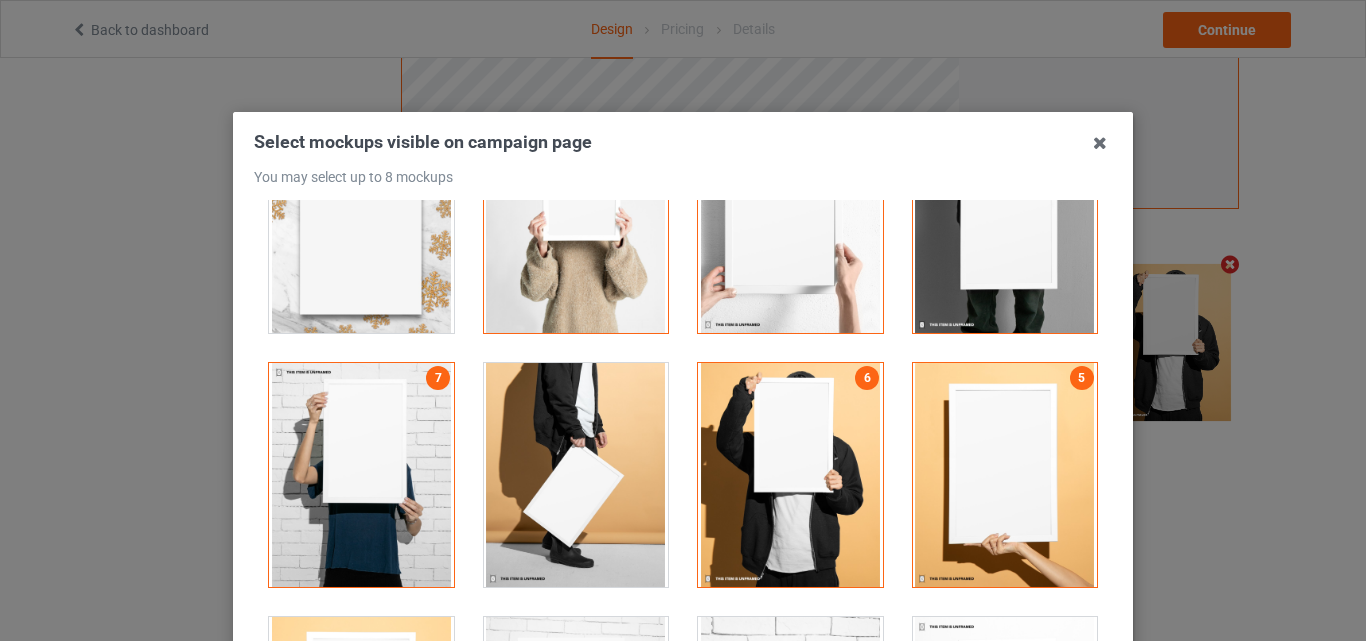 click at bounding box center [361, 475] 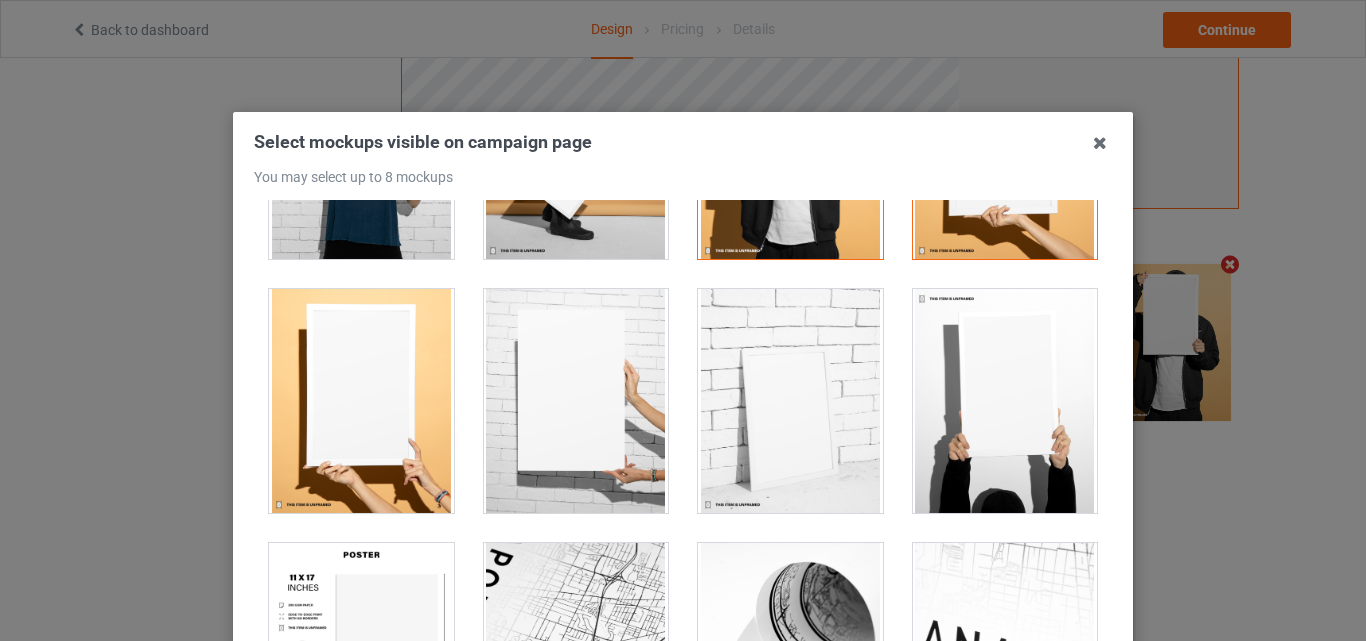 scroll, scrollTop: 2111, scrollLeft: 0, axis: vertical 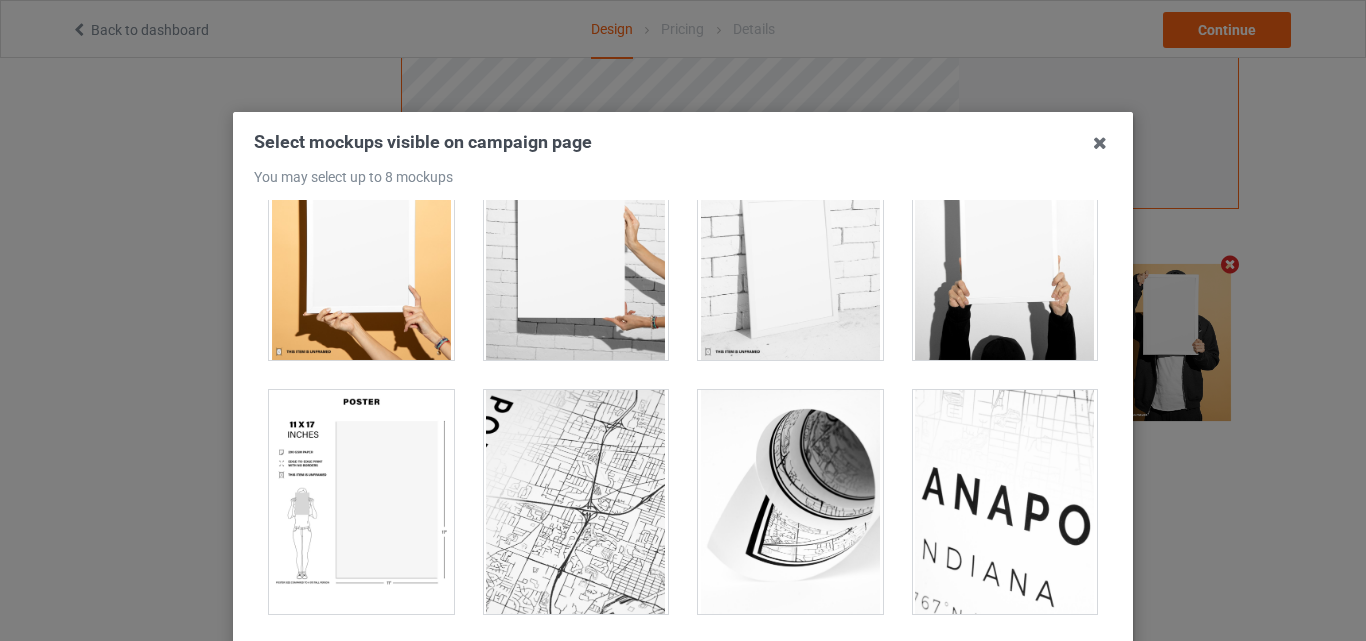 click at bounding box center [790, 248] 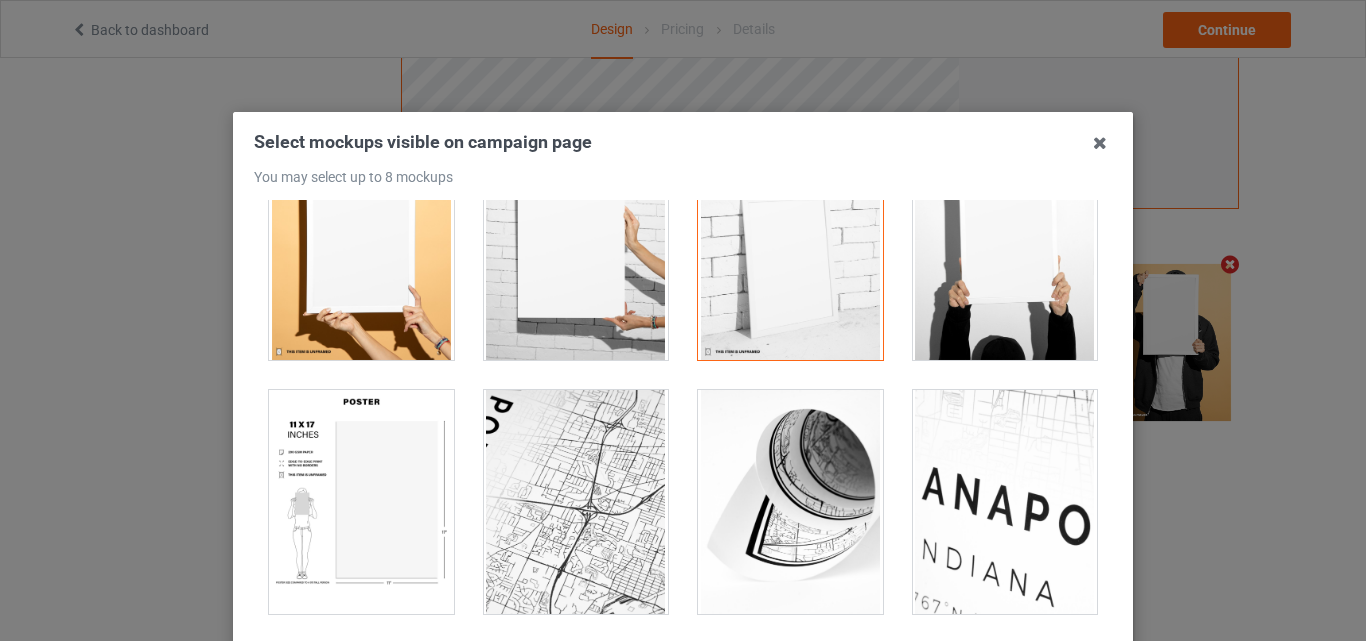 click at bounding box center (361, 502) 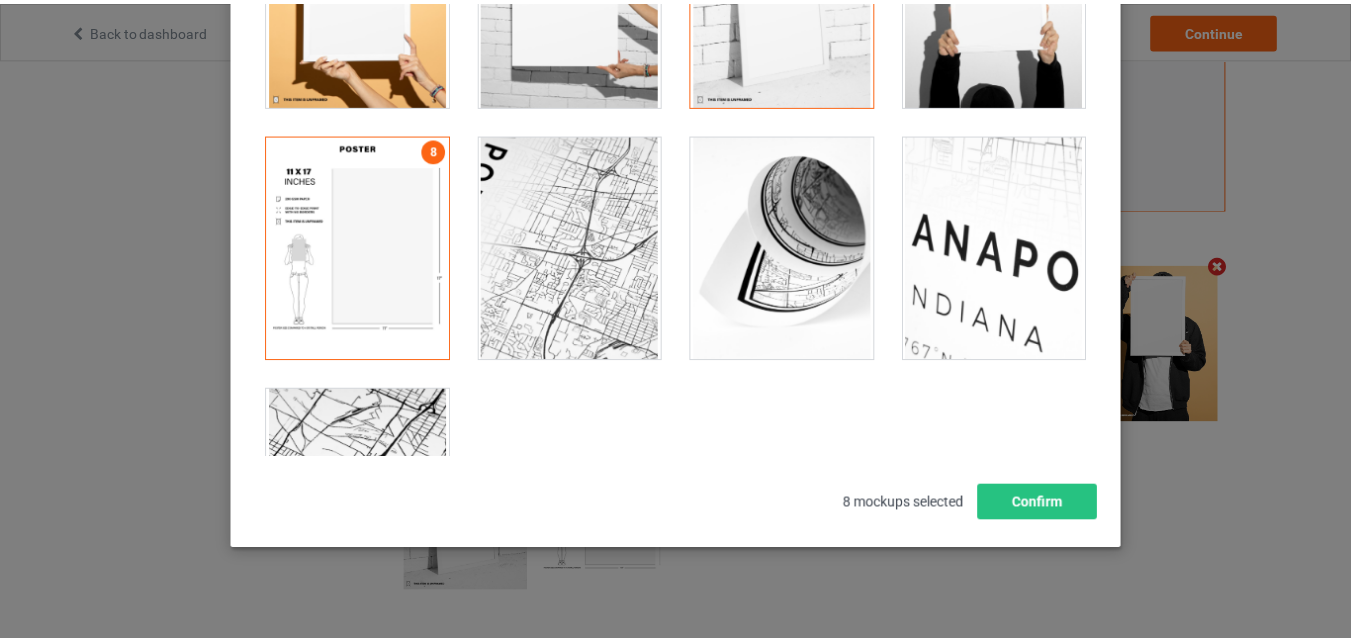 scroll, scrollTop: 275, scrollLeft: 0, axis: vertical 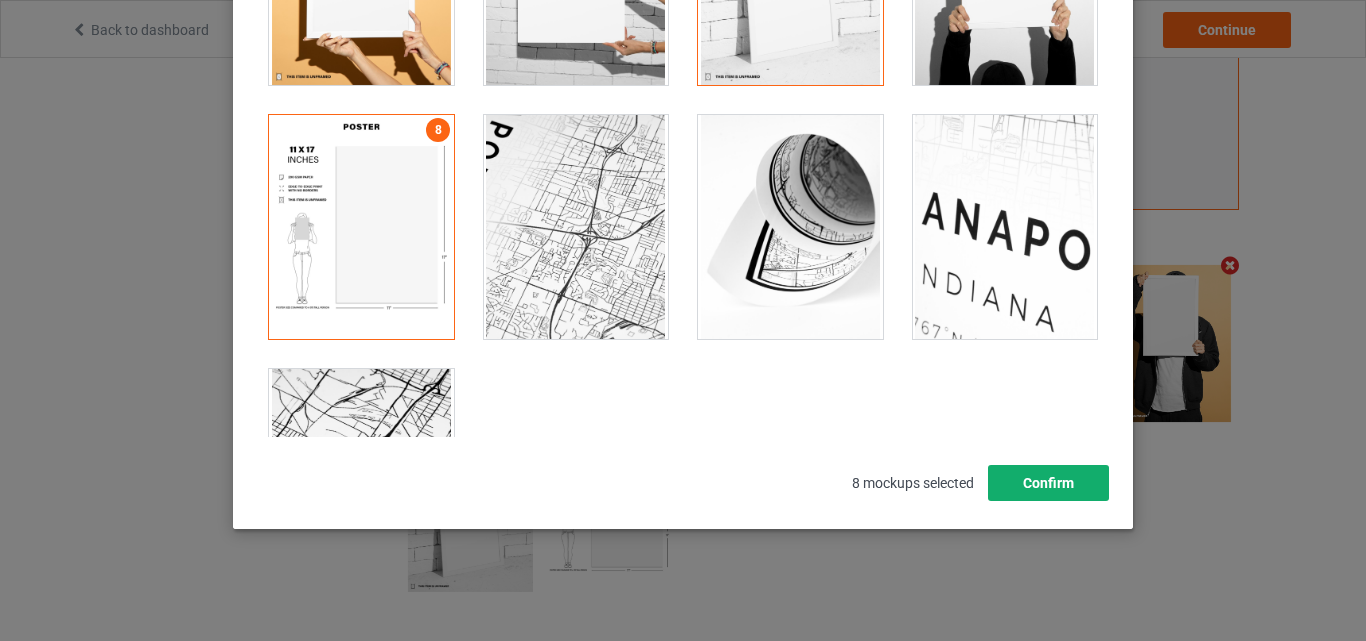 click on "Confirm" at bounding box center (1048, 483) 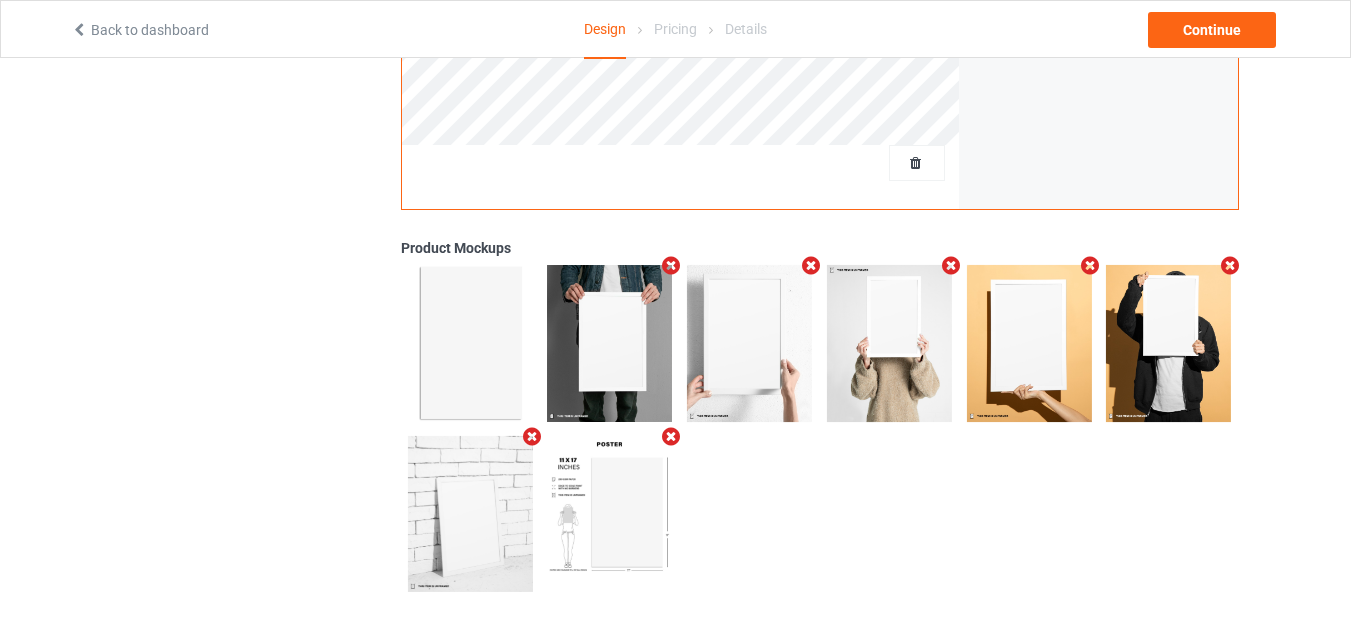 scroll, scrollTop: 0, scrollLeft: 0, axis: both 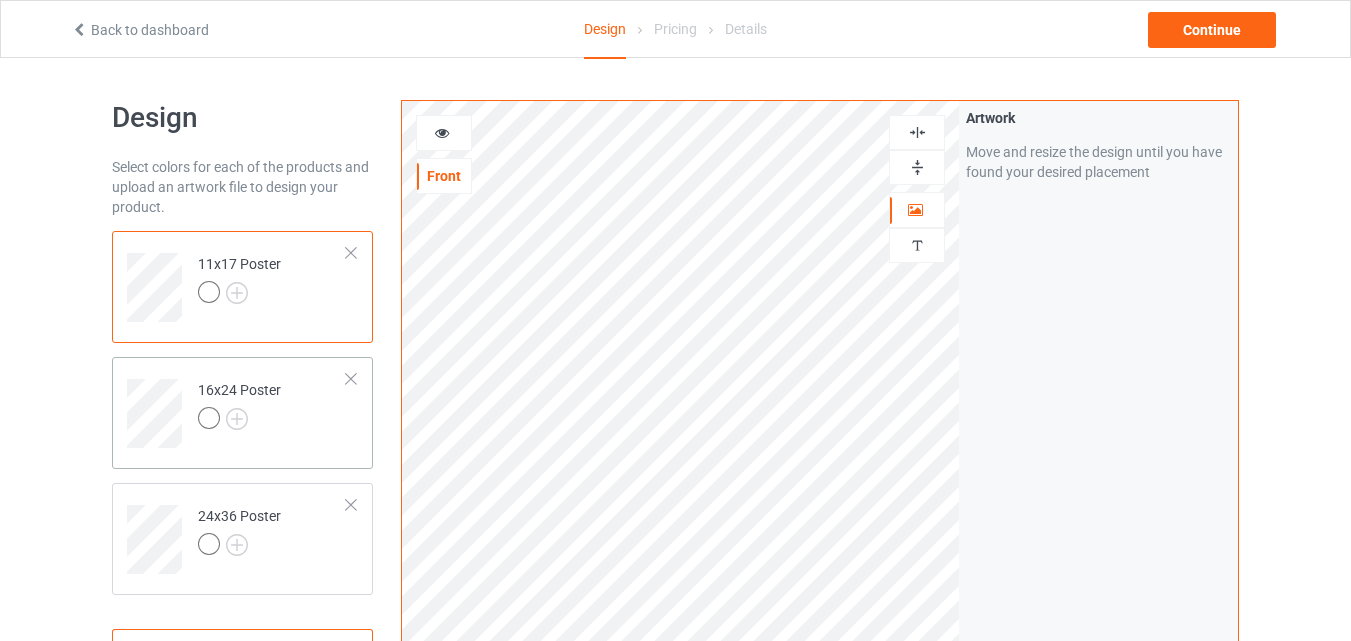 click on "16x24 Poster" at bounding box center (272, 406) 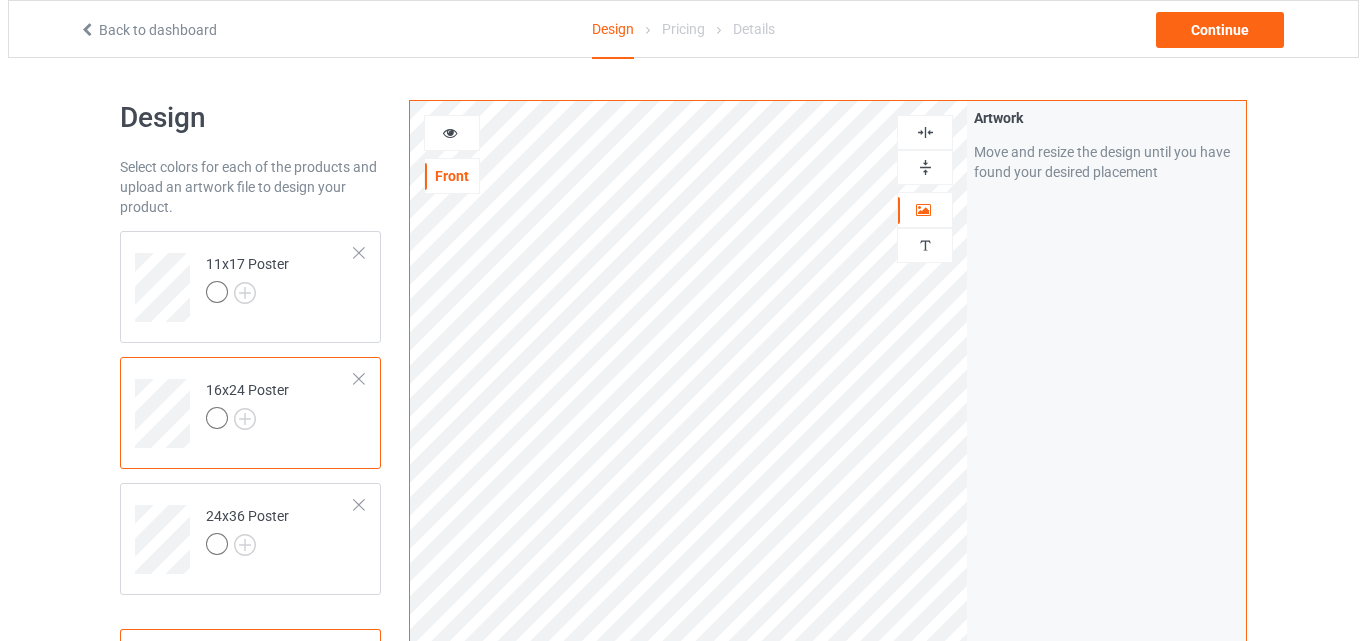 scroll, scrollTop: 655, scrollLeft: 0, axis: vertical 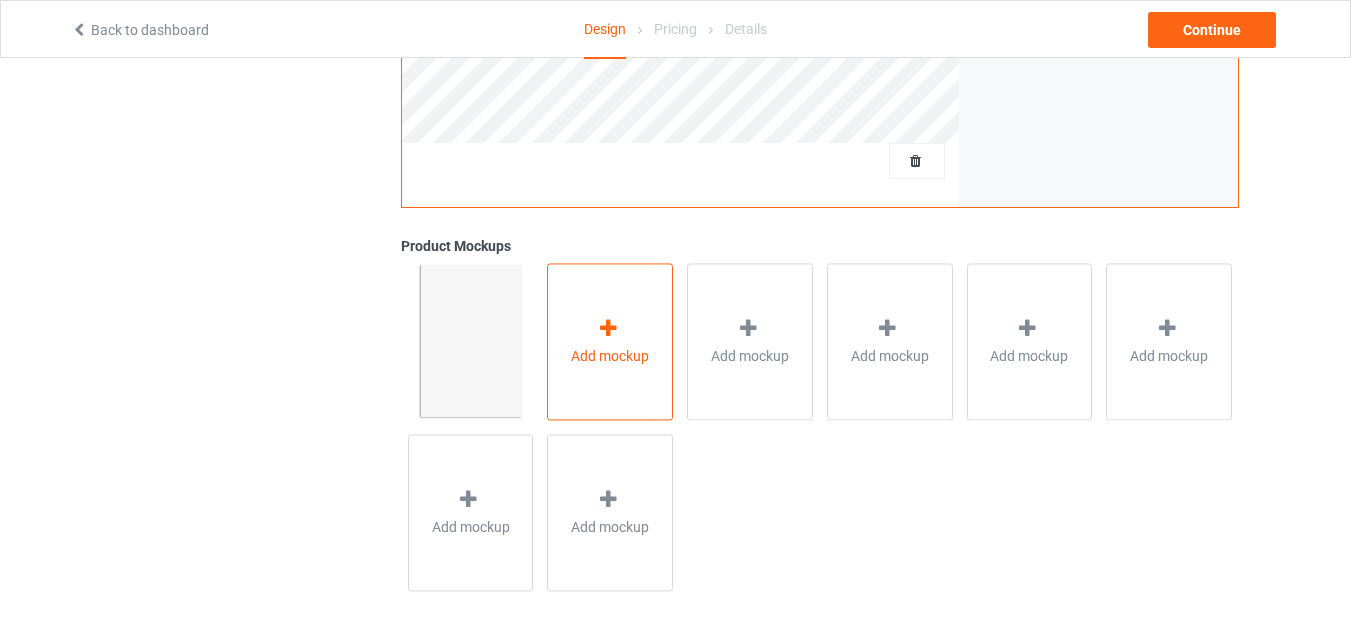 click at bounding box center (608, 328) 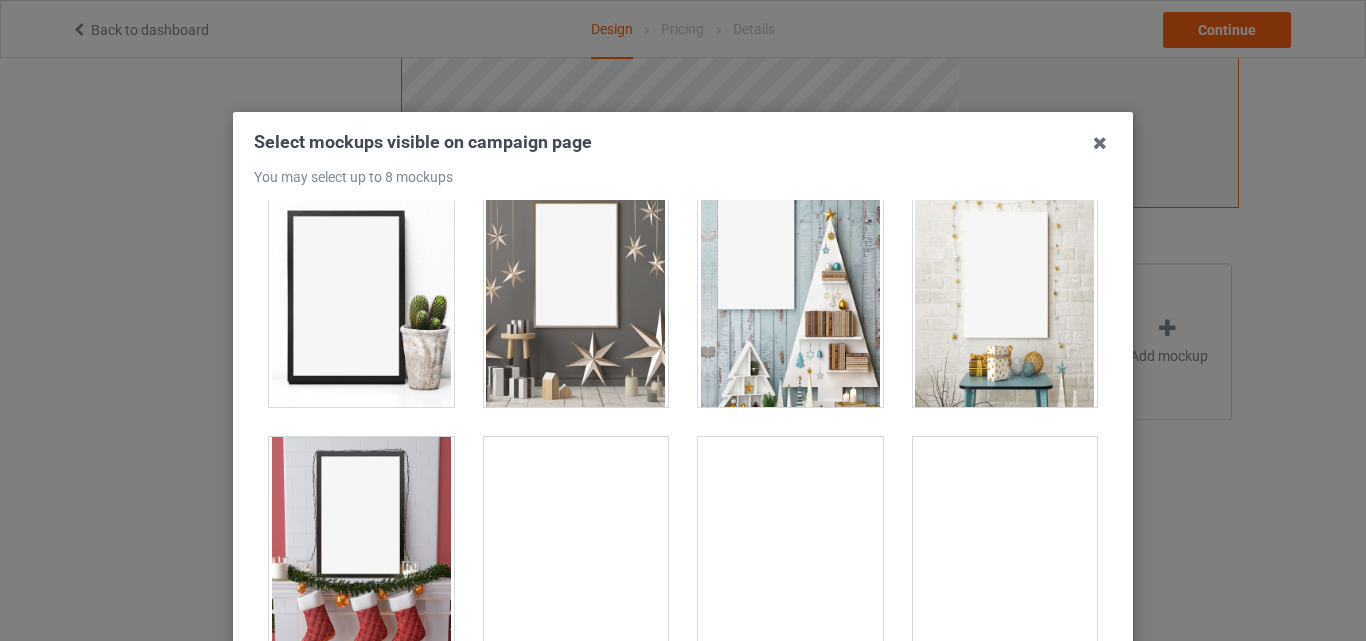 scroll, scrollTop: 557, scrollLeft: 0, axis: vertical 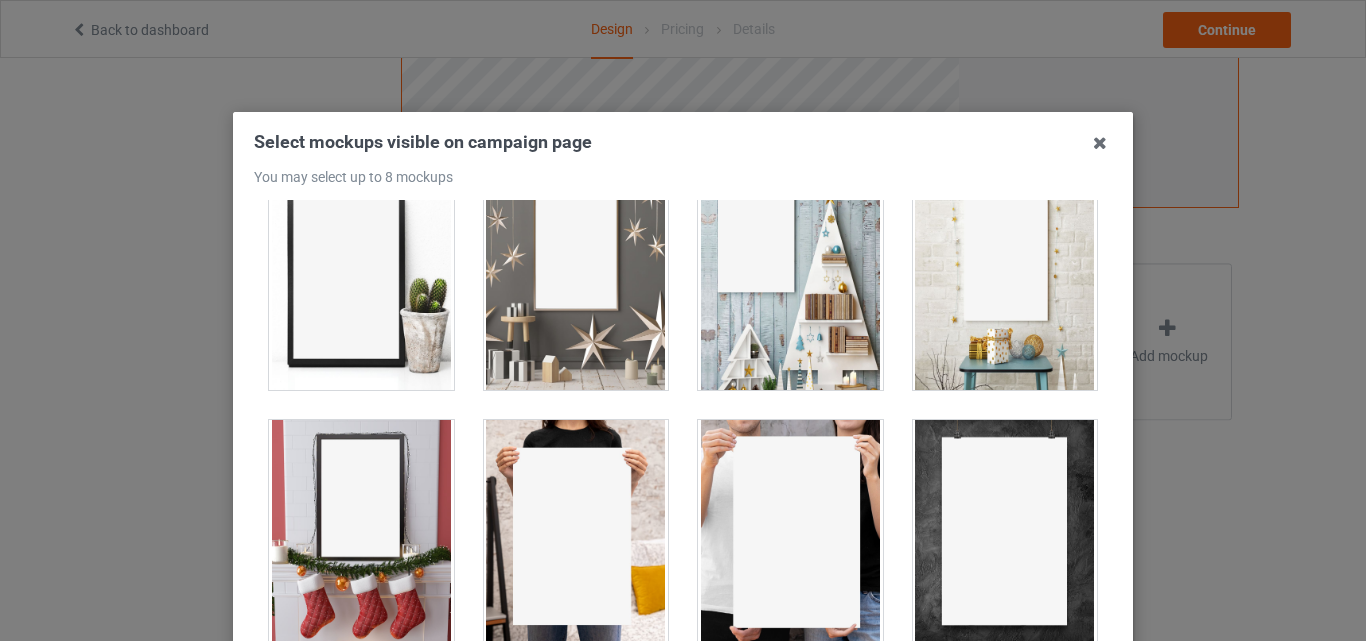 drag, startPoint x: 1004, startPoint y: 307, endPoint x: 905, endPoint y: 303, distance: 99.08077 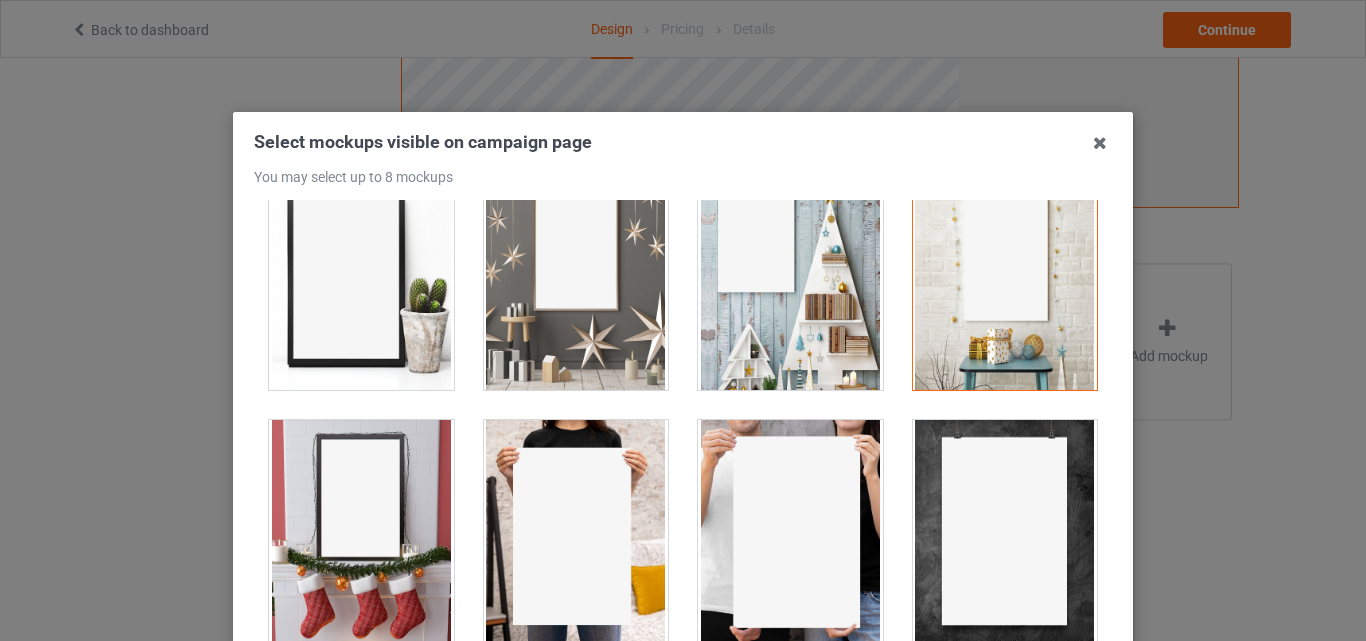 drag, startPoint x: 789, startPoint y: 259, endPoint x: 776, endPoint y: 259, distance: 13 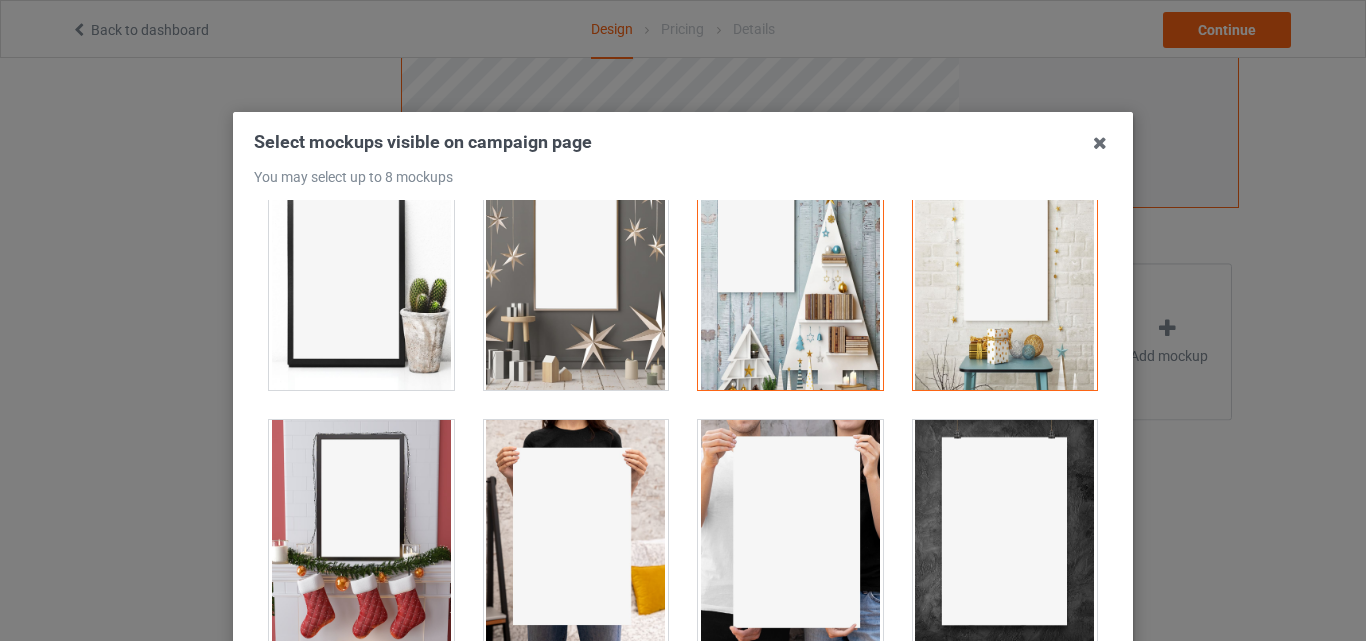 click at bounding box center (576, 278) 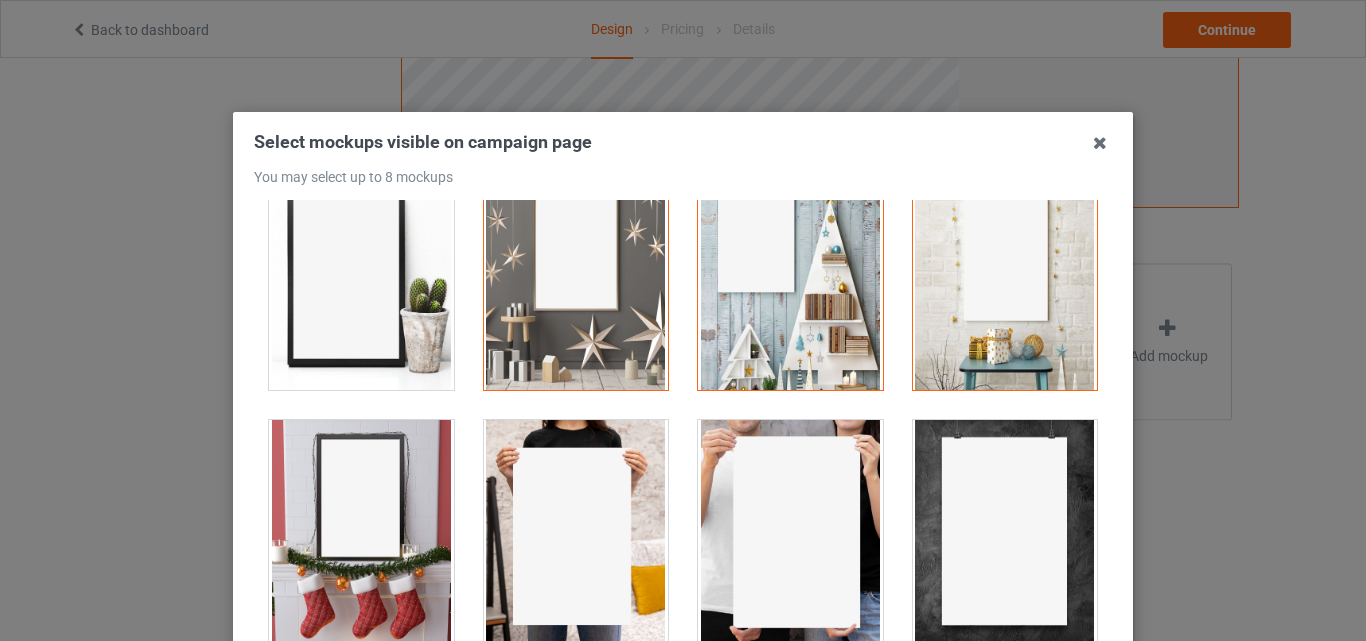 click at bounding box center (361, 278) 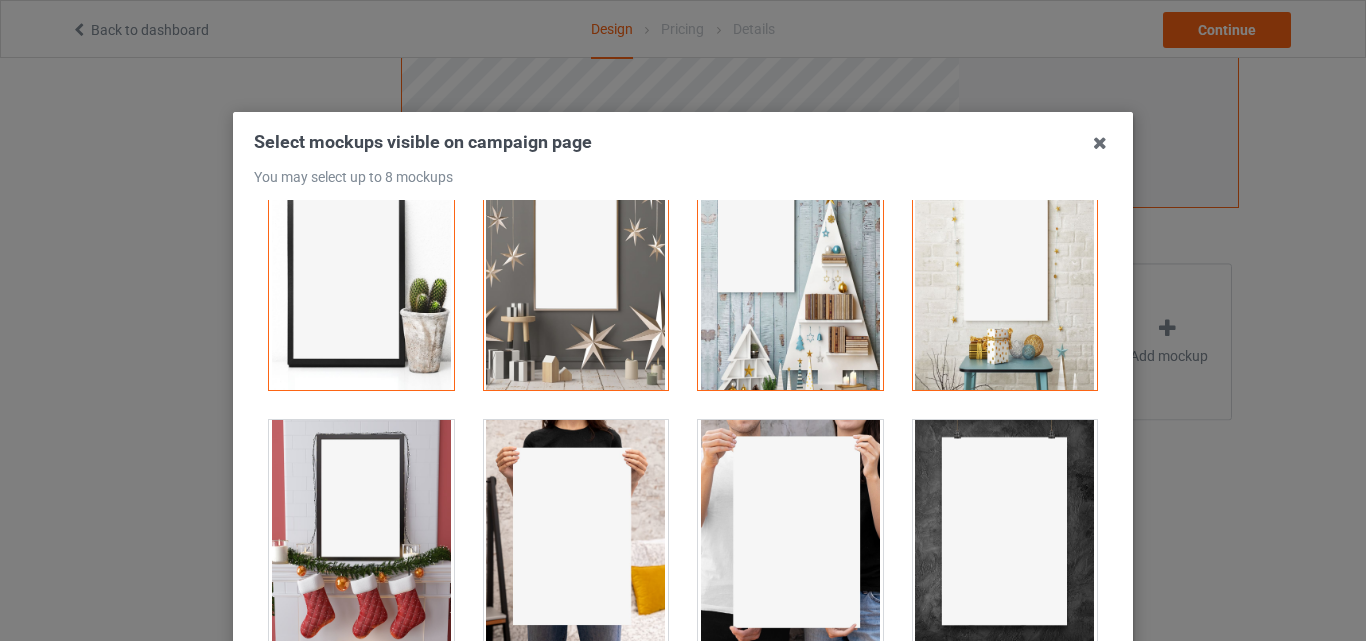 click at bounding box center [361, 532] 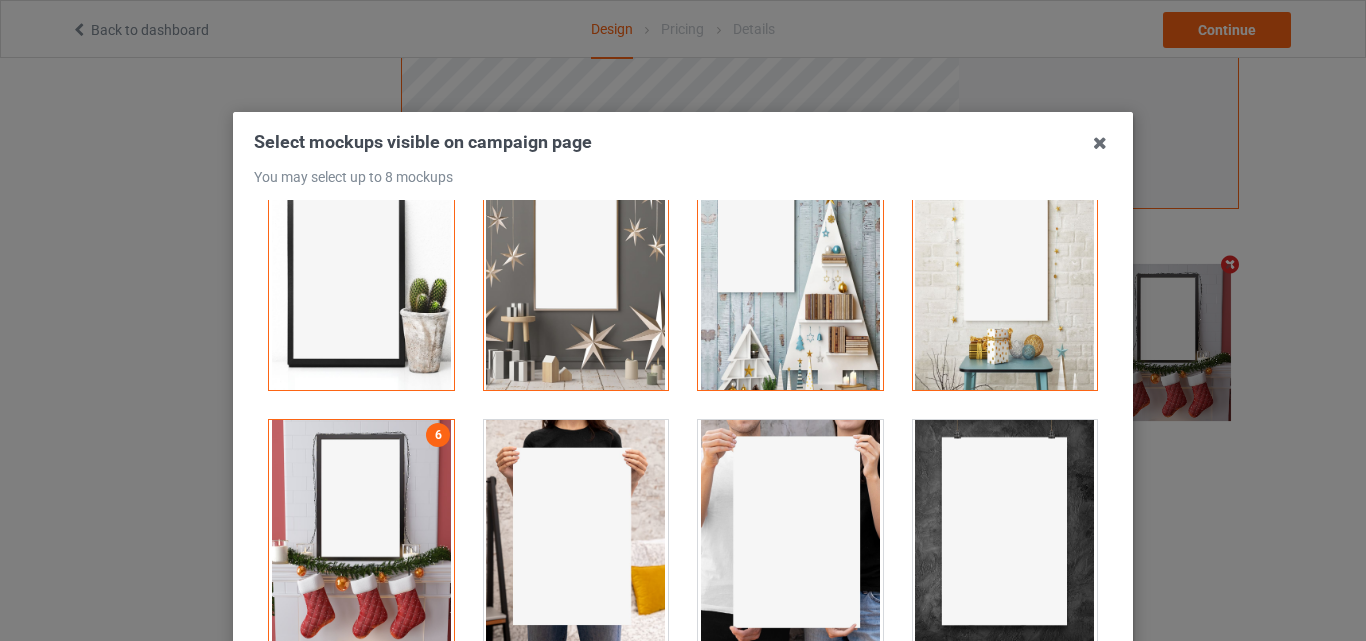 scroll, scrollTop: 654, scrollLeft: 0, axis: vertical 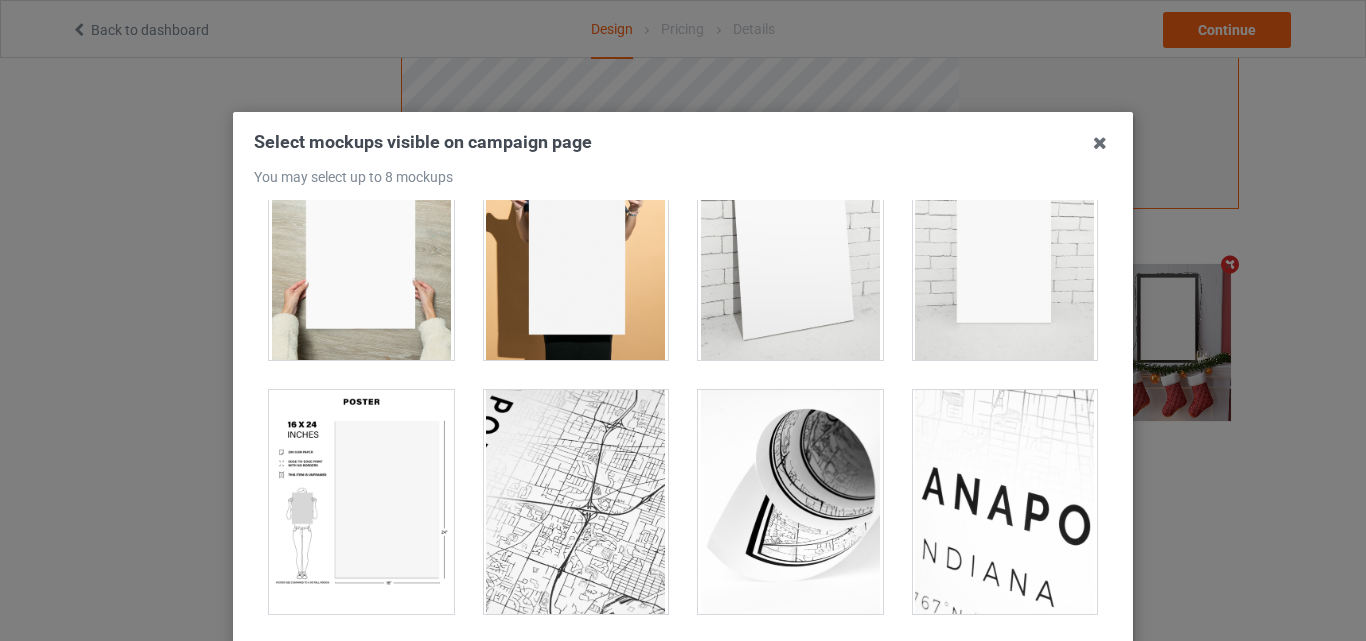 click at bounding box center [790, 248] 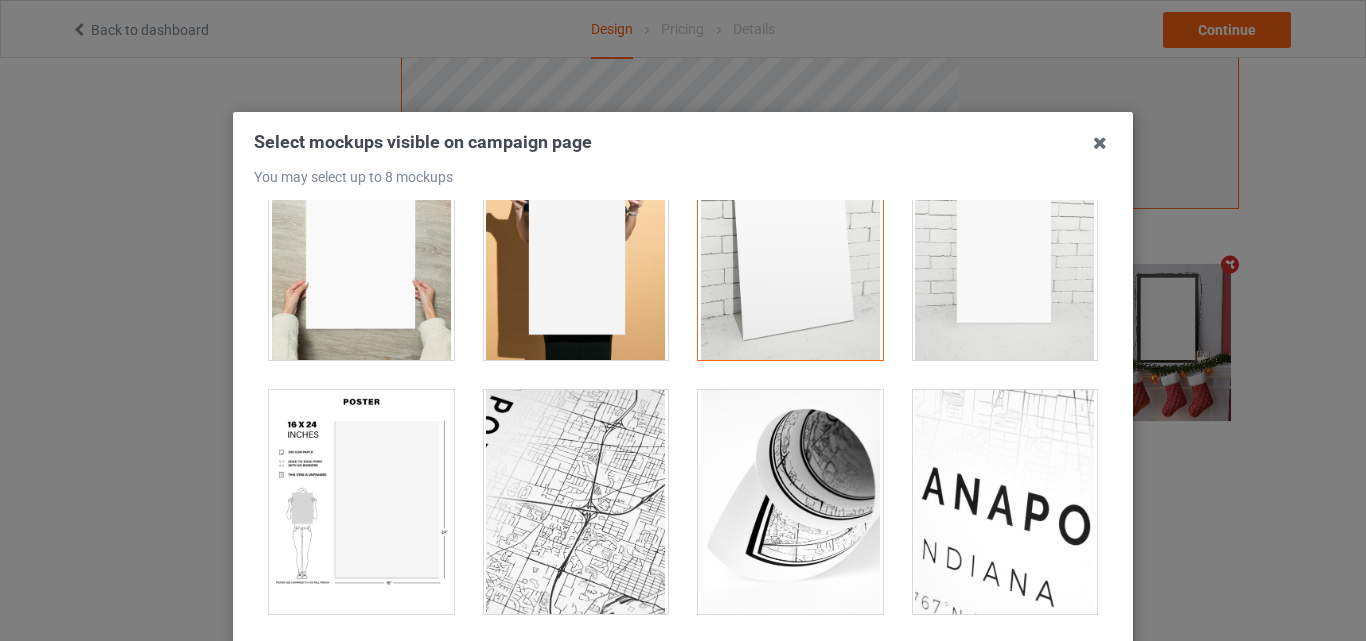 click at bounding box center [361, 502] 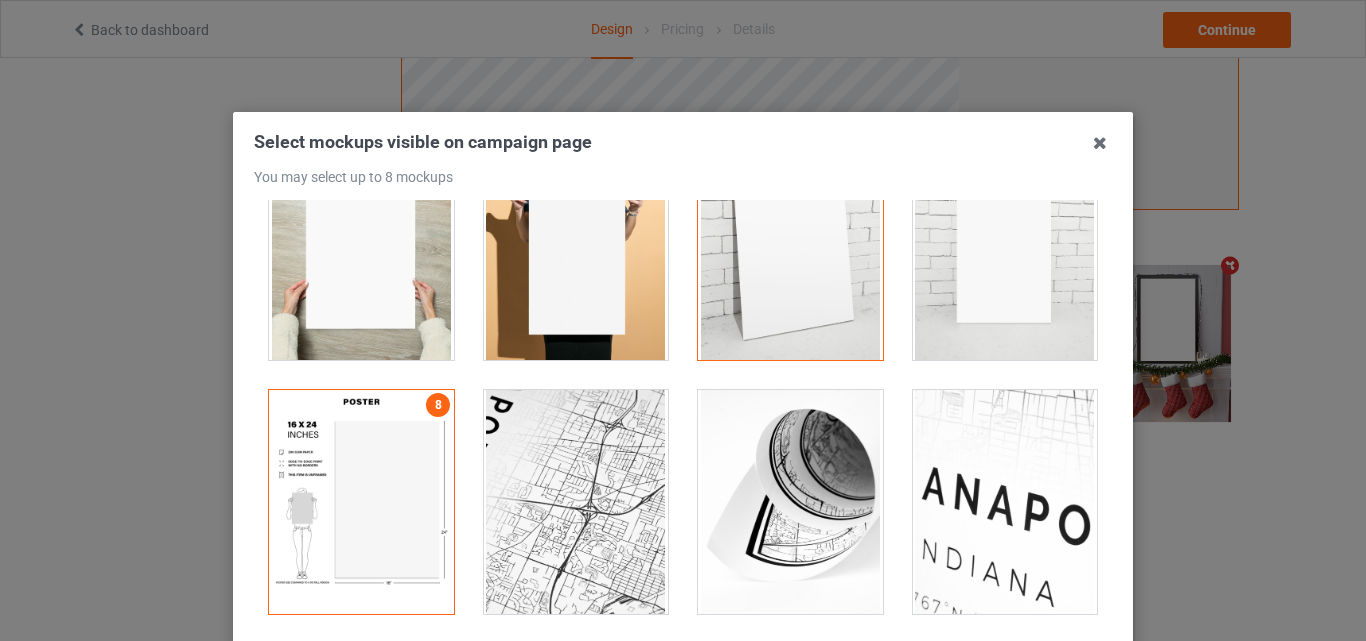 scroll, scrollTop: 653, scrollLeft: 0, axis: vertical 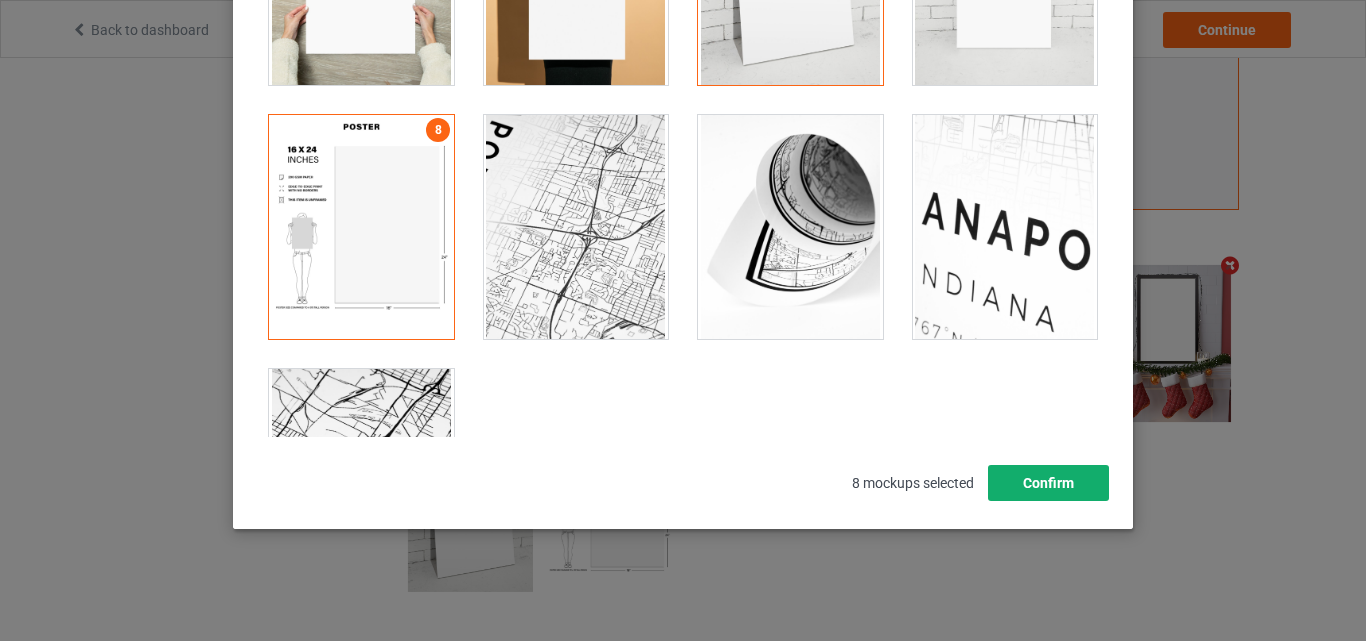 click on "Confirm" at bounding box center [1048, 483] 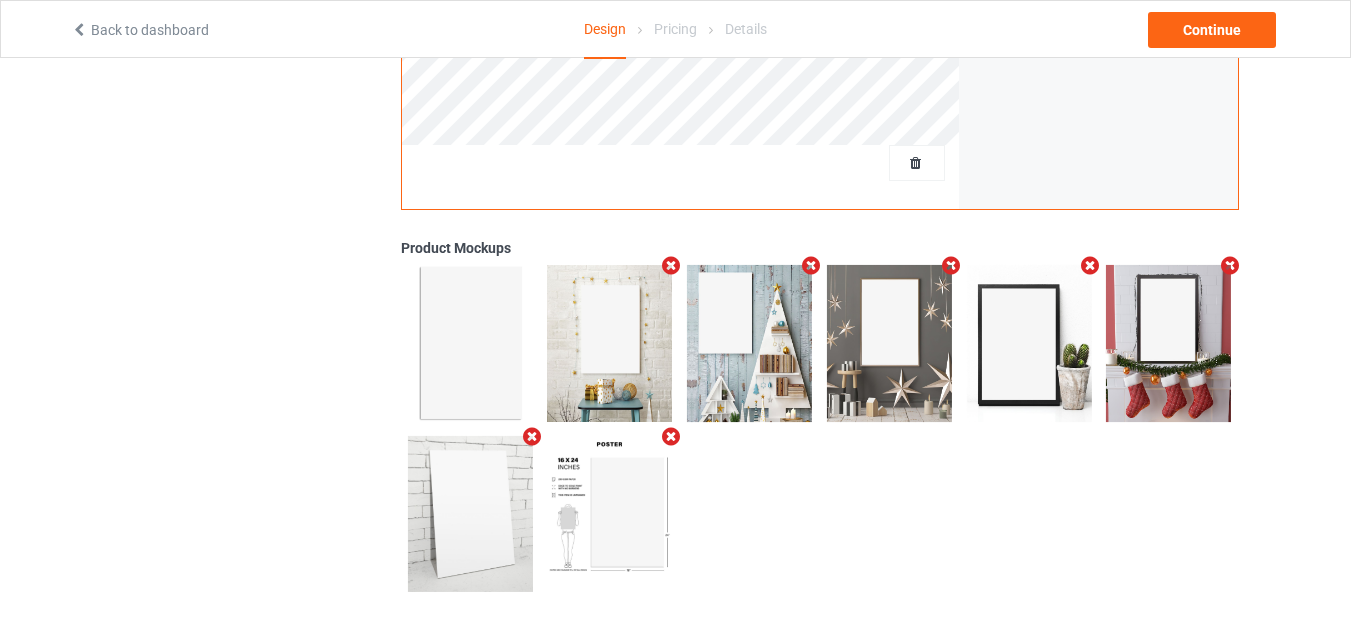 scroll, scrollTop: 0, scrollLeft: 0, axis: both 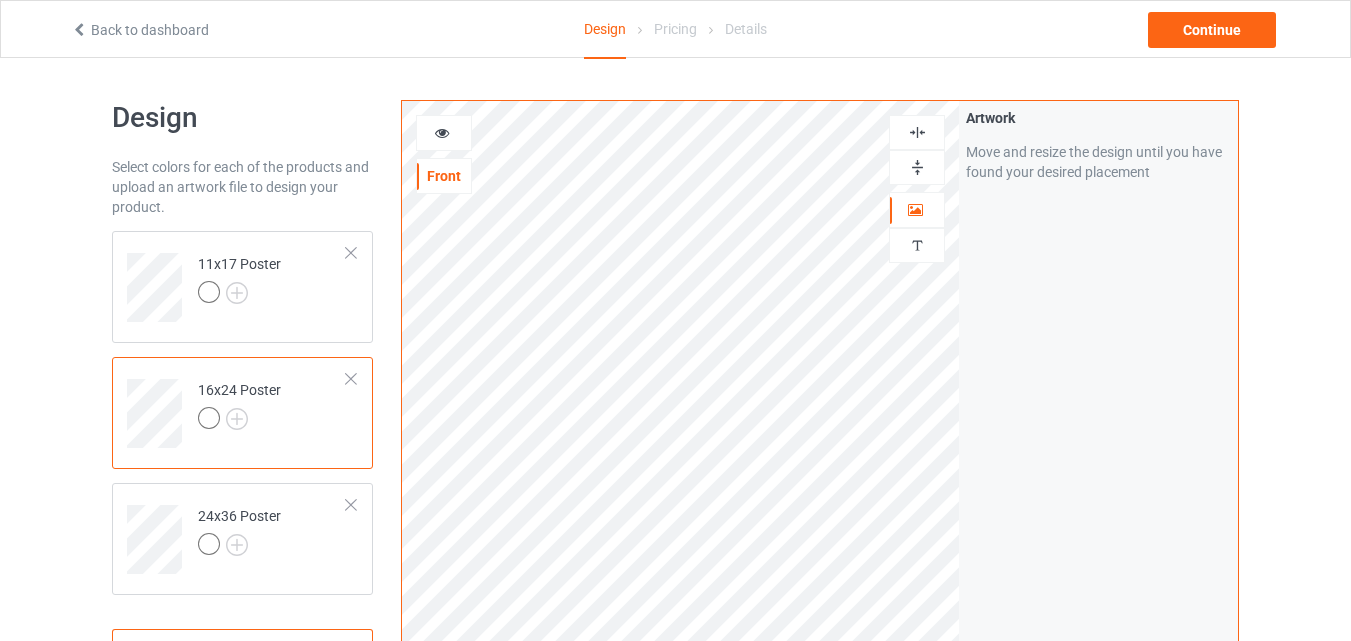 click on "11x17 Poster 16x24 Poster 24x36 Poster Add product" at bounding box center [242, 459] 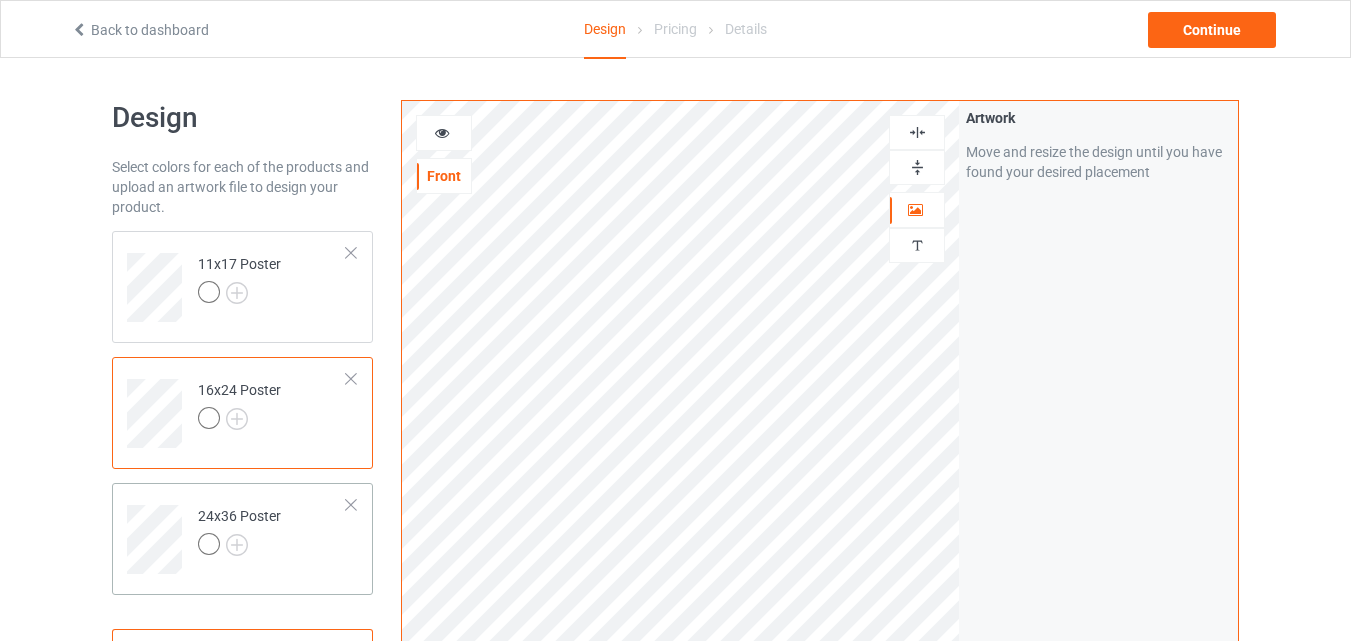 click on "24x36 Poster" at bounding box center [242, 539] 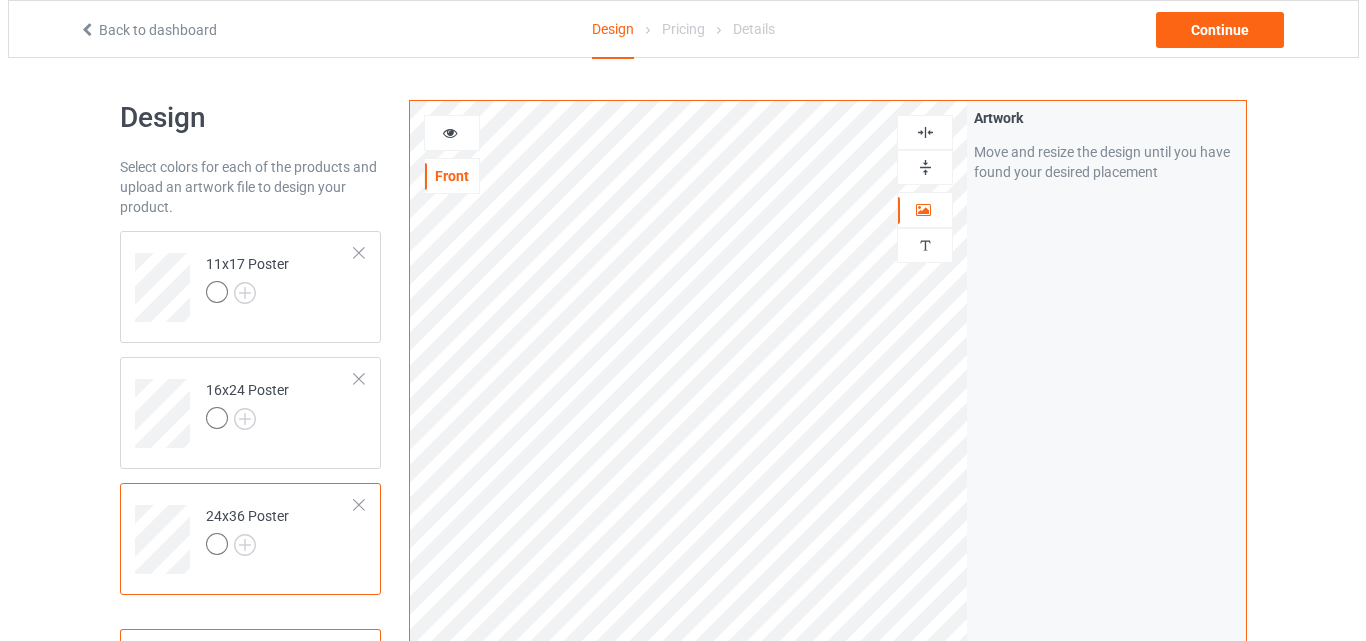 scroll, scrollTop: 655, scrollLeft: 0, axis: vertical 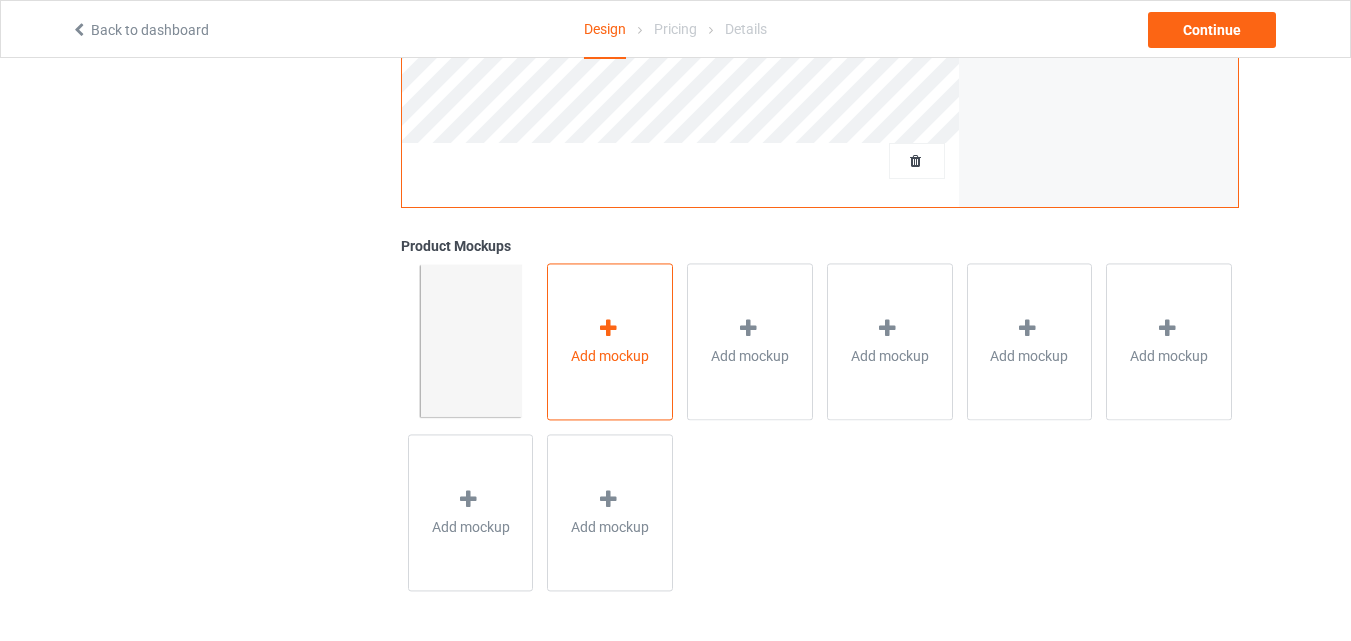click on "Add mockup" at bounding box center [610, 341] 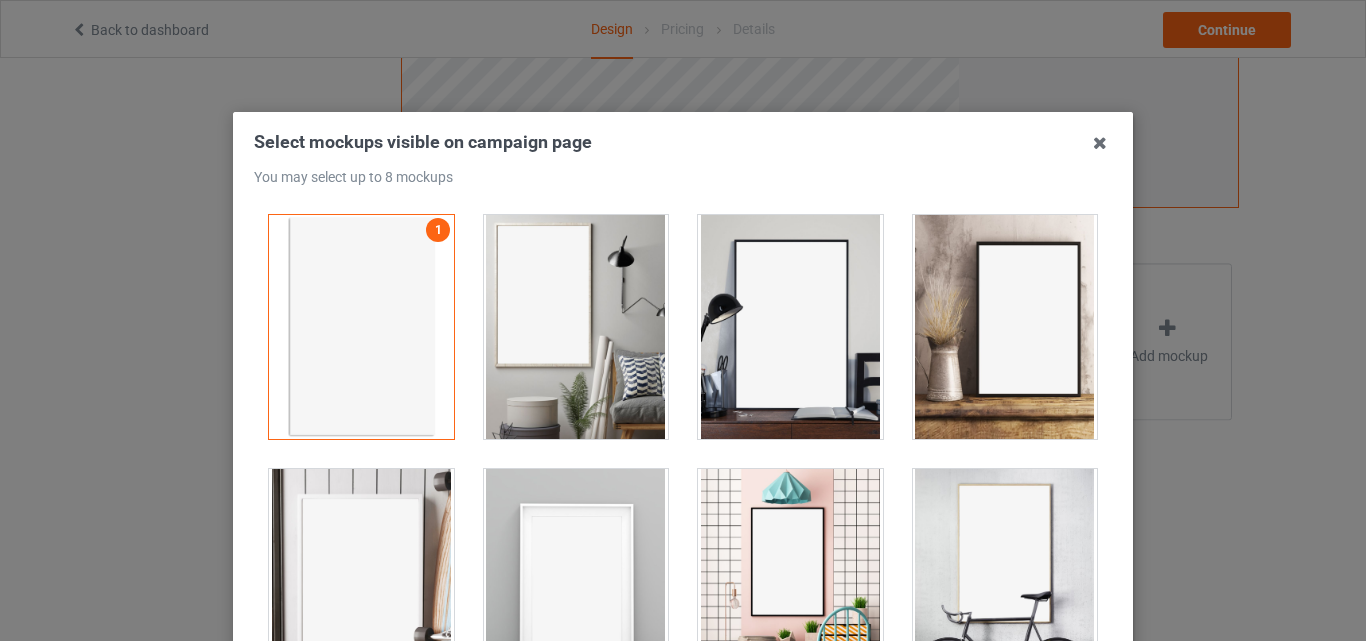click at bounding box center [576, 327] 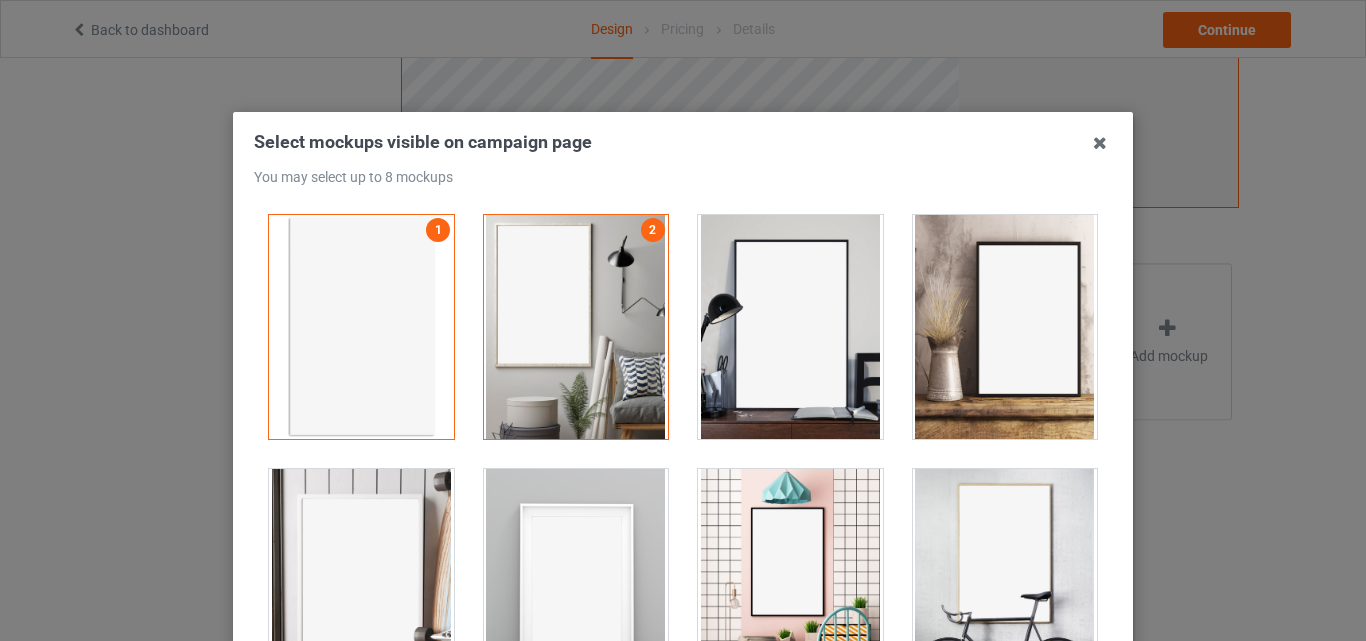 drag, startPoint x: 710, startPoint y: 291, endPoint x: 974, endPoint y: 307, distance: 264.4844 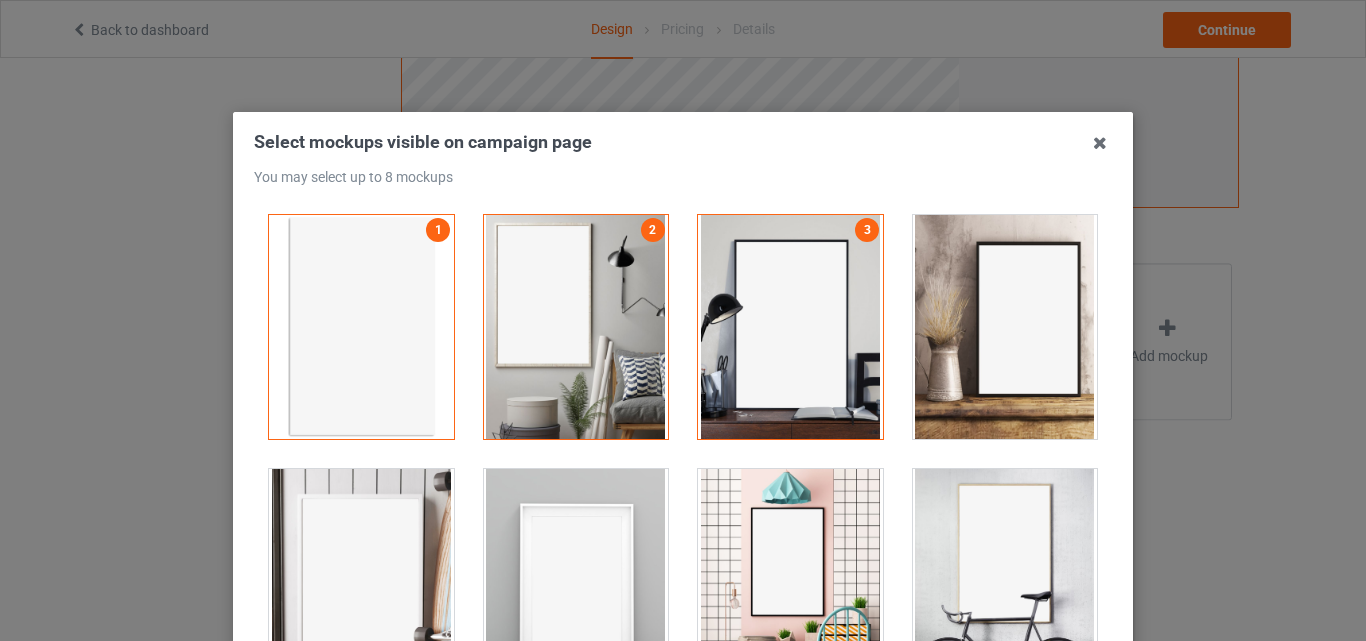 click at bounding box center [1005, 327] 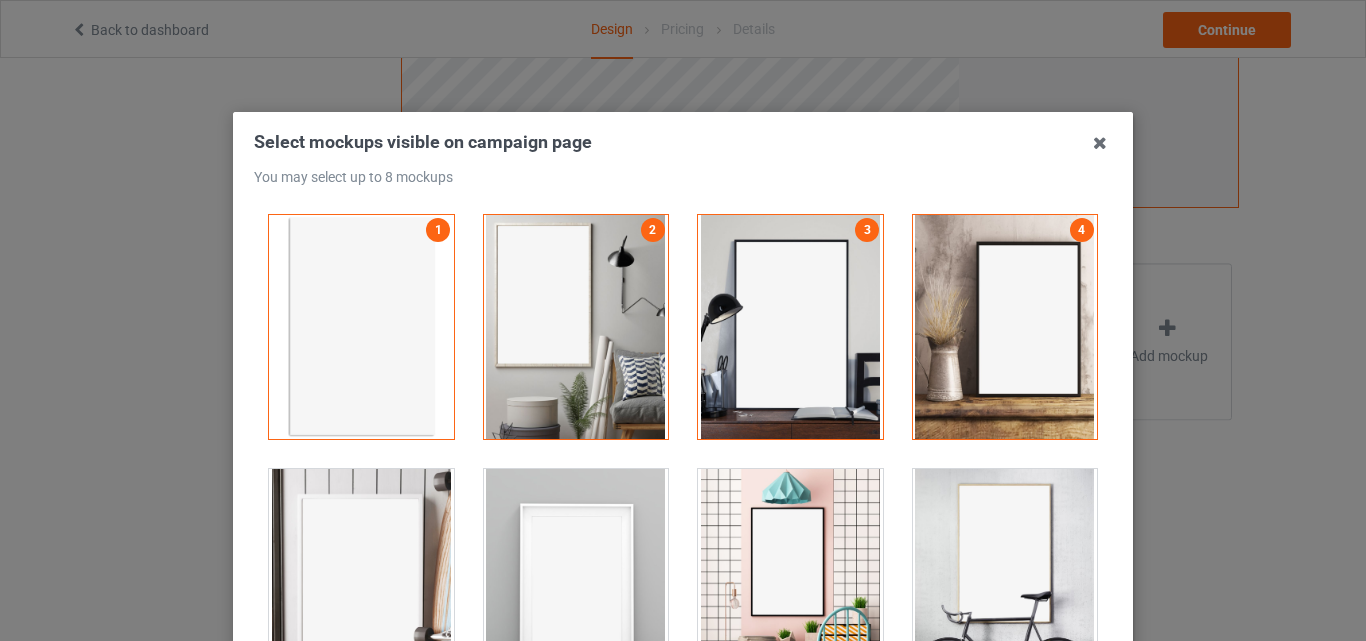 drag, startPoint x: 975, startPoint y: 500, endPoint x: 948, endPoint y: 506, distance: 27.658634 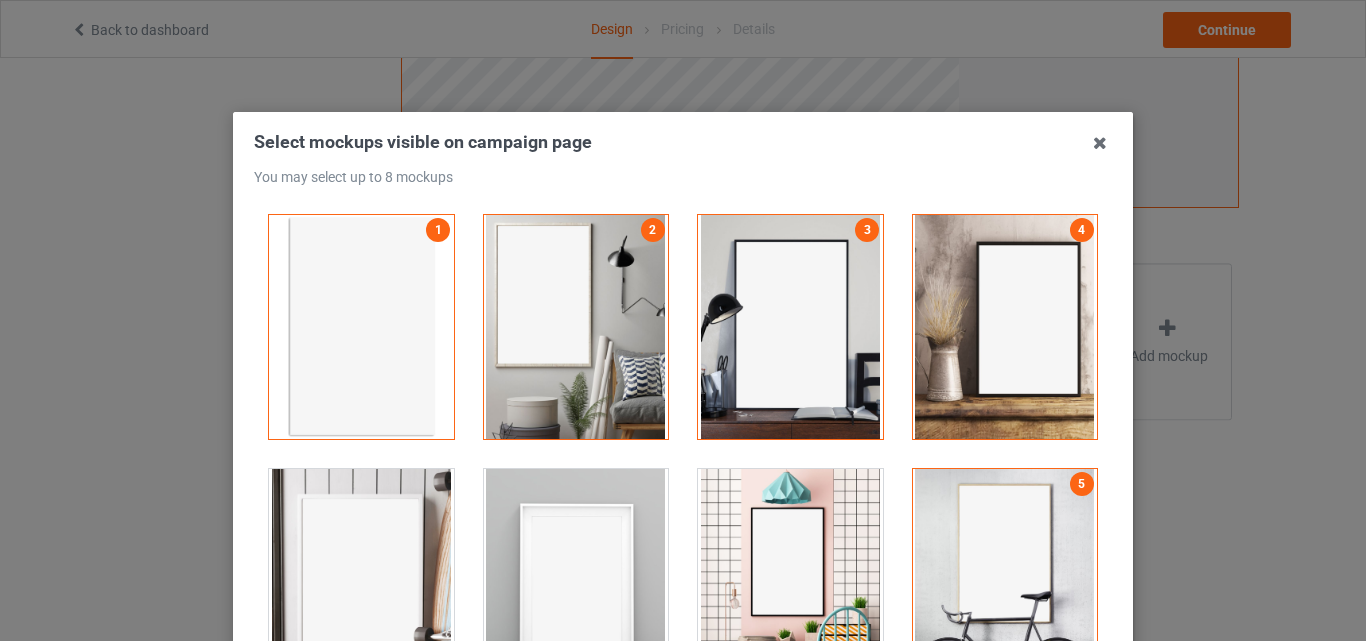 drag, startPoint x: 794, startPoint y: 519, endPoint x: 558, endPoint y: 555, distance: 238.72998 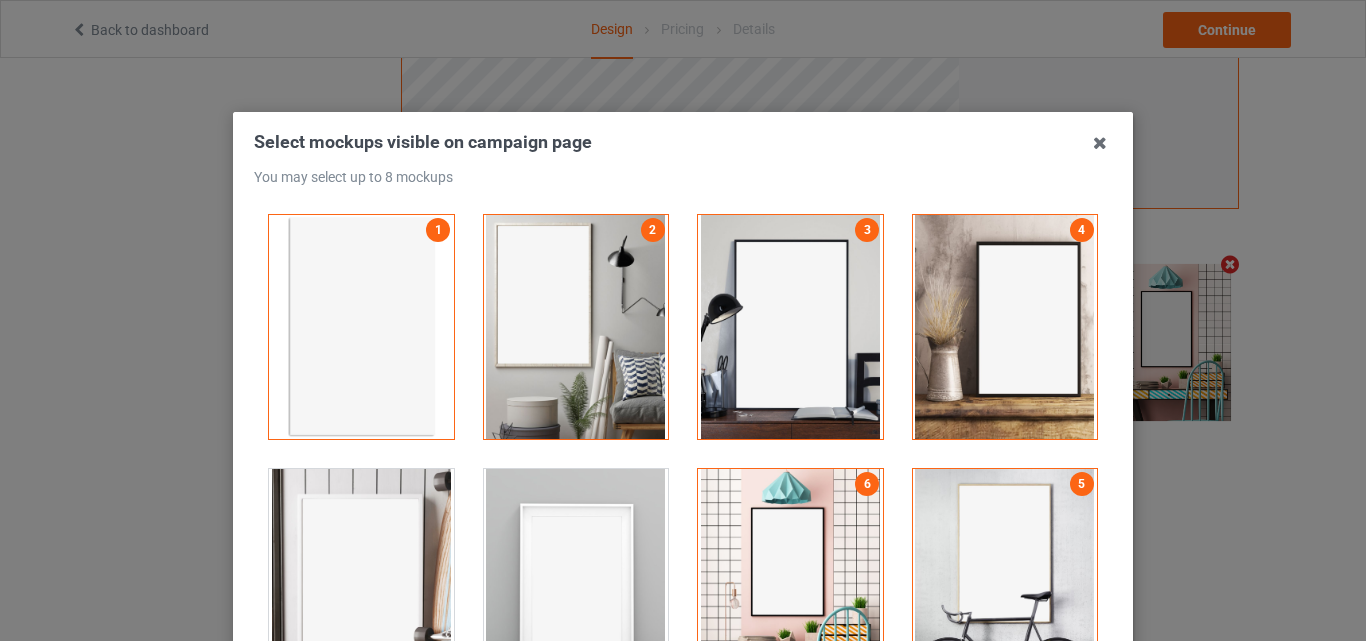 drag, startPoint x: 404, startPoint y: 569, endPoint x: 524, endPoint y: 508, distance: 134.61426 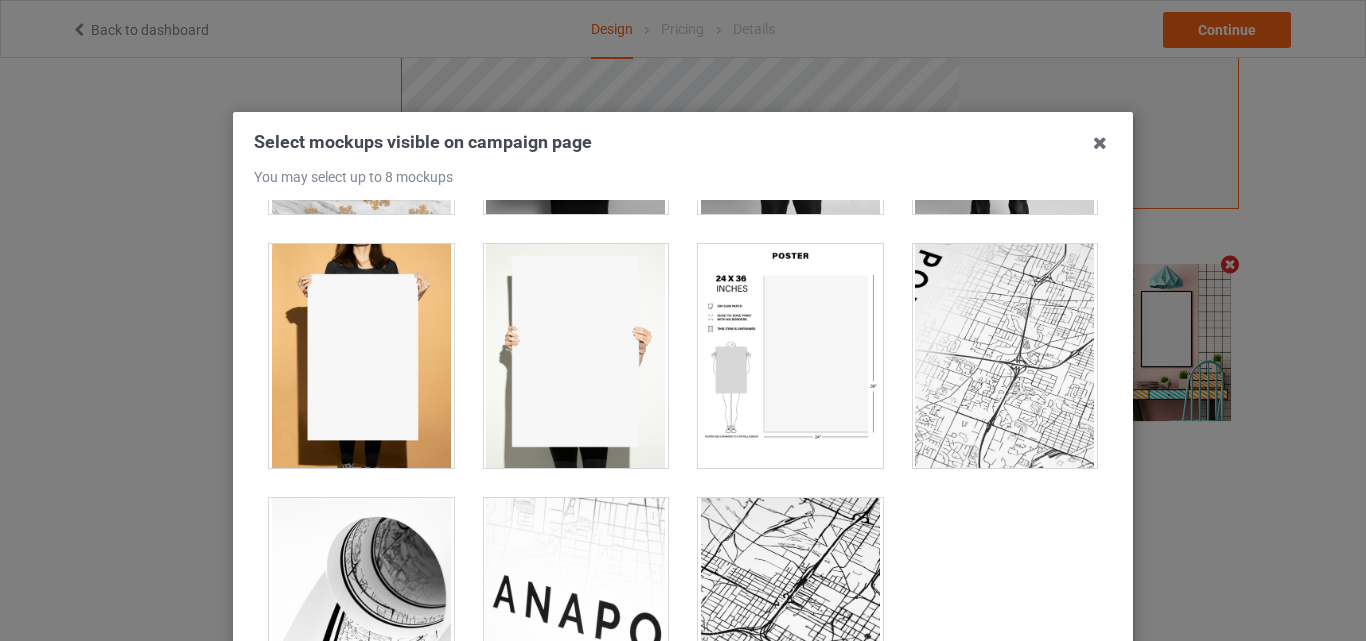 scroll, scrollTop: 1773, scrollLeft: 0, axis: vertical 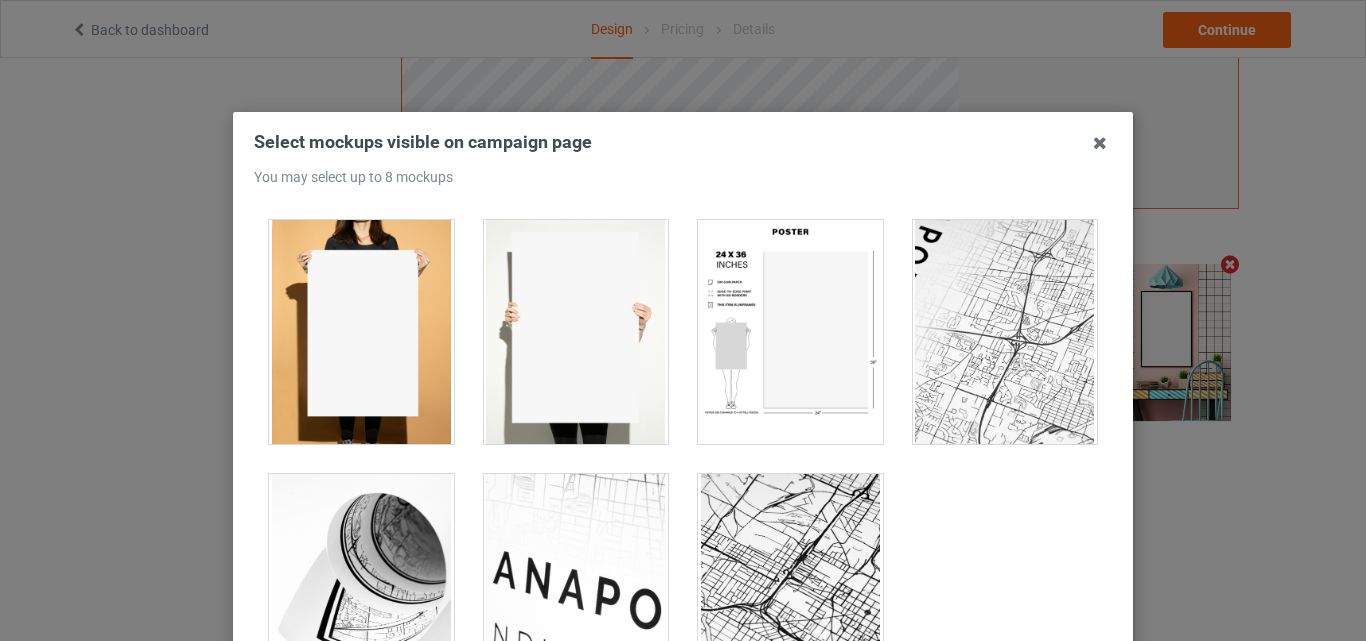 click at bounding box center [790, 332] 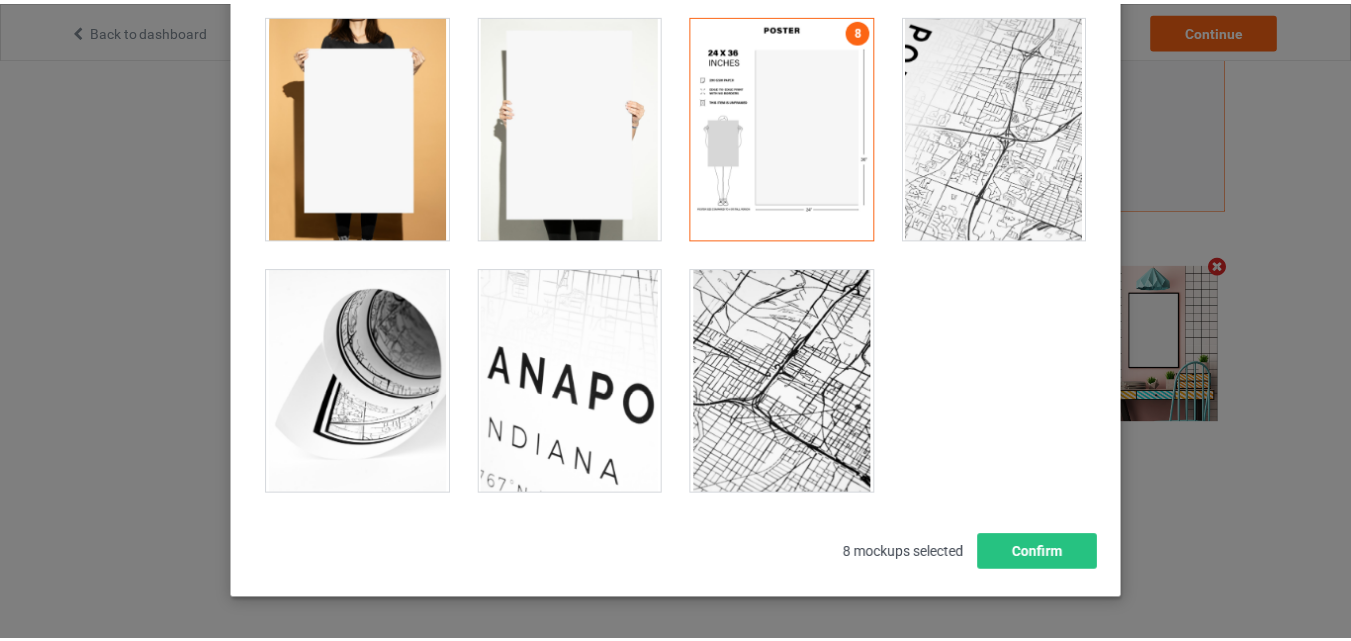 scroll, scrollTop: 275, scrollLeft: 0, axis: vertical 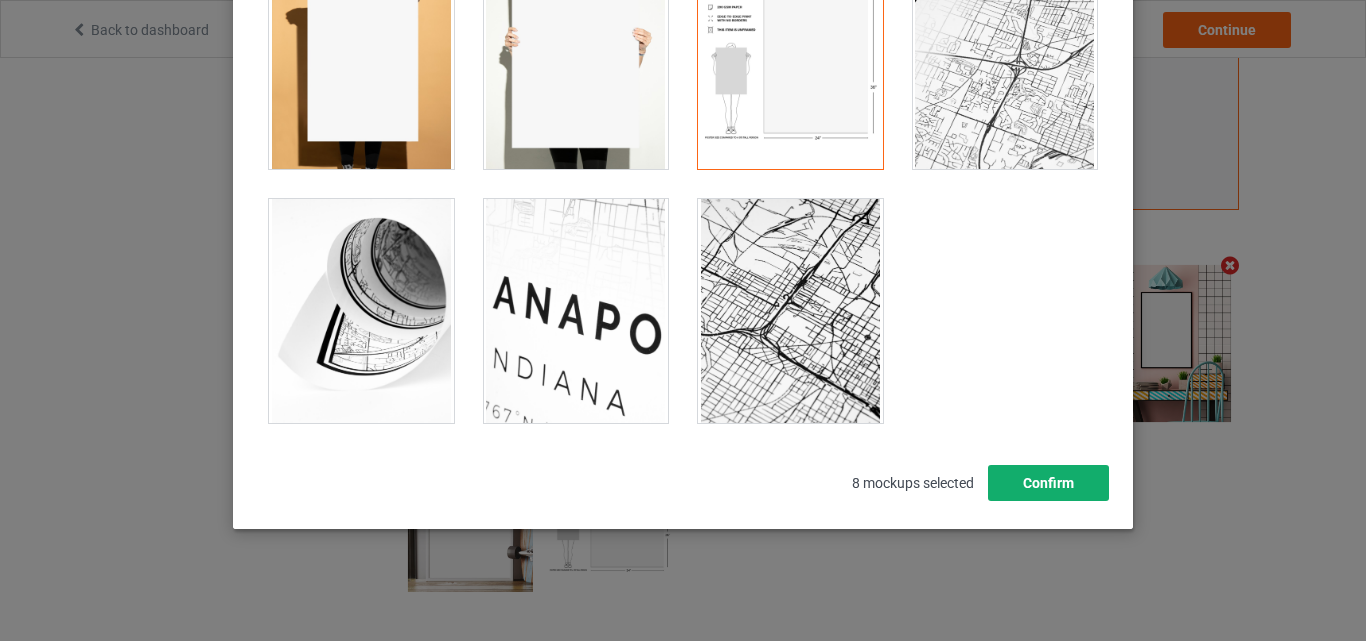 click on "Confirm" at bounding box center [1048, 483] 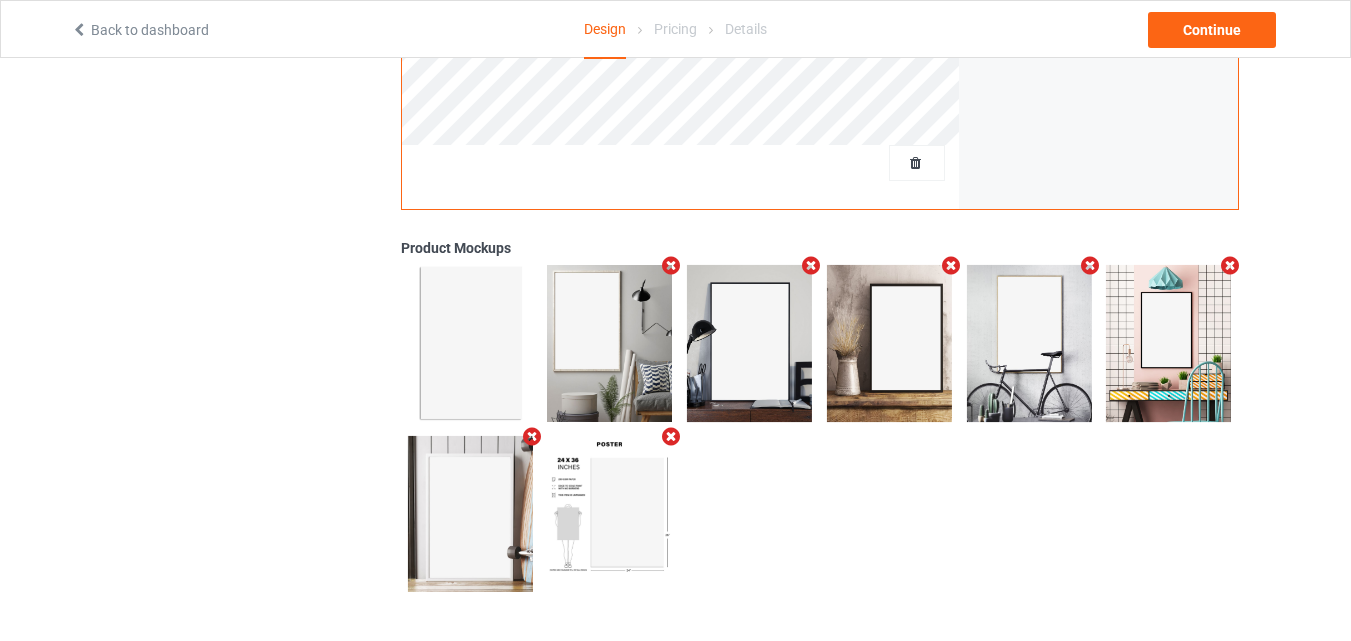 scroll, scrollTop: 0, scrollLeft: 0, axis: both 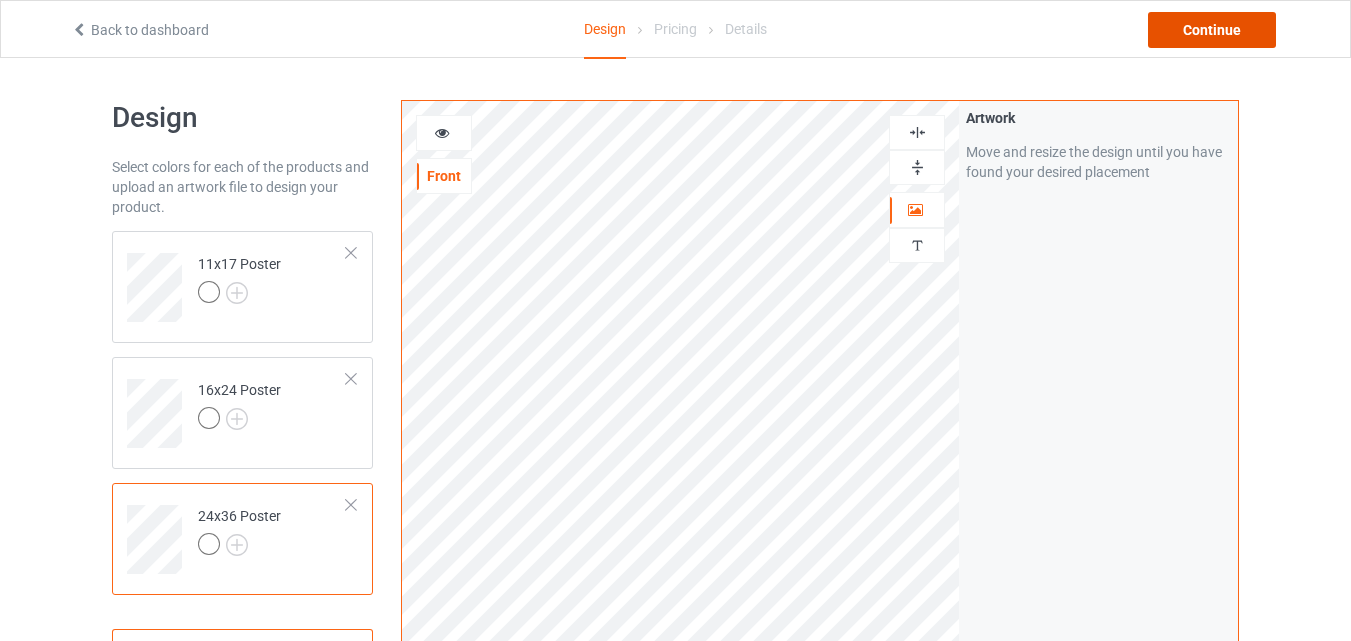 click on "Continue" at bounding box center (1212, 30) 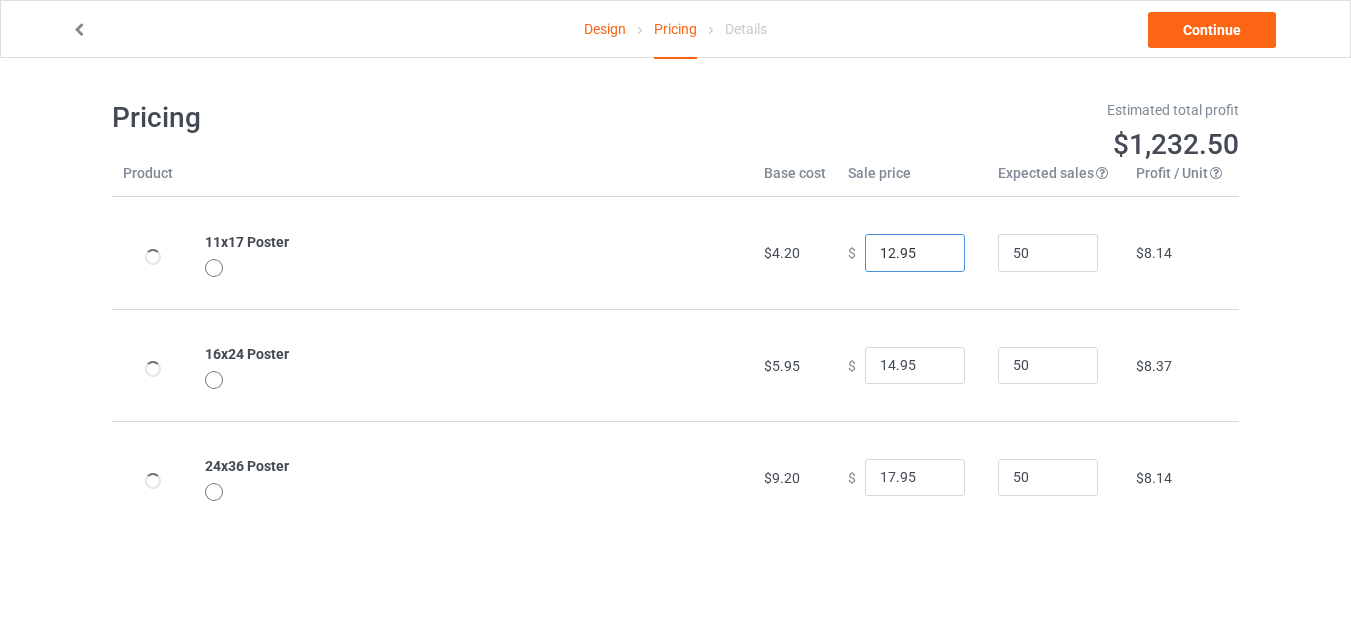 click on "12.95" at bounding box center (915, 253) 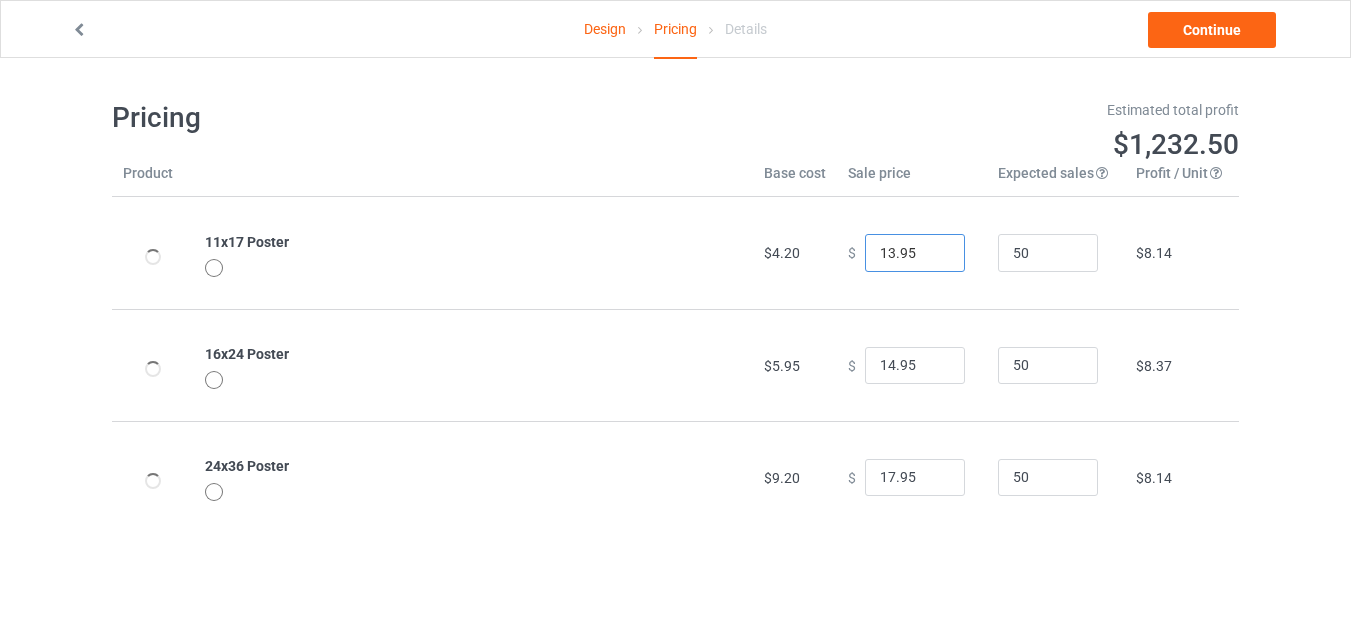 type on "13.95" 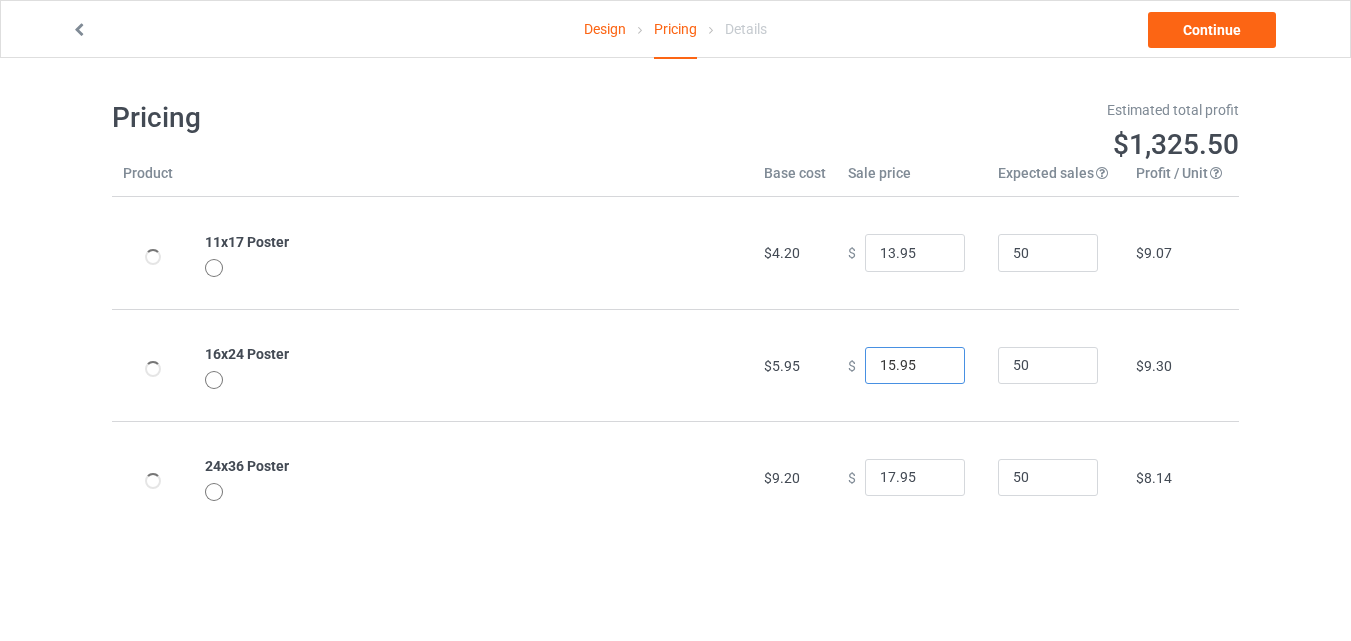 type on "15.95" 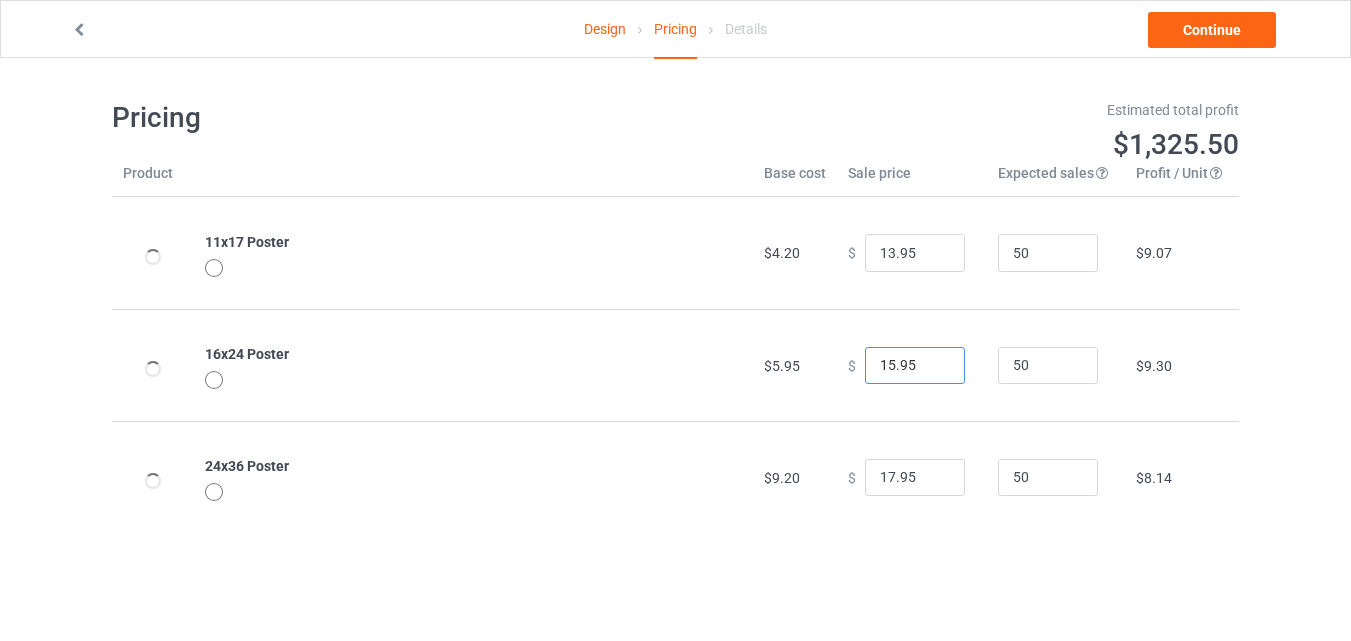 click on "15.95" at bounding box center (915, 366) 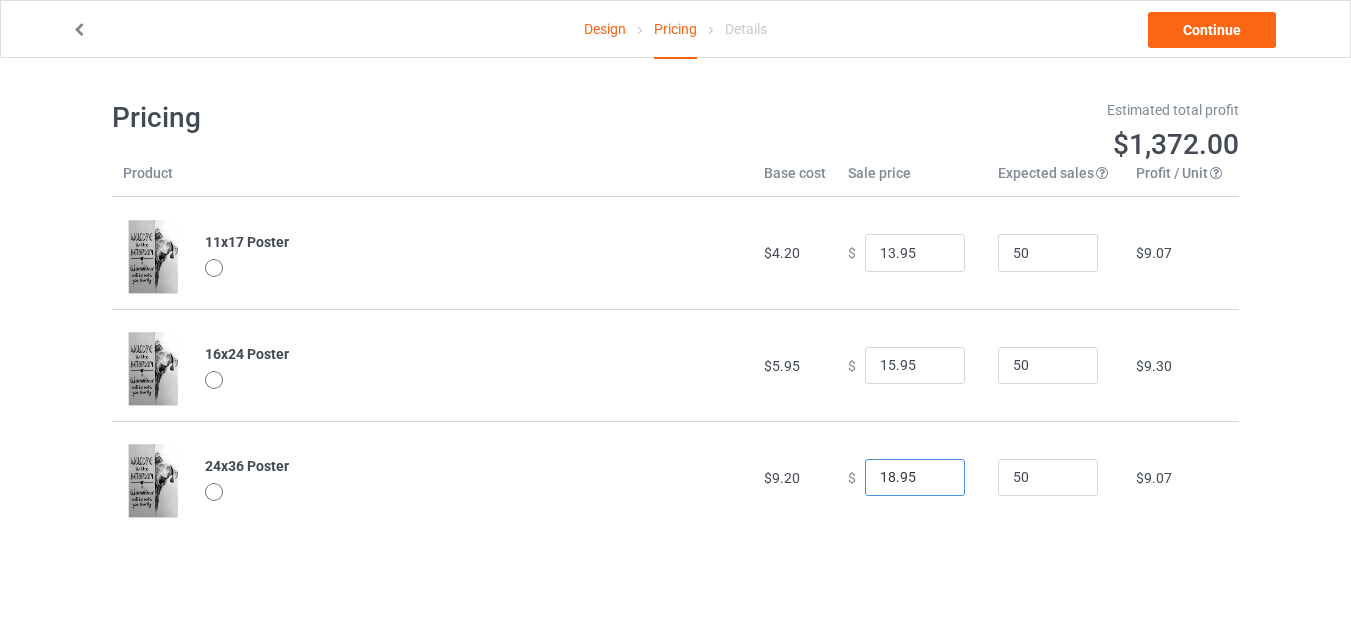 click on "18.95" at bounding box center [915, 478] 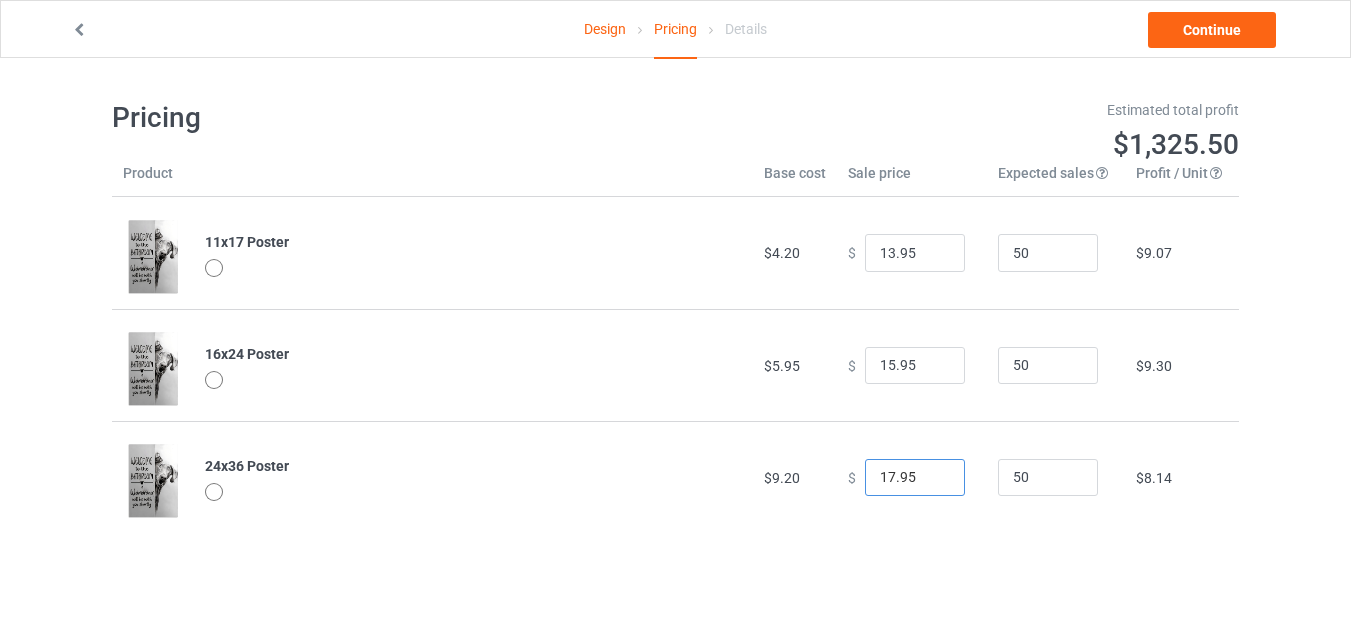 type on "17.95" 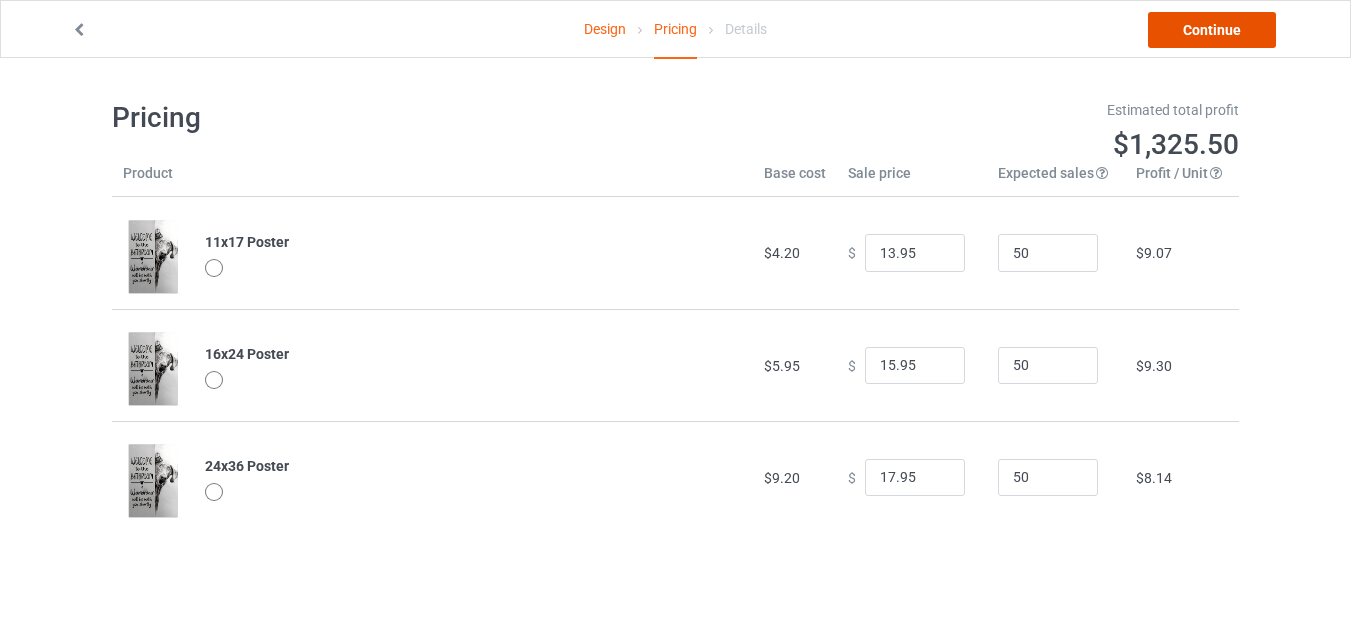 click on "Continue" at bounding box center (1212, 30) 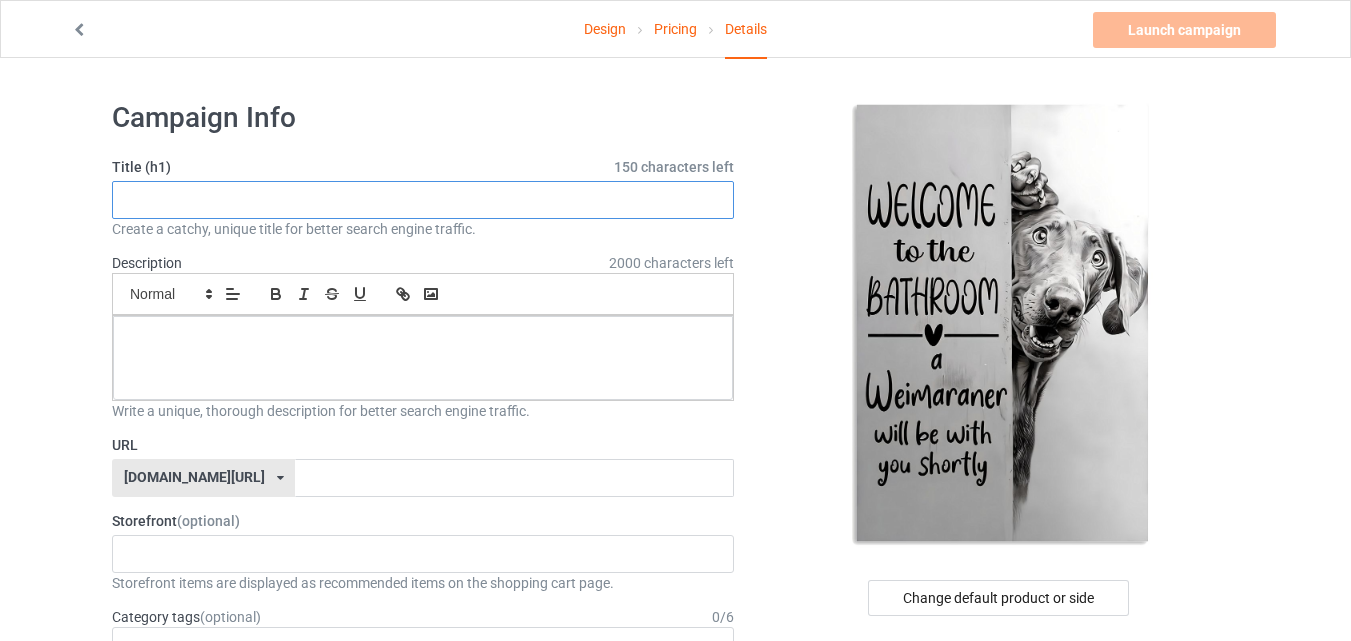 click at bounding box center [423, 200] 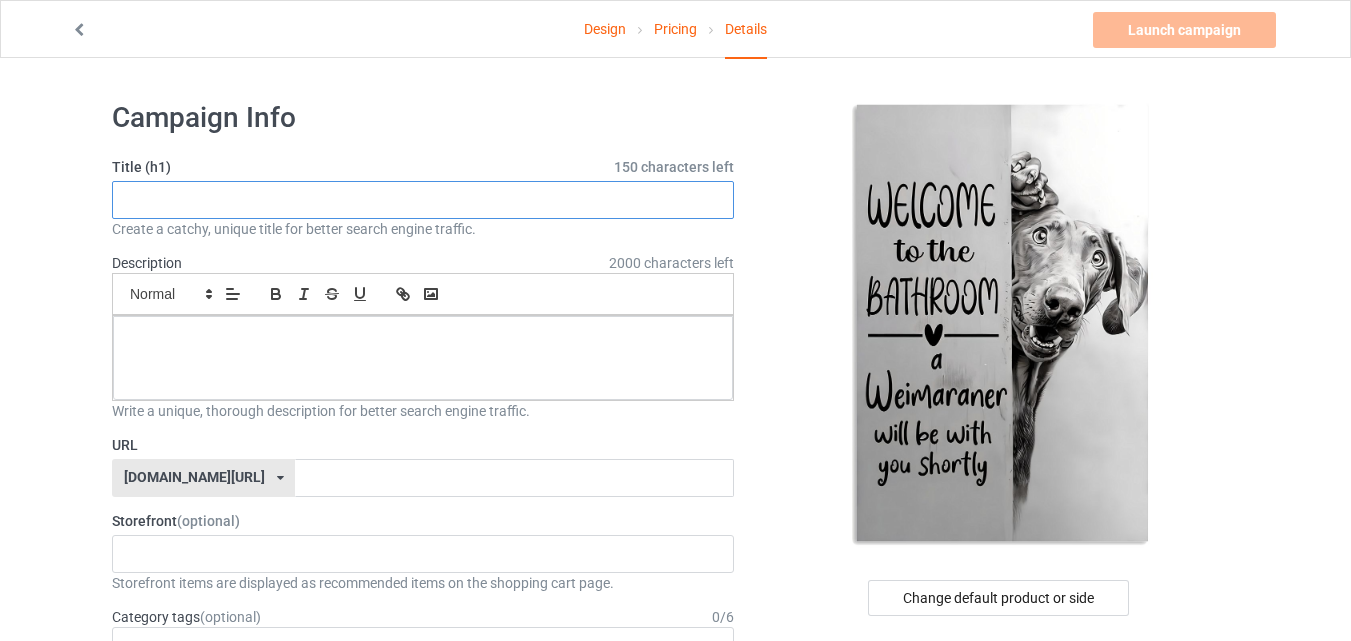 paste on "Funny Weimaraner Dog Welcome To The Bathroom" 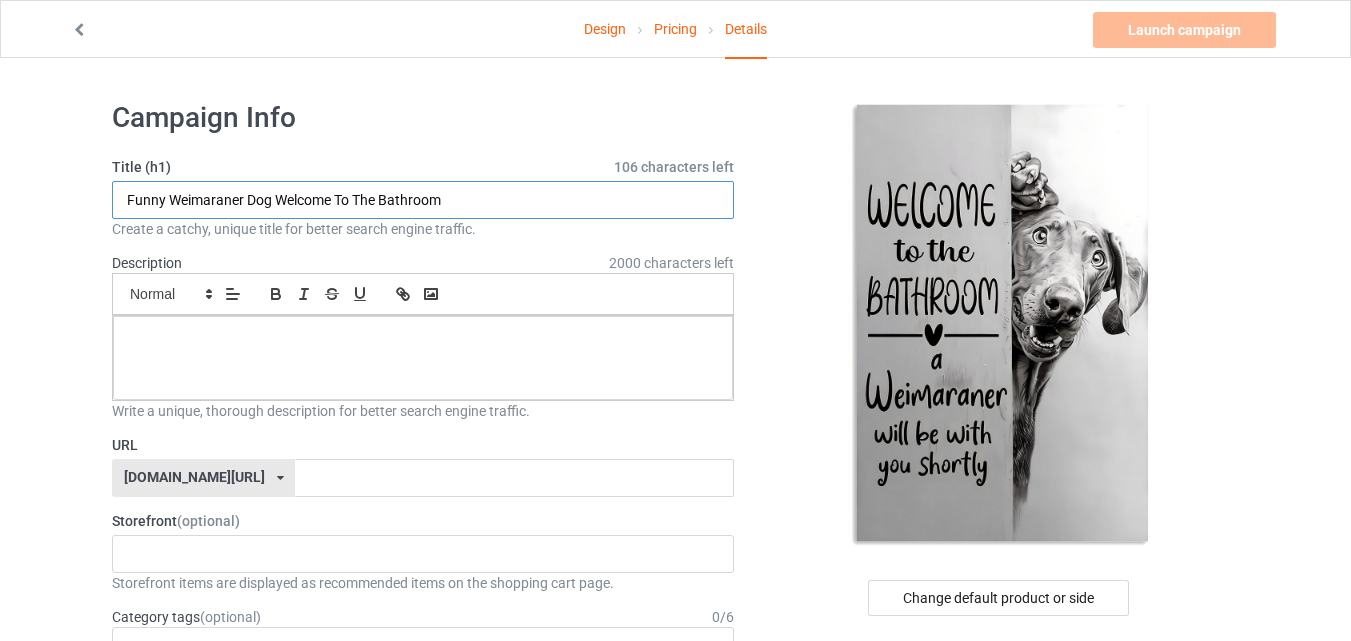type on "Funny Weimaraner Dog Welcome To The Bathroom" 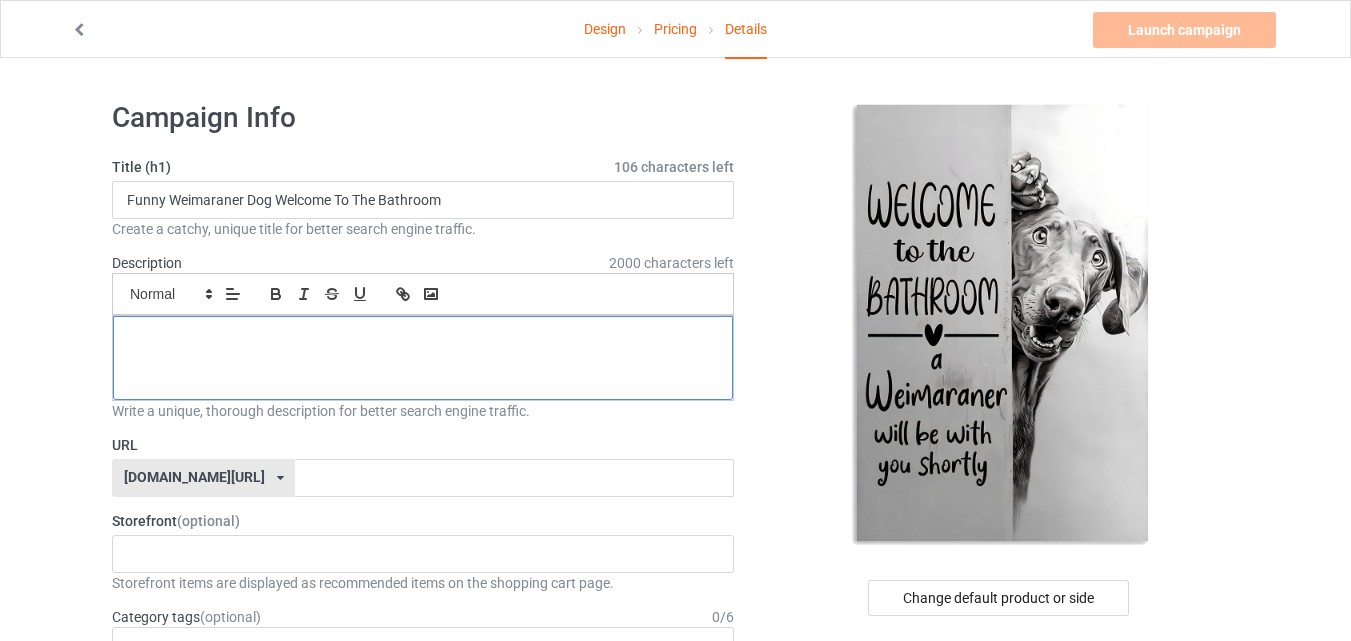 click at bounding box center (423, 358) 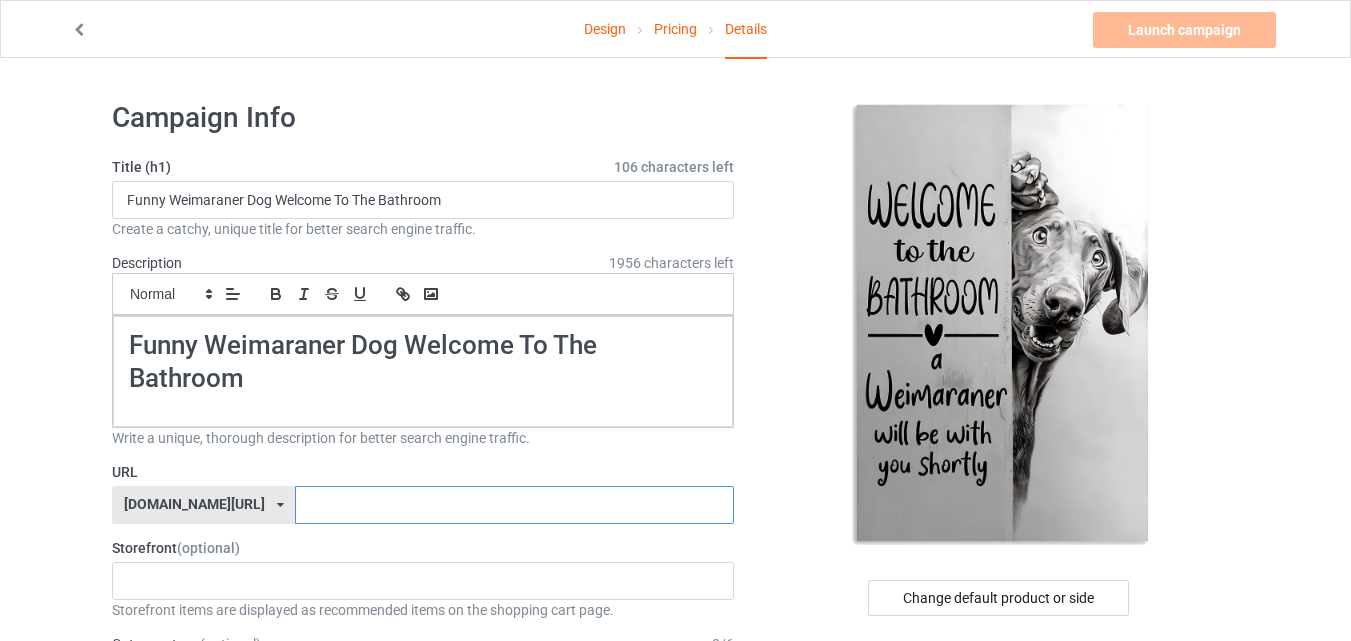 click at bounding box center [514, 505] 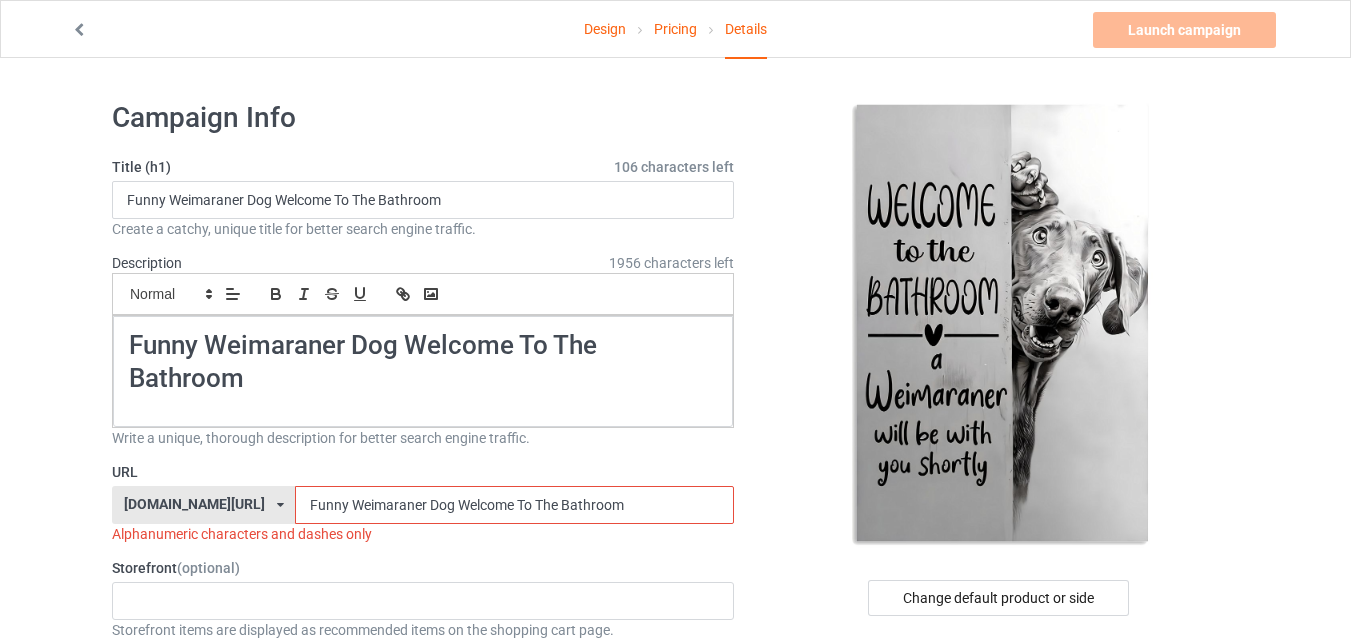 click on "Funny Weimaraner Dog Welcome To The Bathroom" at bounding box center [514, 505] 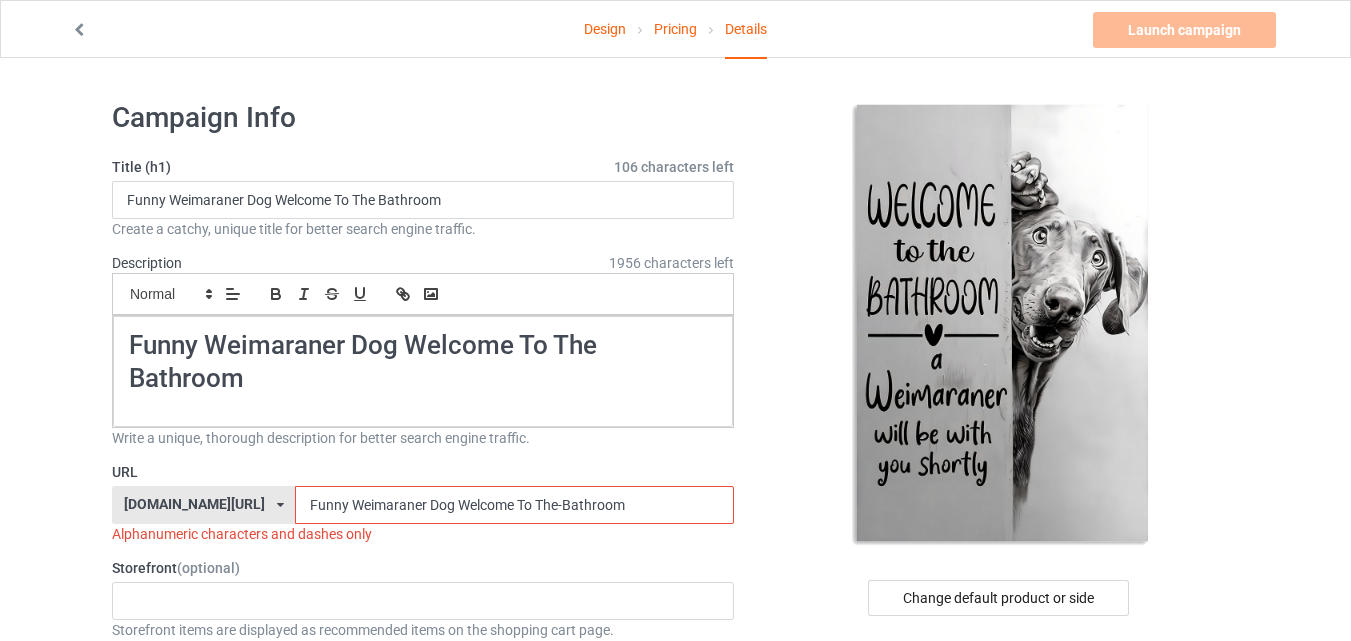 click on "Funny Weimaraner Dog Welcome To The-Bathroom" at bounding box center [514, 505] 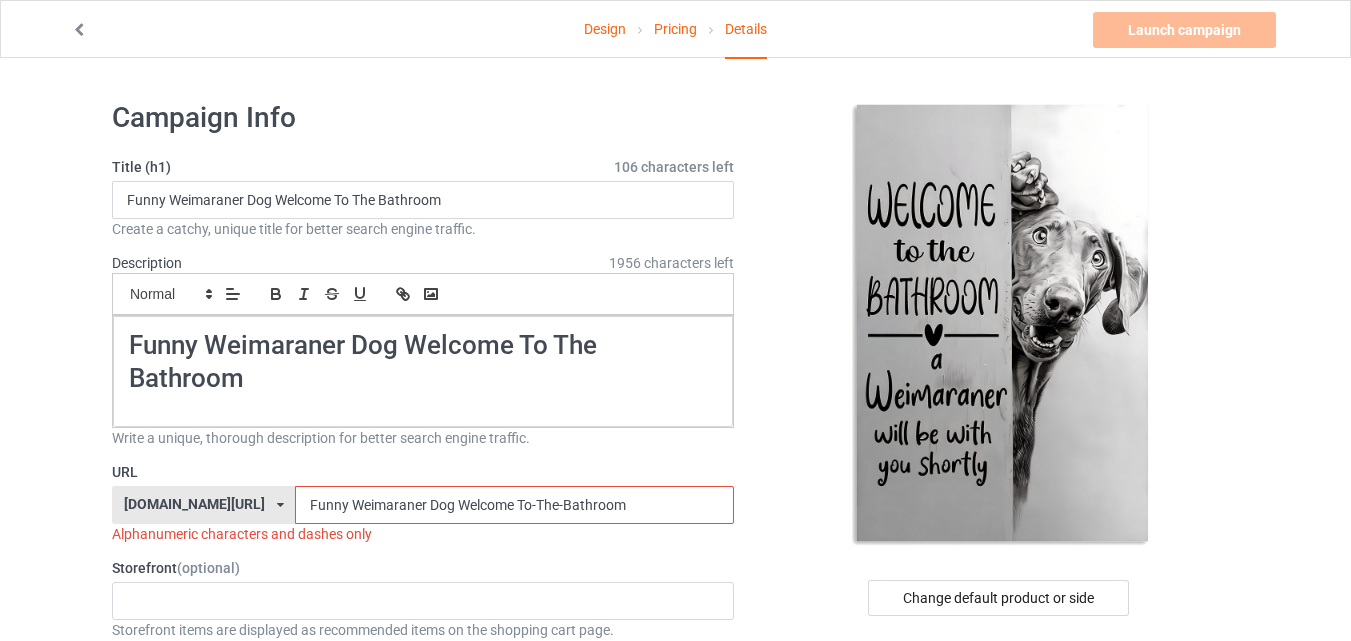 click on "Funny Weimaraner Dog Welcome To-The-Bathroom" at bounding box center (514, 505) 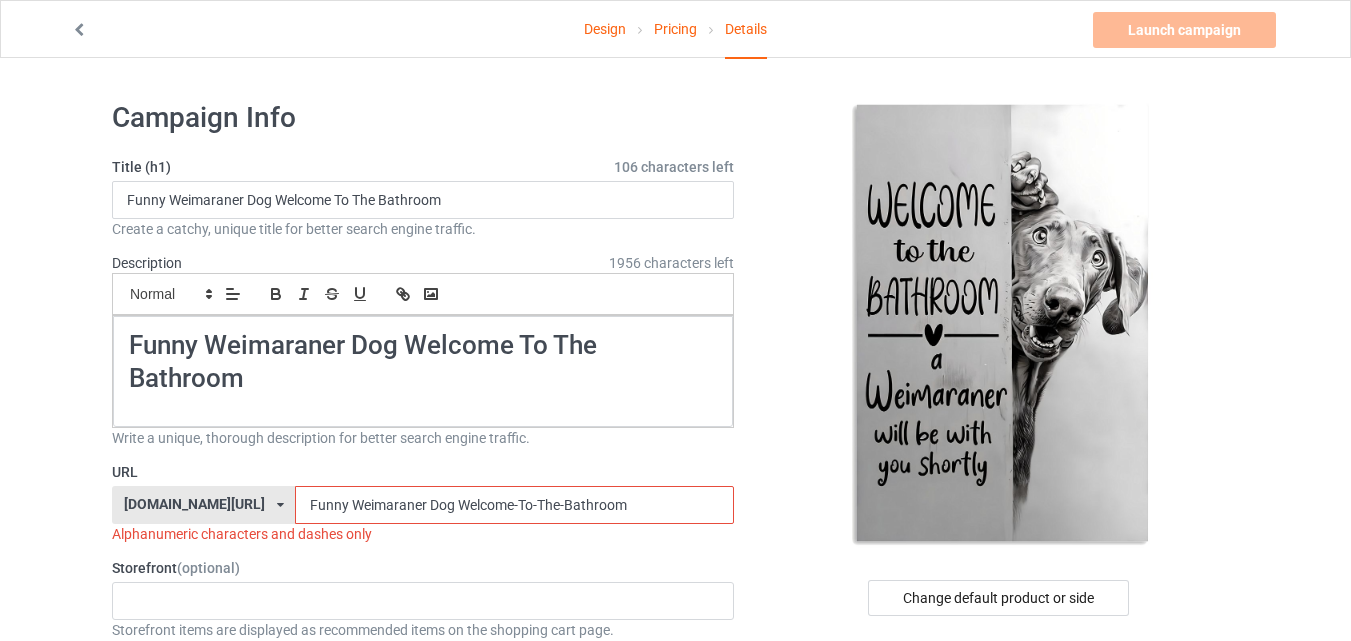 click on "Funny Weimaraner Dog Welcome-To-The-Bathroom" at bounding box center (514, 505) 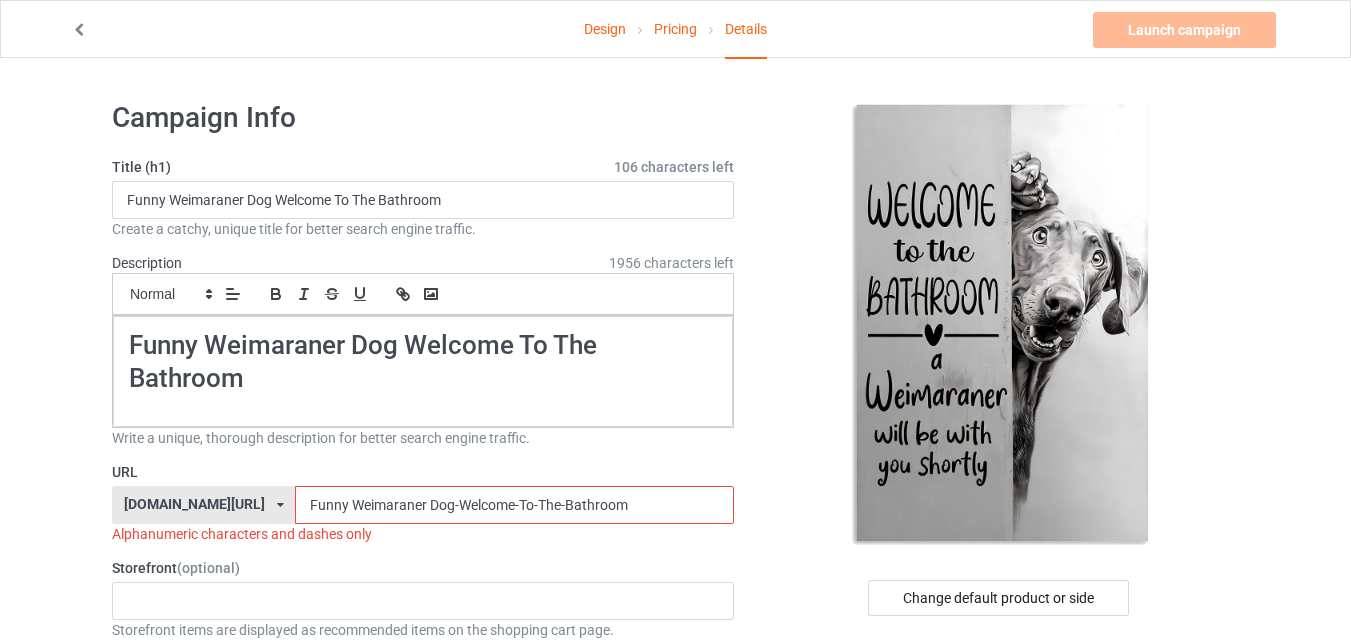 click on "Funny Weimaraner Dog-Welcome-To-The-Bathroom" at bounding box center [514, 505] 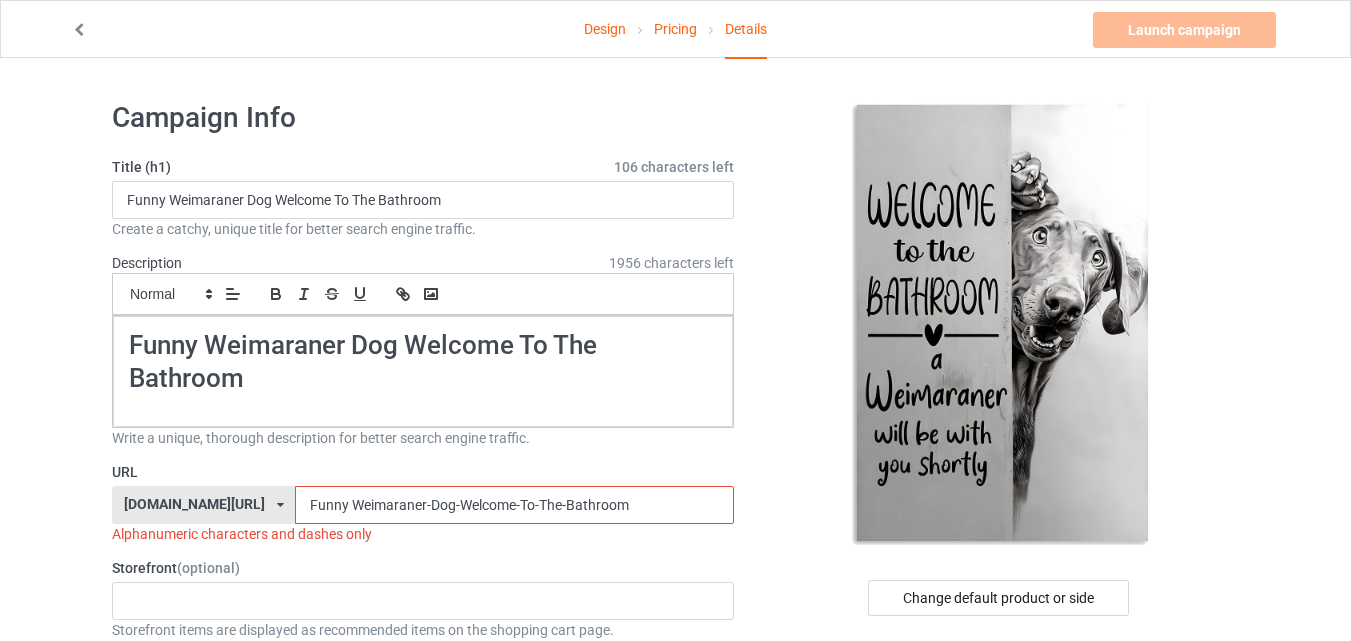 click on "Funny Weimaraner-Dog-Welcome-To-The-Bathroom" at bounding box center [514, 505] 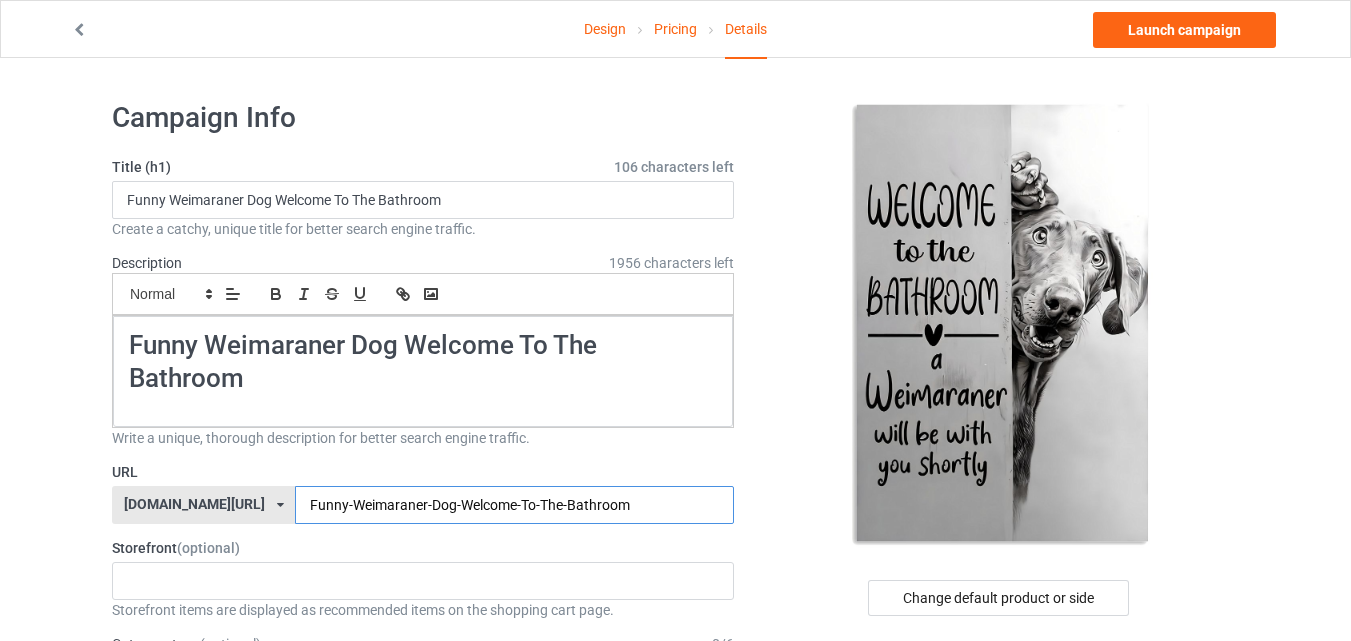 click on "Funny-Weimaraner-Dog-Welcome-To-The-Bathroom" at bounding box center [514, 505] 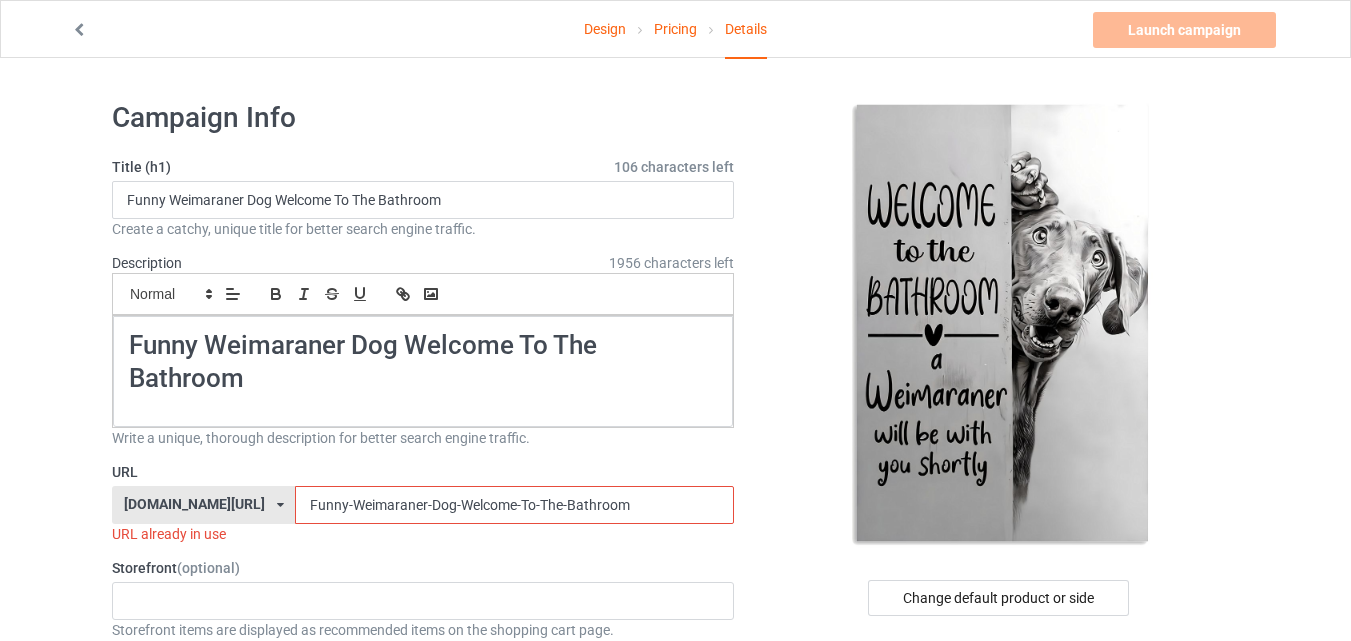 click on "Funny-Weimaraner-Dog-Welcome-To-The-Bathroom" at bounding box center (514, 505) 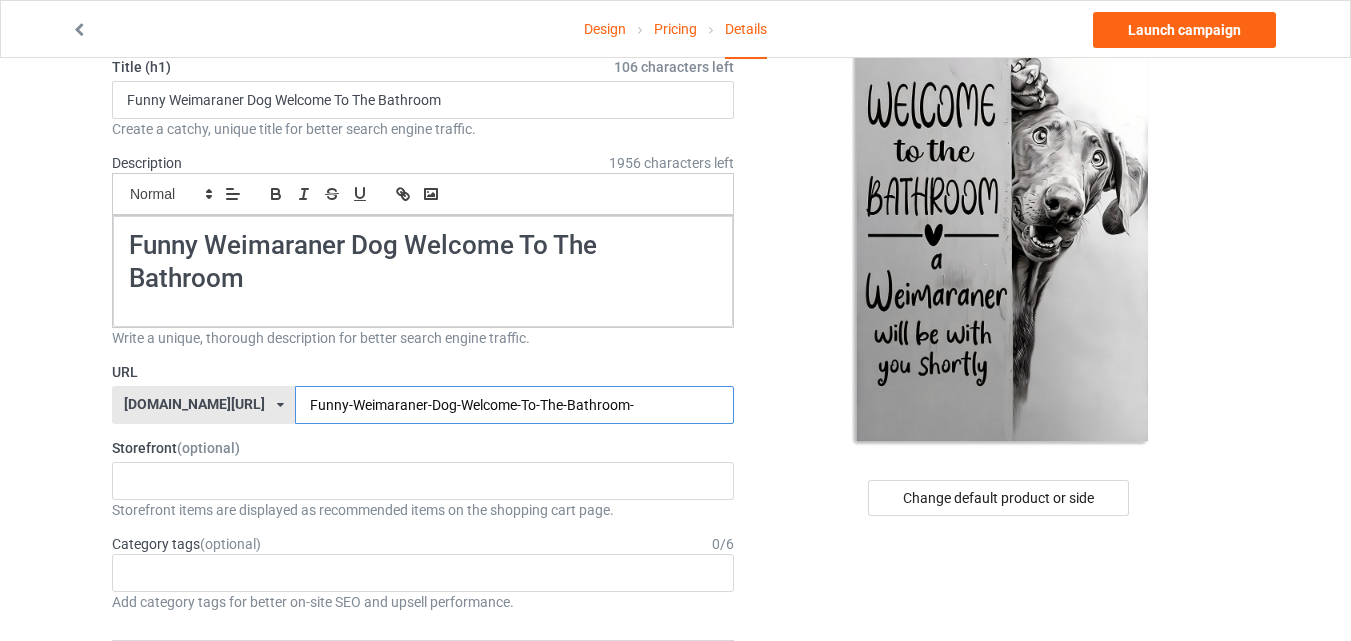 scroll, scrollTop: 128, scrollLeft: 0, axis: vertical 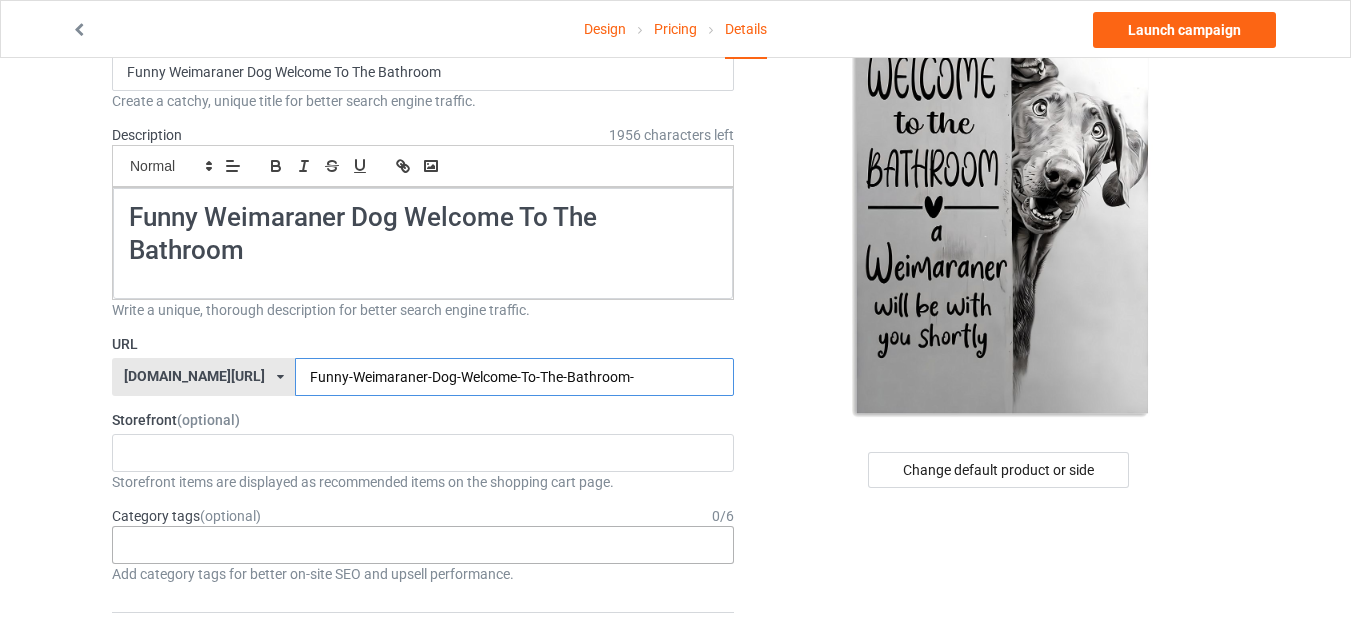 type on "Funny-Weimaraner-Dog-Welcome-To-The-Bathroom-" 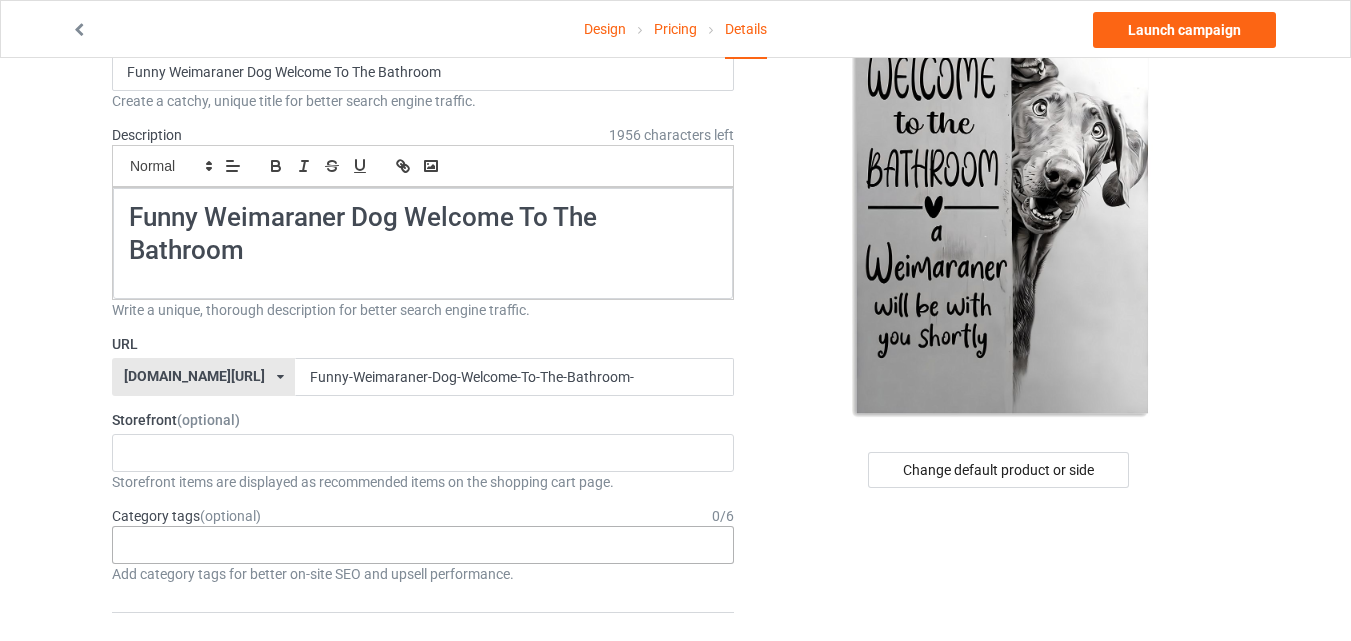 click on "Age > [DEMOGRAPHIC_DATA] > 1 Age > [DEMOGRAPHIC_DATA] Months > 1 Month Age > [DEMOGRAPHIC_DATA] Months Age > [DEMOGRAPHIC_DATA] Age > [DEMOGRAPHIC_DATA] > 10 Age > [DEMOGRAPHIC_DATA] Months > 10 Month Age > [DEMOGRAPHIC_DATA] > 100 Sports > Running > 10K Run Age > [DEMOGRAPHIC_DATA] > 11 Age > [DEMOGRAPHIC_DATA] Months > 11 Month Age > [DEMOGRAPHIC_DATA] > 12 Age > [DEMOGRAPHIC_DATA] Months > 12 Month Age > [DEMOGRAPHIC_DATA] > 13 Age > [DEMOGRAPHIC_DATA] > 14 Age > [DEMOGRAPHIC_DATA] > 15 Sports > Running > 15K Run Age > [DEMOGRAPHIC_DATA] > 16 Age > [DEMOGRAPHIC_DATA] > 17 Age > [DEMOGRAPHIC_DATA] > 18 Age > [DEMOGRAPHIC_DATA] > 19 Age > Decades > 1920s Age > Decades > 1930s Age > Decades > 1940s Age > Decades > 1950s Age > Decades > 1960s Age > Decades > 1970s Age > Decades > 1980s Age > Decades > 1990s Age > [DEMOGRAPHIC_DATA] > 2 Age > [DEMOGRAPHIC_DATA] Months > 2 Month Age > [DEMOGRAPHIC_DATA] > 20 Age > [DEMOGRAPHIC_DATA] Age > Decades > 2000s Age > Decades > 2010s Age > [DEMOGRAPHIC_DATA] > 21 Age > [DEMOGRAPHIC_DATA] > 22 Age > [DEMOGRAPHIC_DATA] > 23 Age > [DEMOGRAPHIC_DATA] > 24 Age > [DEMOGRAPHIC_DATA] > 25 Age > [DEMOGRAPHIC_DATA] > 26 Age > [DEMOGRAPHIC_DATA] > 27 Age > [DEMOGRAPHIC_DATA] > 28 Age > [DEMOGRAPHIC_DATA] > 29 Age > [DEMOGRAPHIC_DATA] > 3 Age > [DEMOGRAPHIC_DATA] Months > 3 Month Sports > Basketball > 3-Pointer Age > [DEMOGRAPHIC_DATA] > 30 Age > [DEMOGRAPHIC_DATA] > 31 Age > [DEMOGRAPHIC_DATA] > 32 Age > [DEMOGRAPHIC_DATA] > 33 Age > [DEMOGRAPHIC_DATA] > 34 Age > [DEMOGRAPHIC_DATA] > 35 Age Jobs 1" at bounding box center (423, 545) 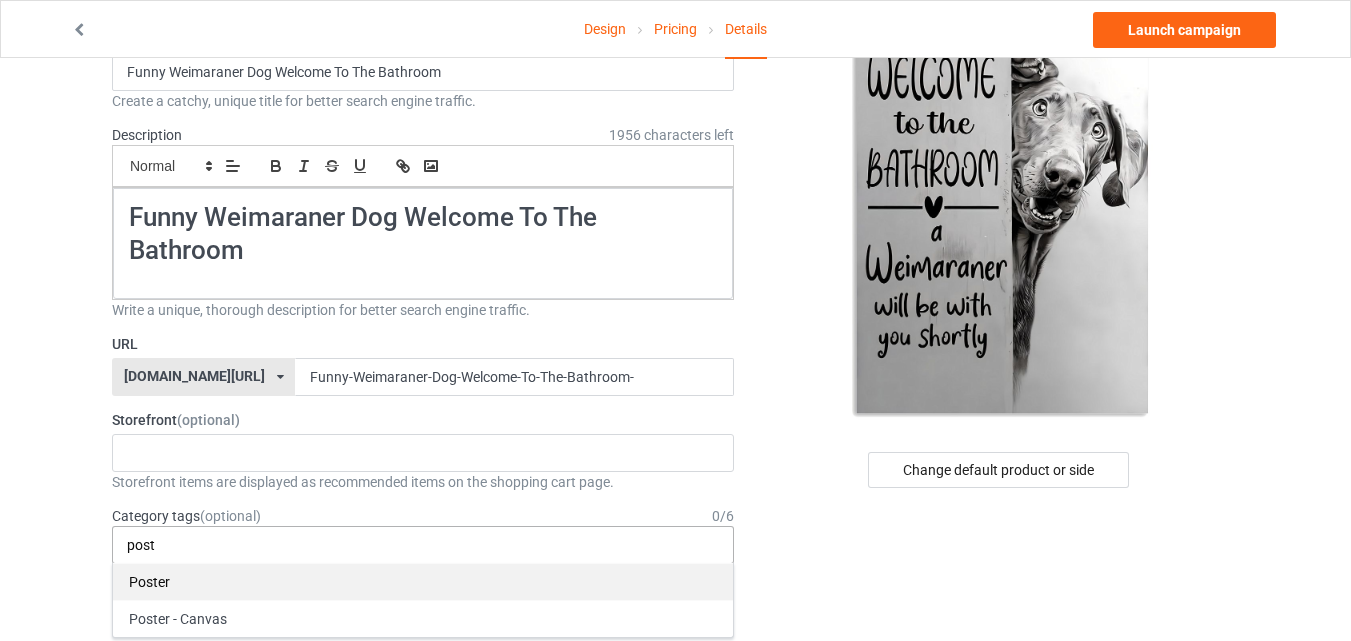 type on "post" 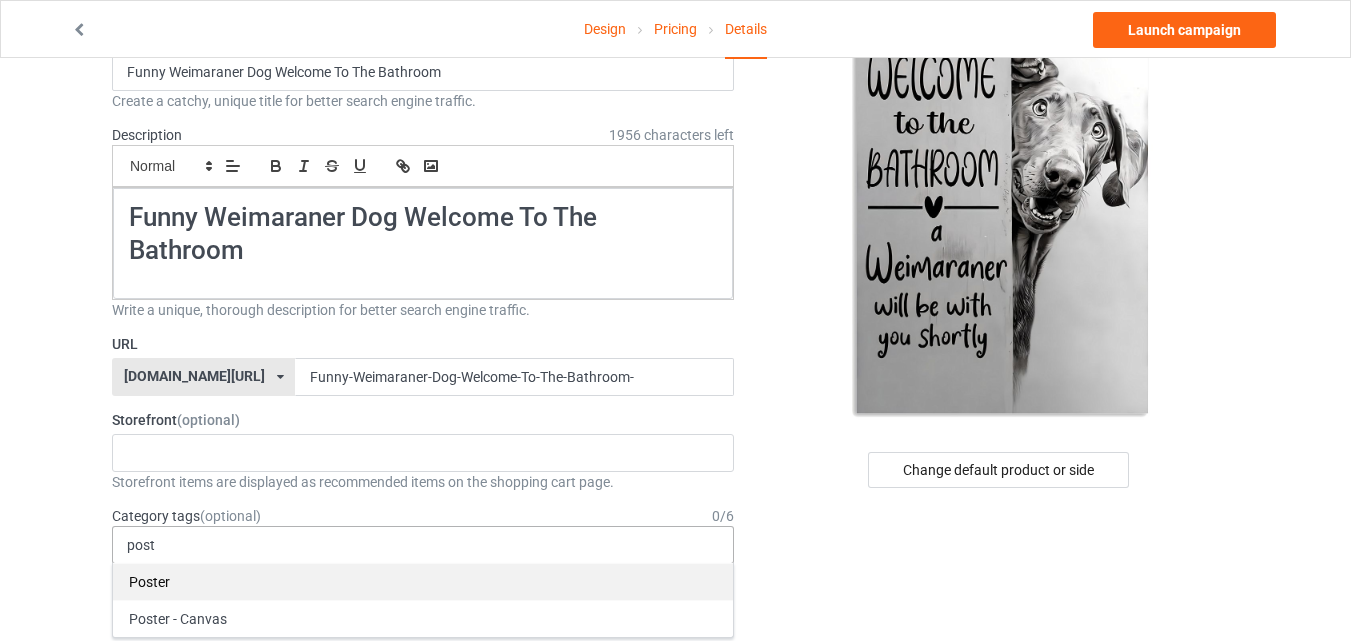 click on "Poster" at bounding box center (423, 581) 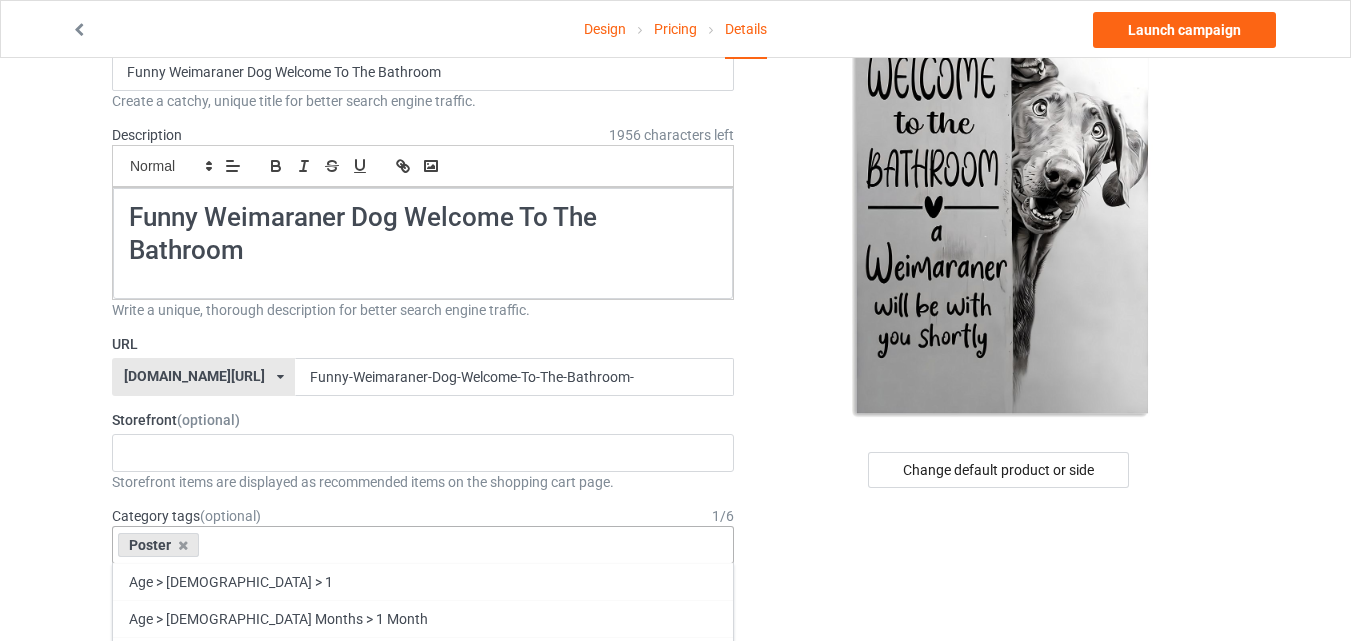 click at bounding box center (220, 545) 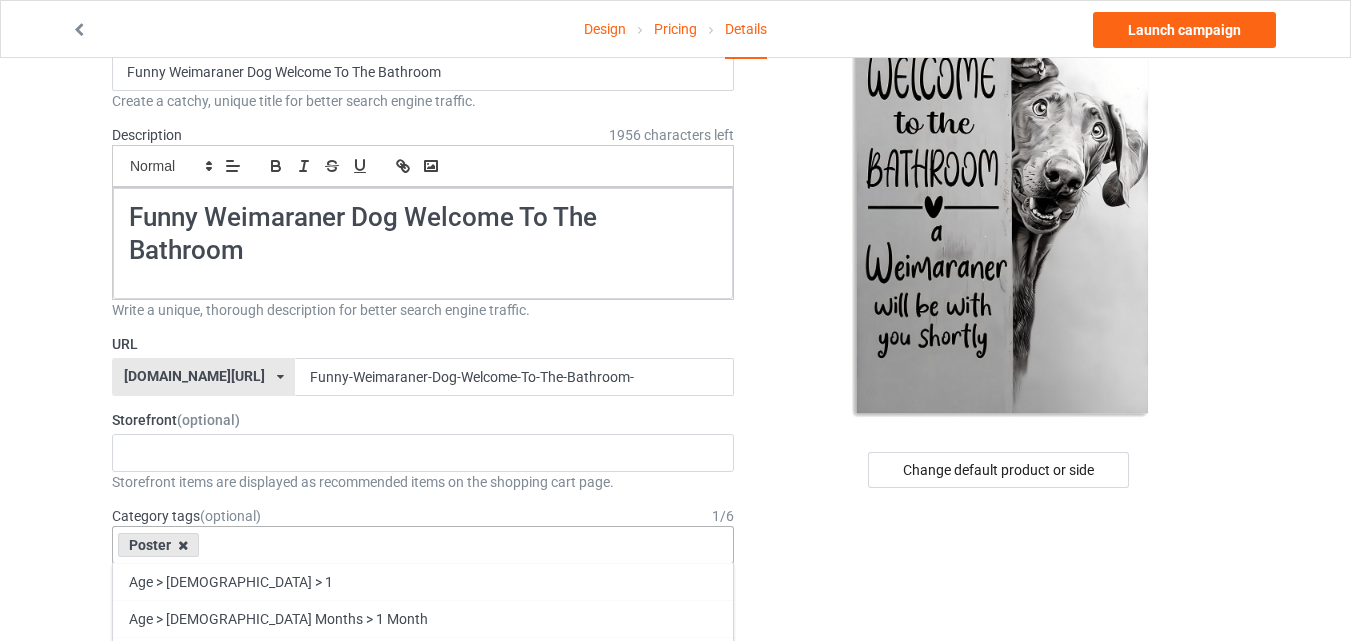 click at bounding box center [183, 545] 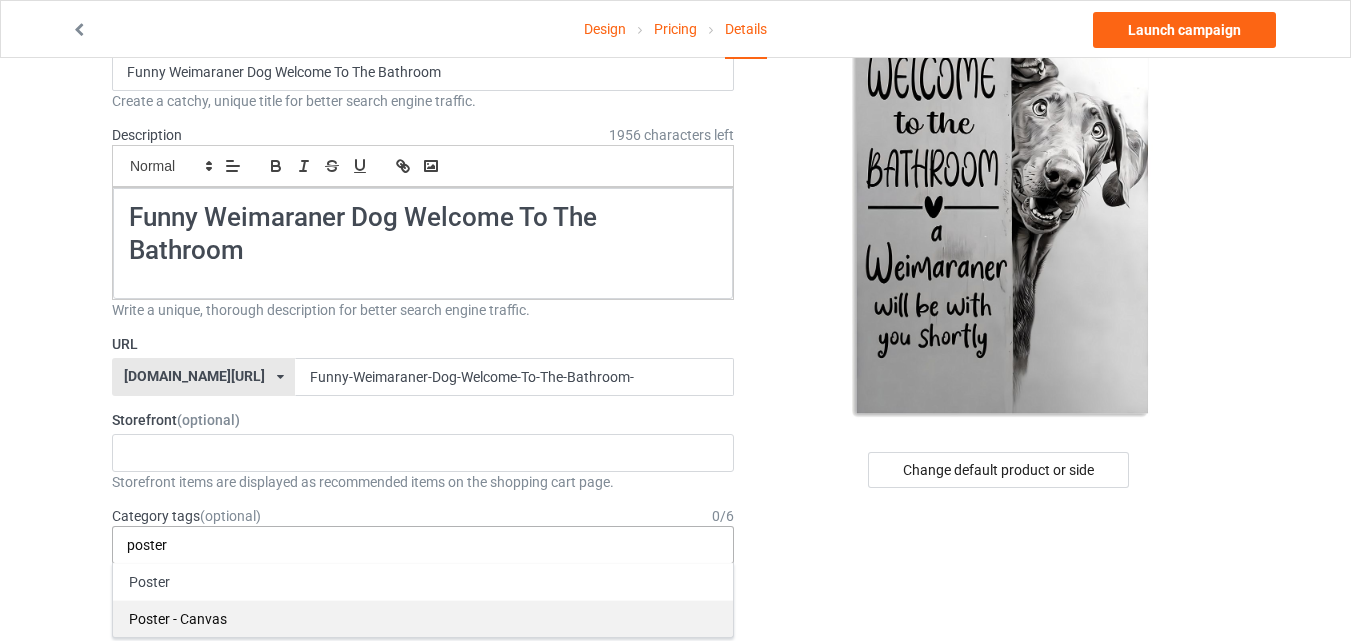 type on "poster" 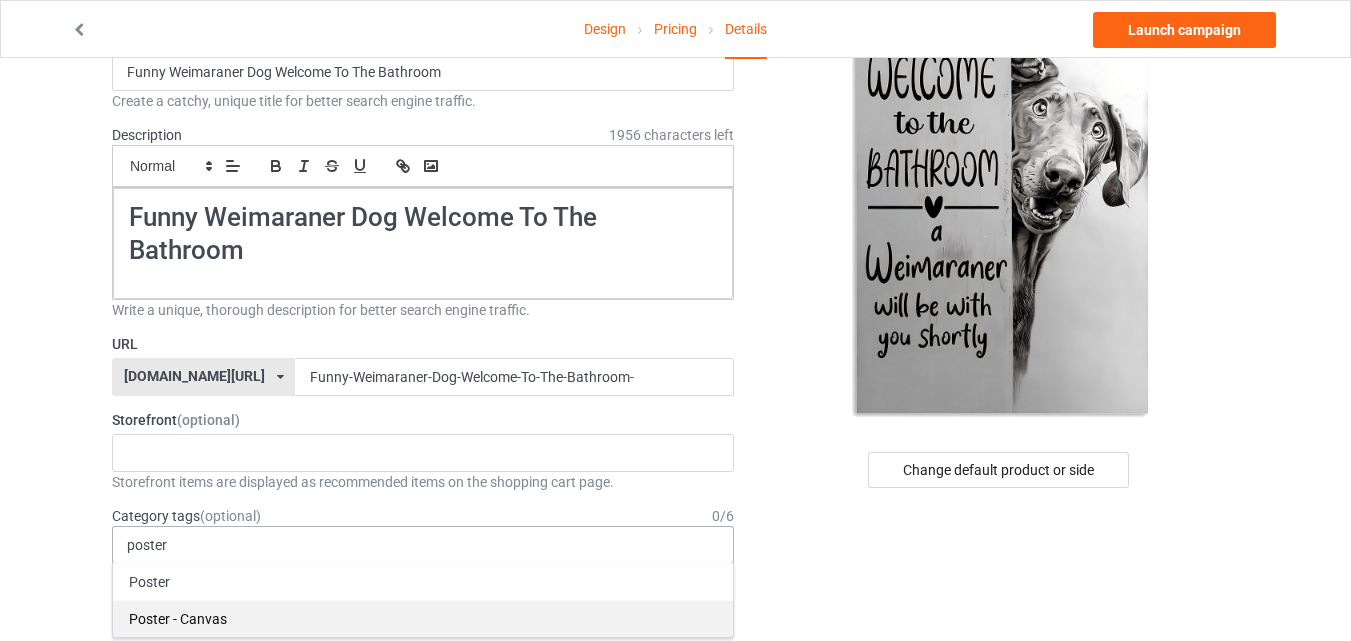 click on "Poster - Canvas" at bounding box center (423, 618) 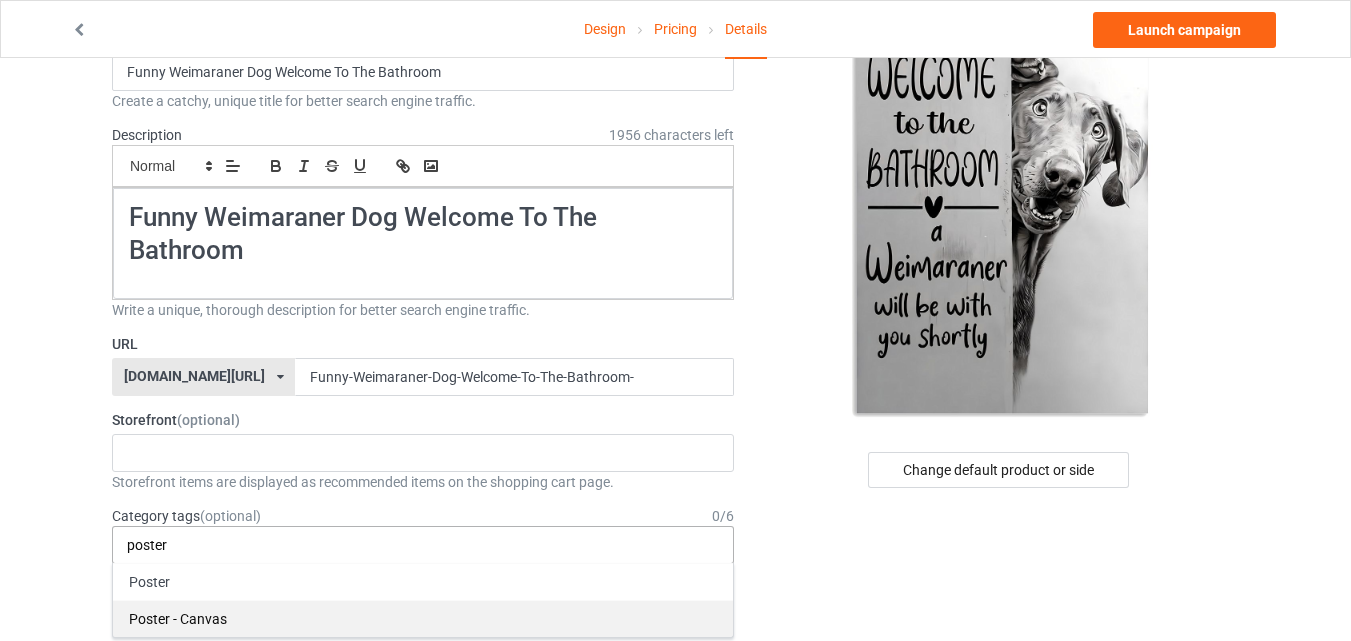 type 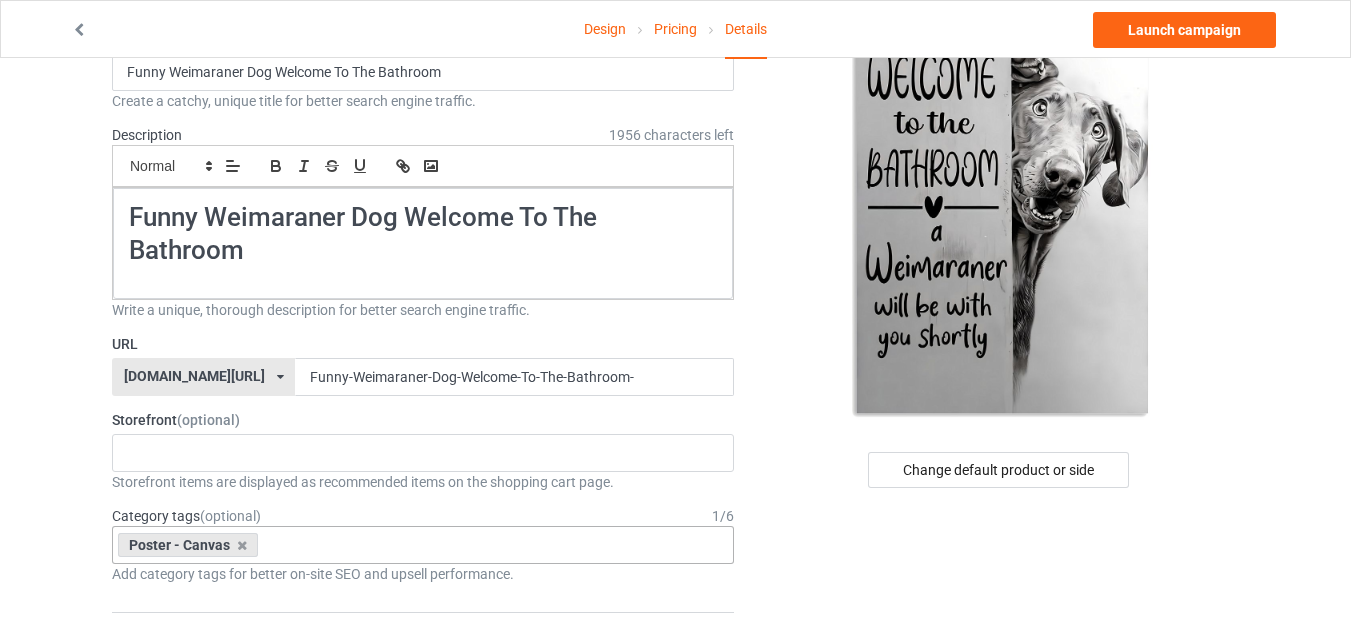 click on "Change default product or side" at bounding box center (1000, 980) 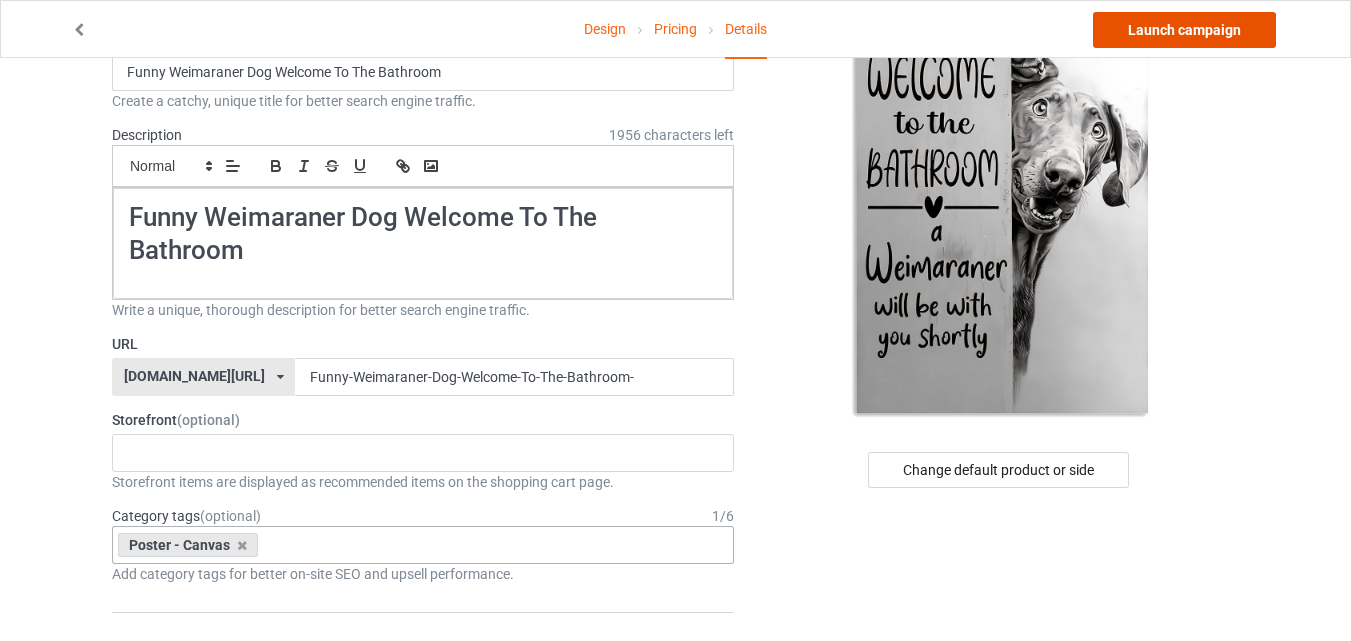 click on "Launch campaign" at bounding box center (1184, 30) 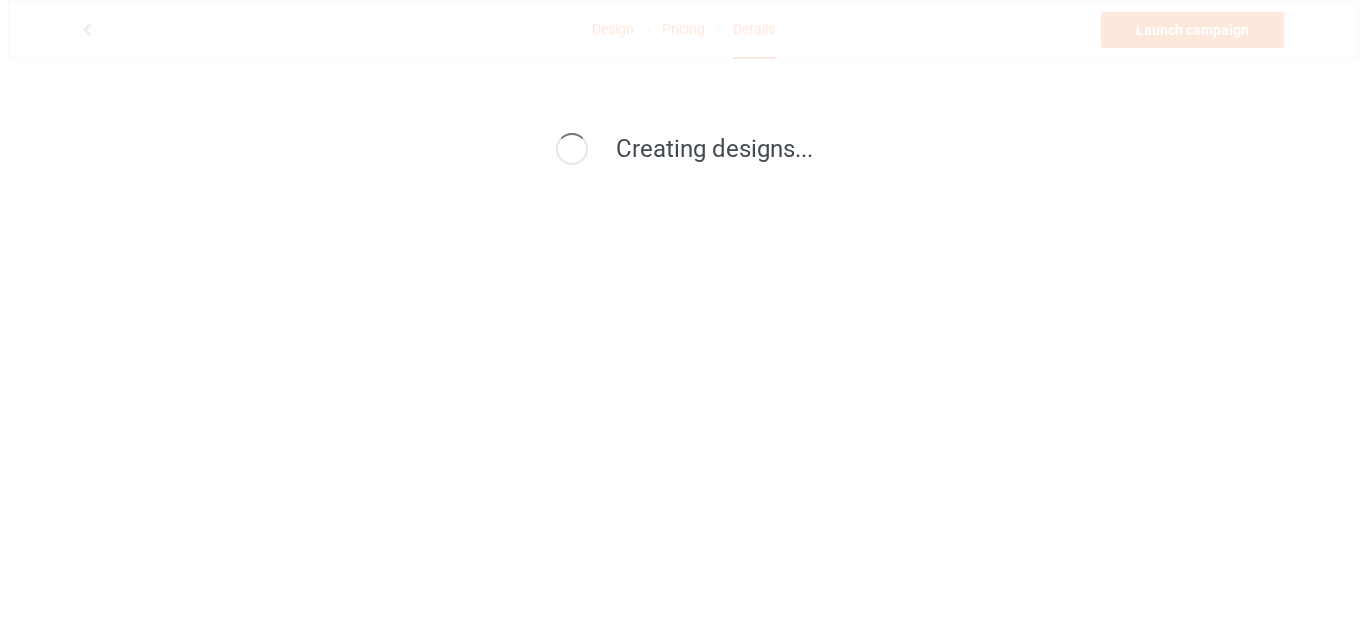 scroll, scrollTop: 0, scrollLeft: 0, axis: both 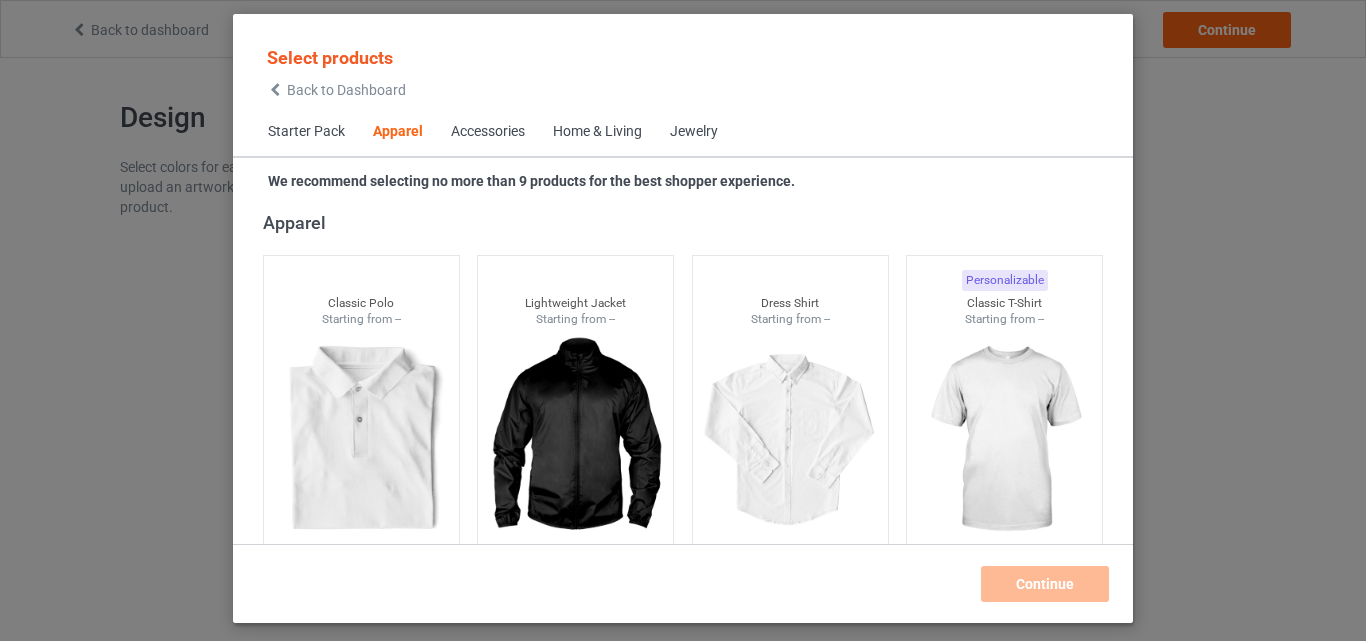 click on "Home & Living" at bounding box center (597, 132) 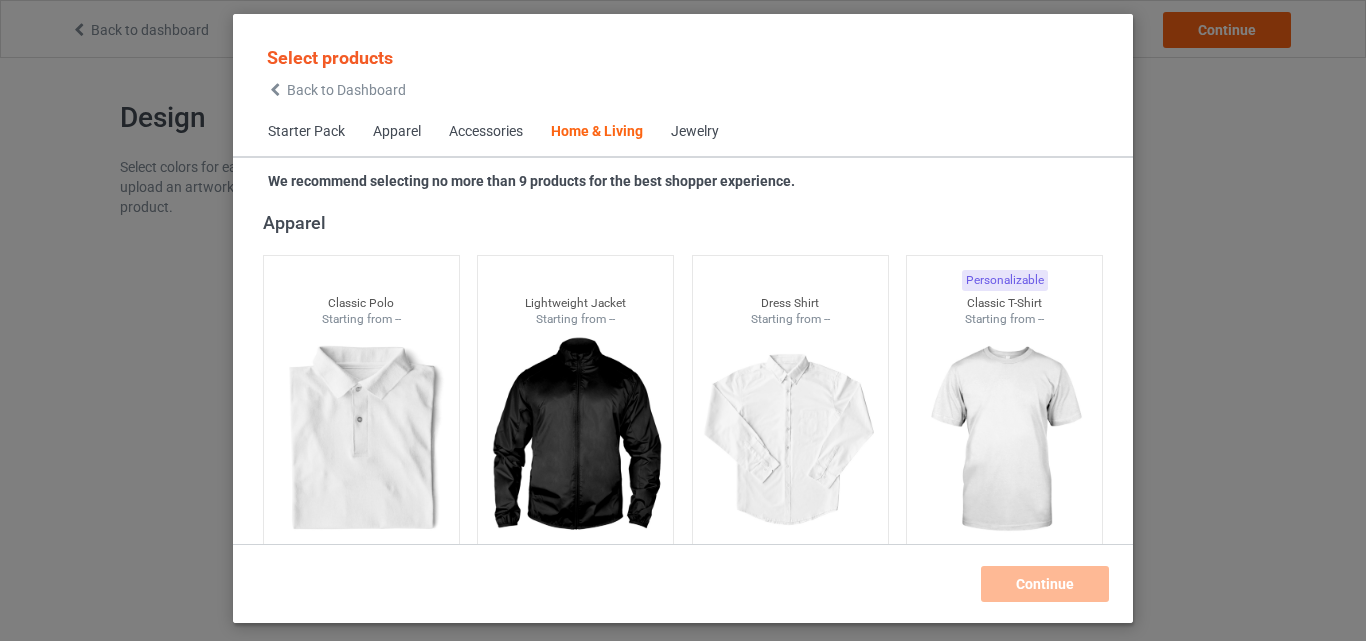 scroll, scrollTop: 9019, scrollLeft: 0, axis: vertical 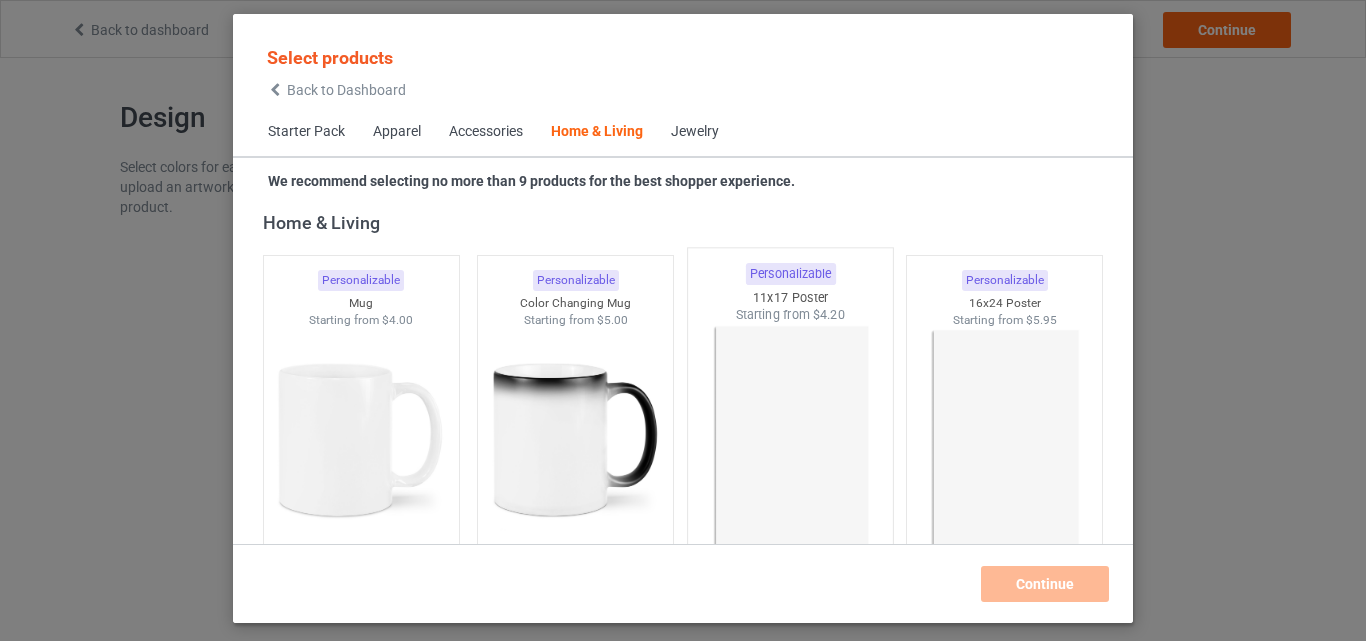 click at bounding box center [790, 441] 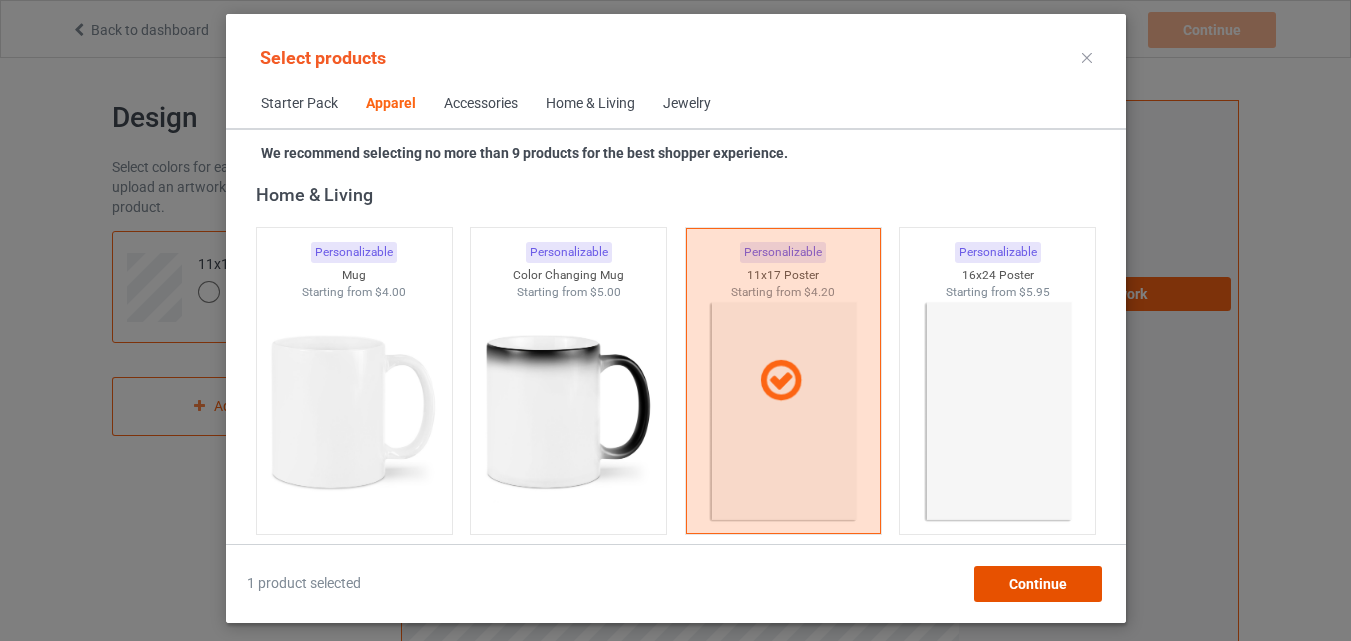 click on "Continue" at bounding box center [1037, 584] 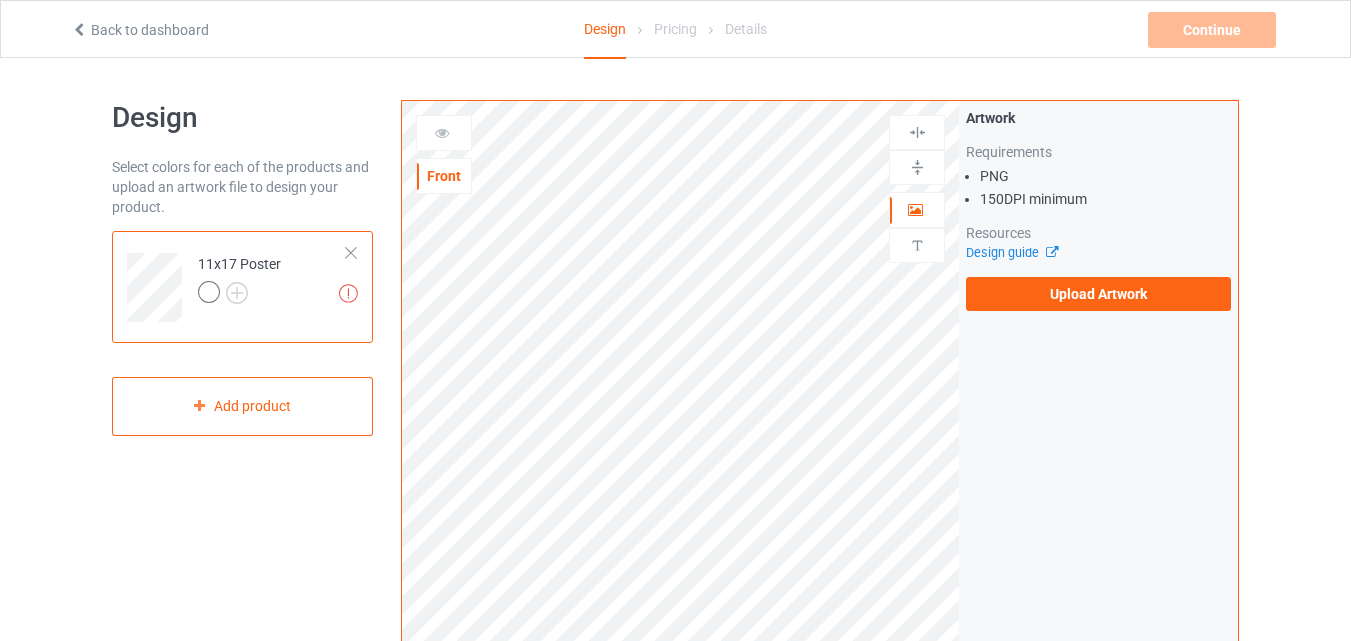 click on "Artwork Requirements PNG 150  DPI minimum Resources Design guide Upload Artwork" at bounding box center (1098, 209) 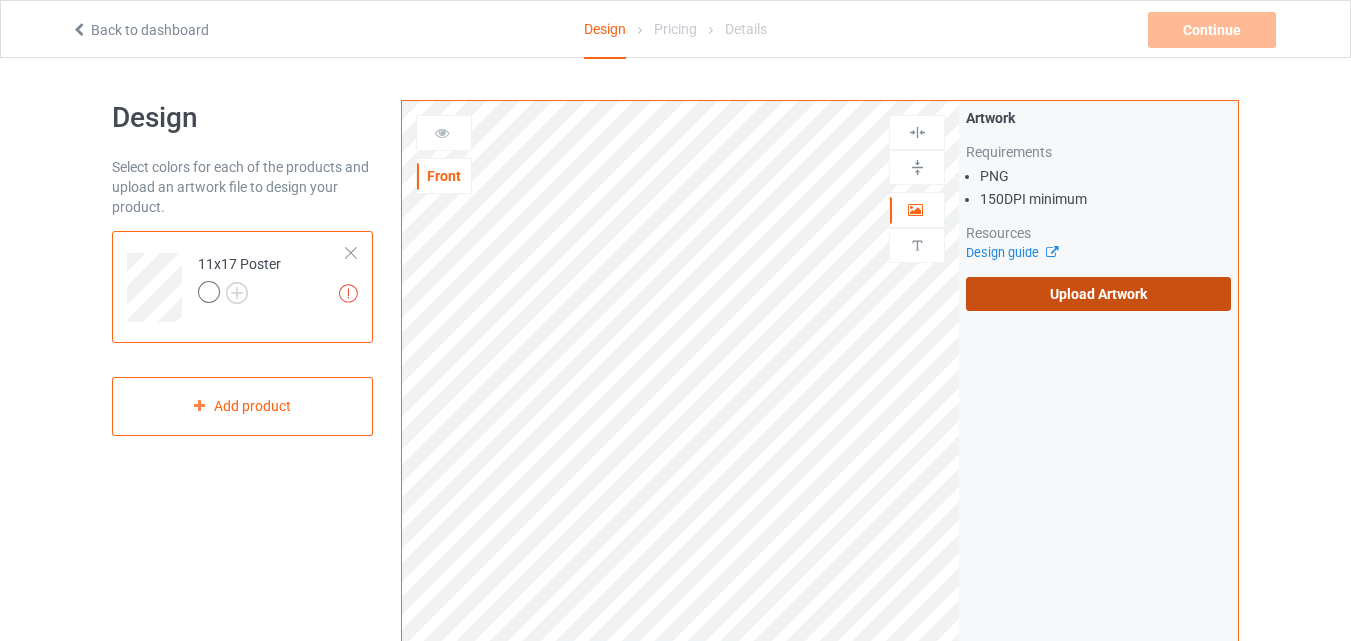 click on "Upload Artwork" at bounding box center (1098, 294) 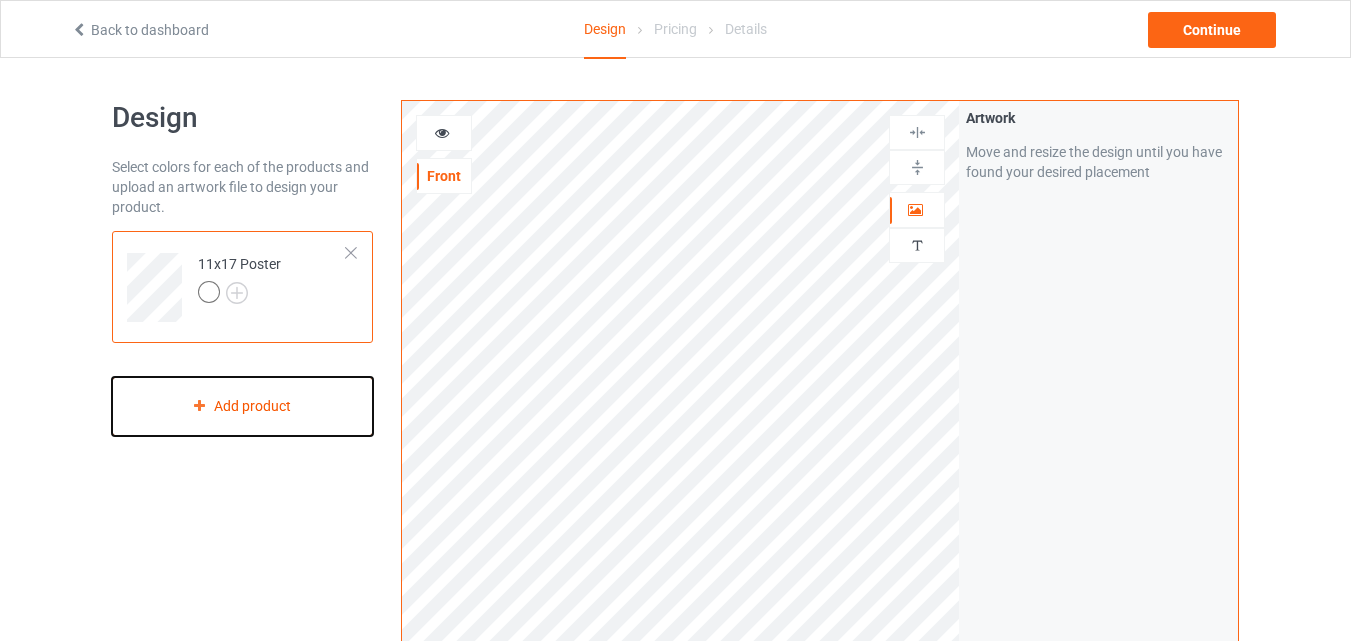 click on "Add product" at bounding box center [242, 406] 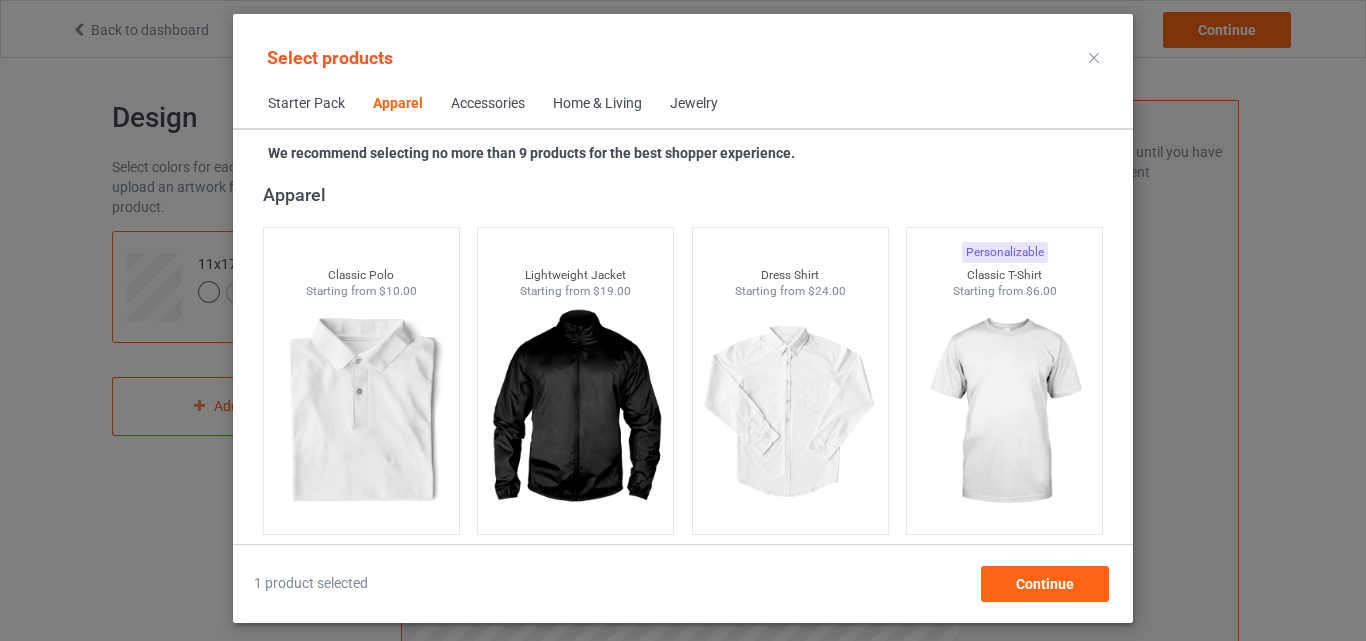 click on "Home & Living" at bounding box center (597, 104) 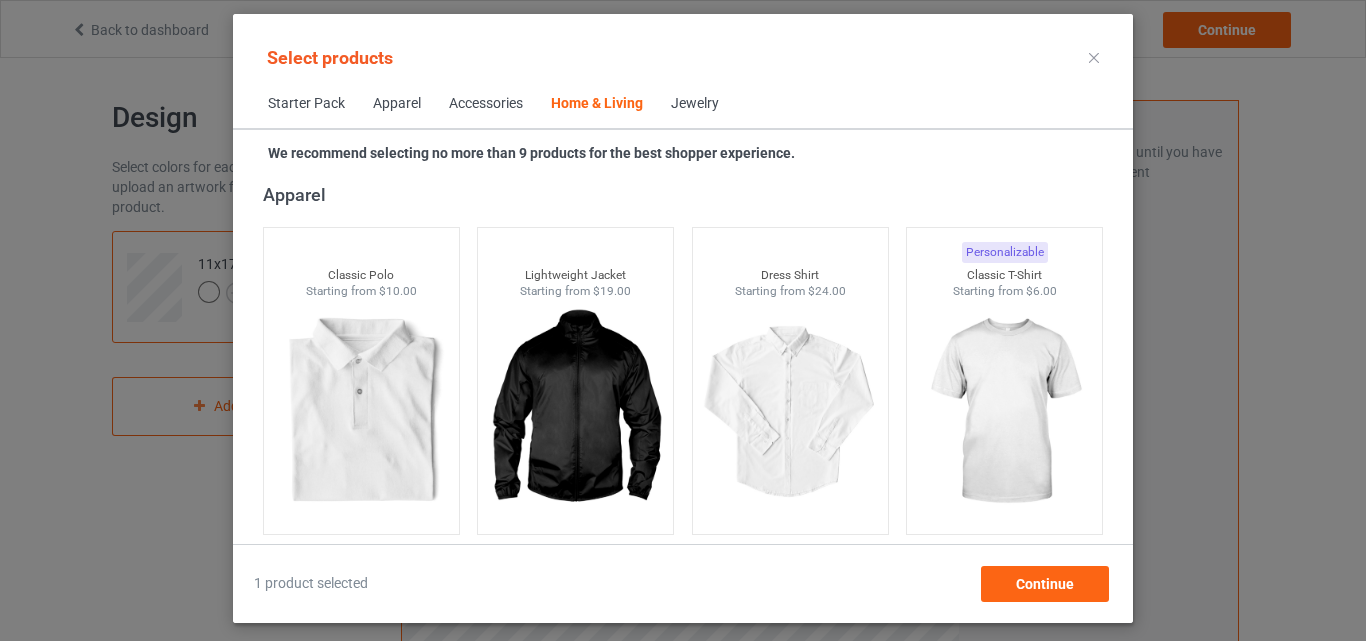 scroll, scrollTop: 9019, scrollLeft: 0, axis: vertical 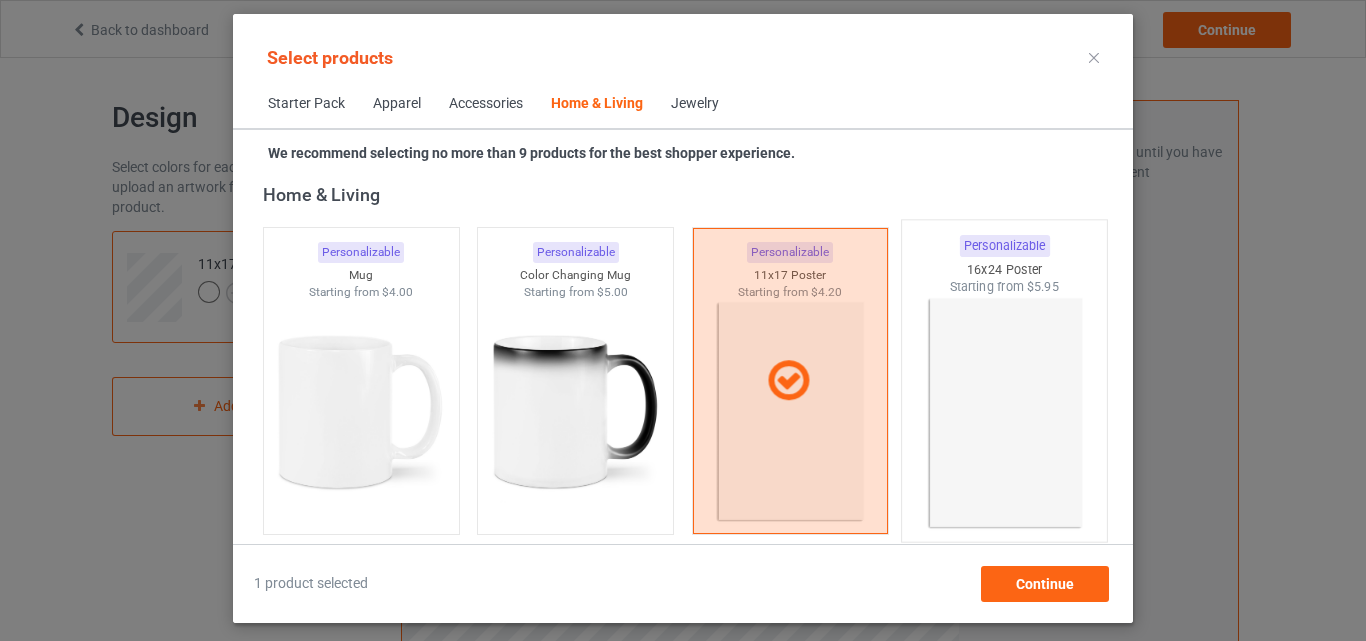 click at bounding box center [1005, 413] 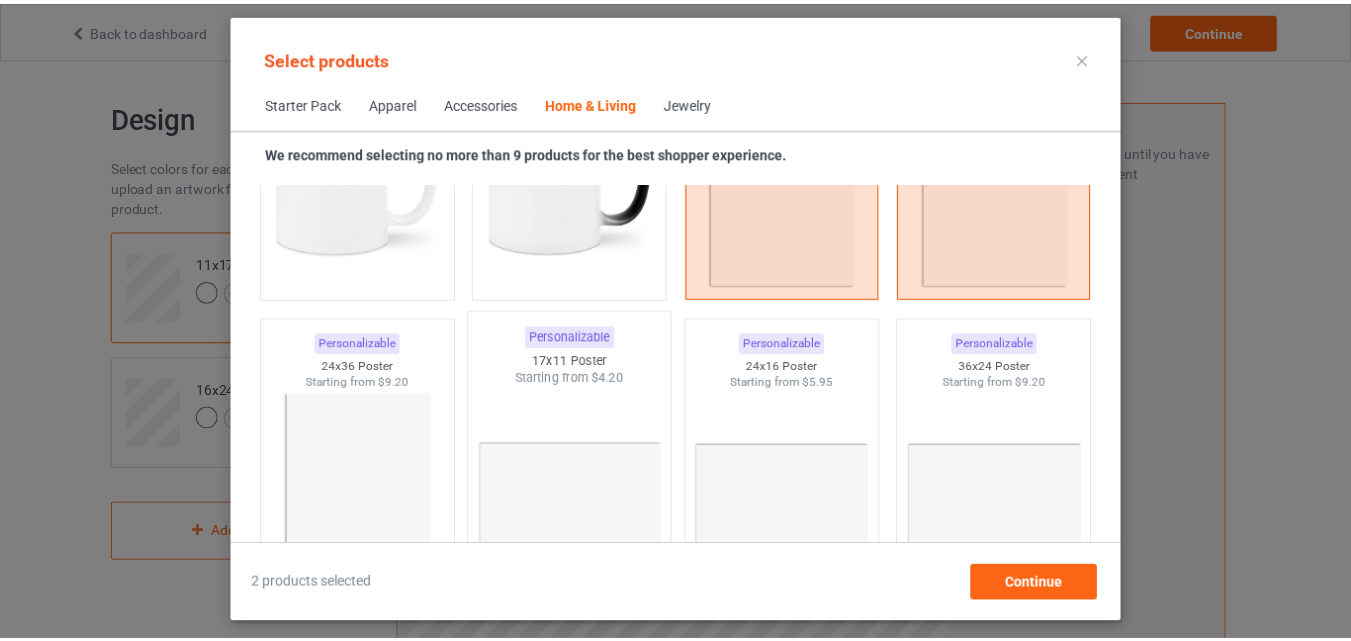 scroll, scrollTop: 9259, scrollLeft: 0, axis: vertical 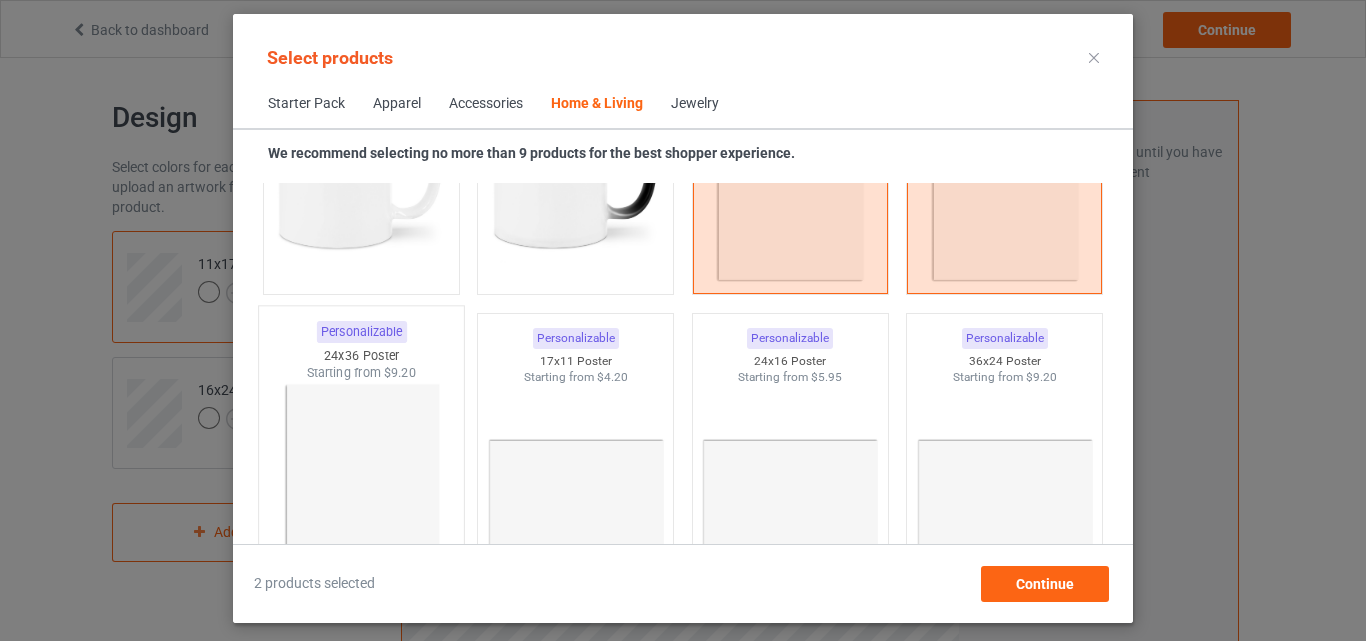 click at bounding box center [361, 499] 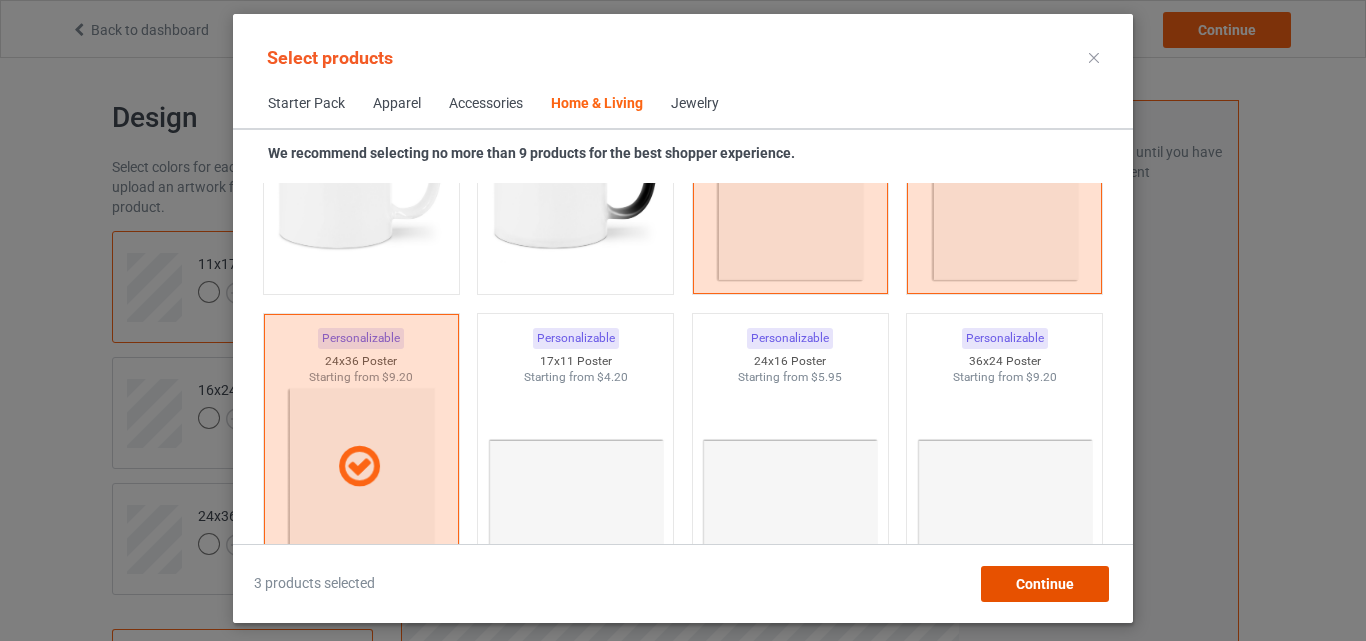 click on "Continue" at bounding box center [1045, 584] 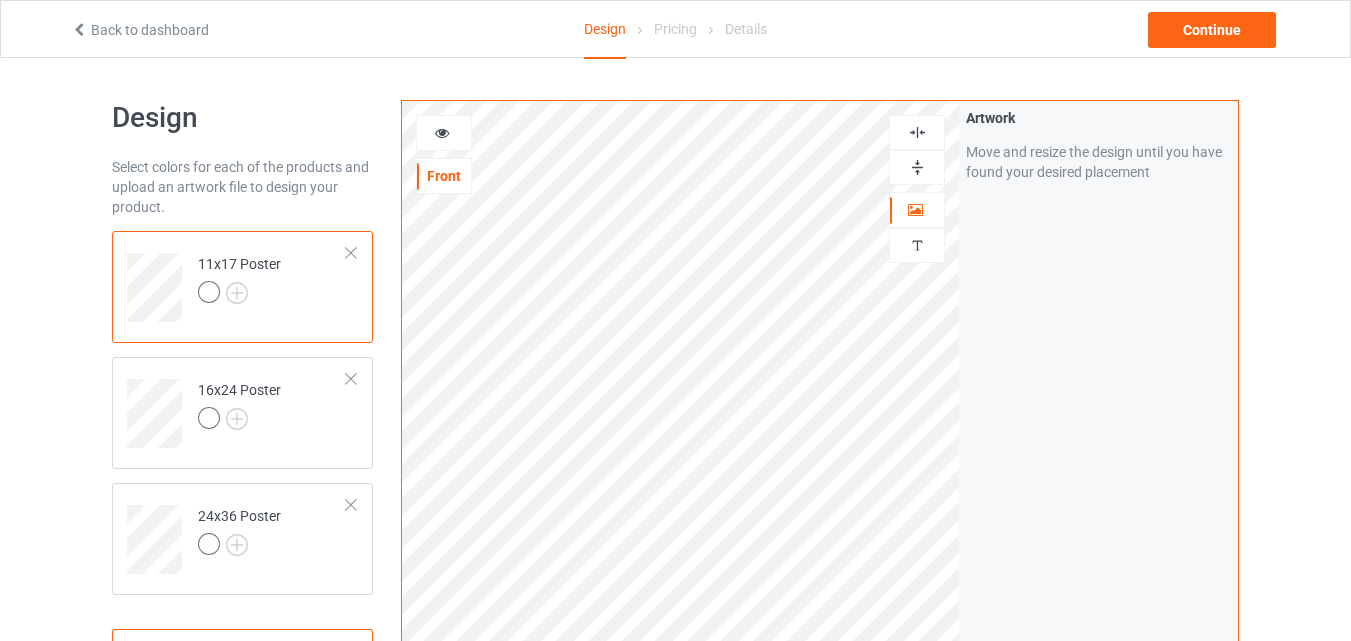 scroll, scrollTop: 285, scrollLeft: 0, axis: vertical 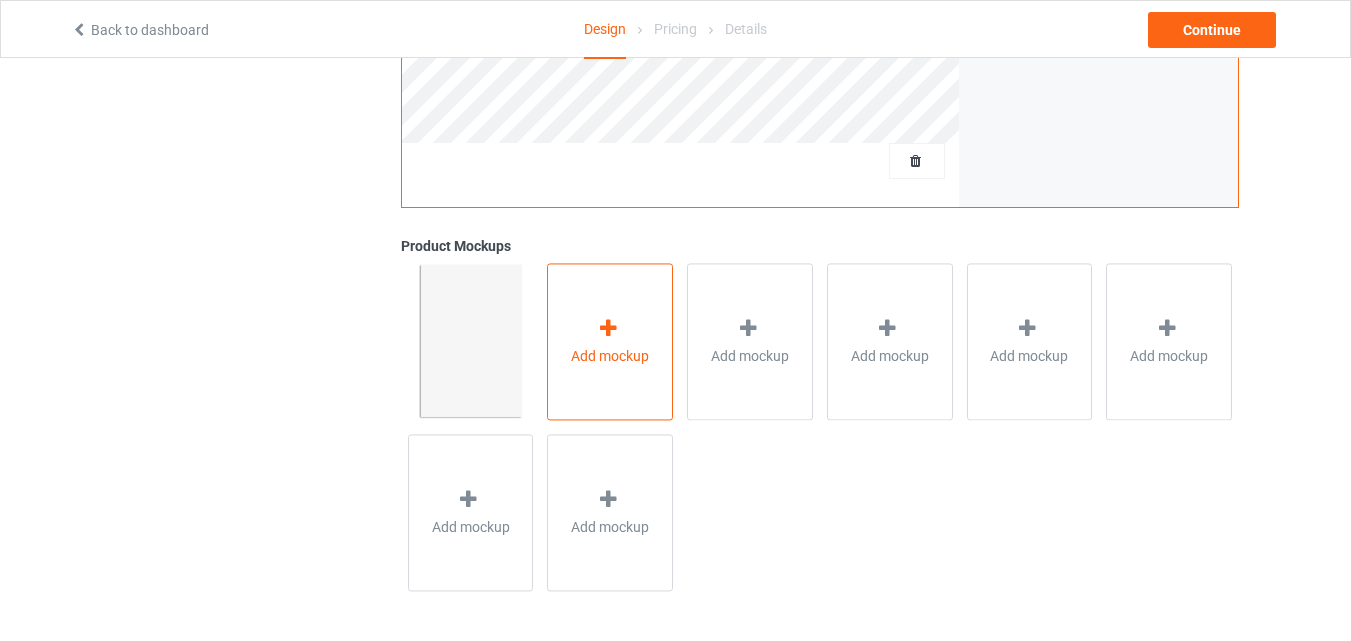 click on "Add mockup" at bounding box center (610, 341) 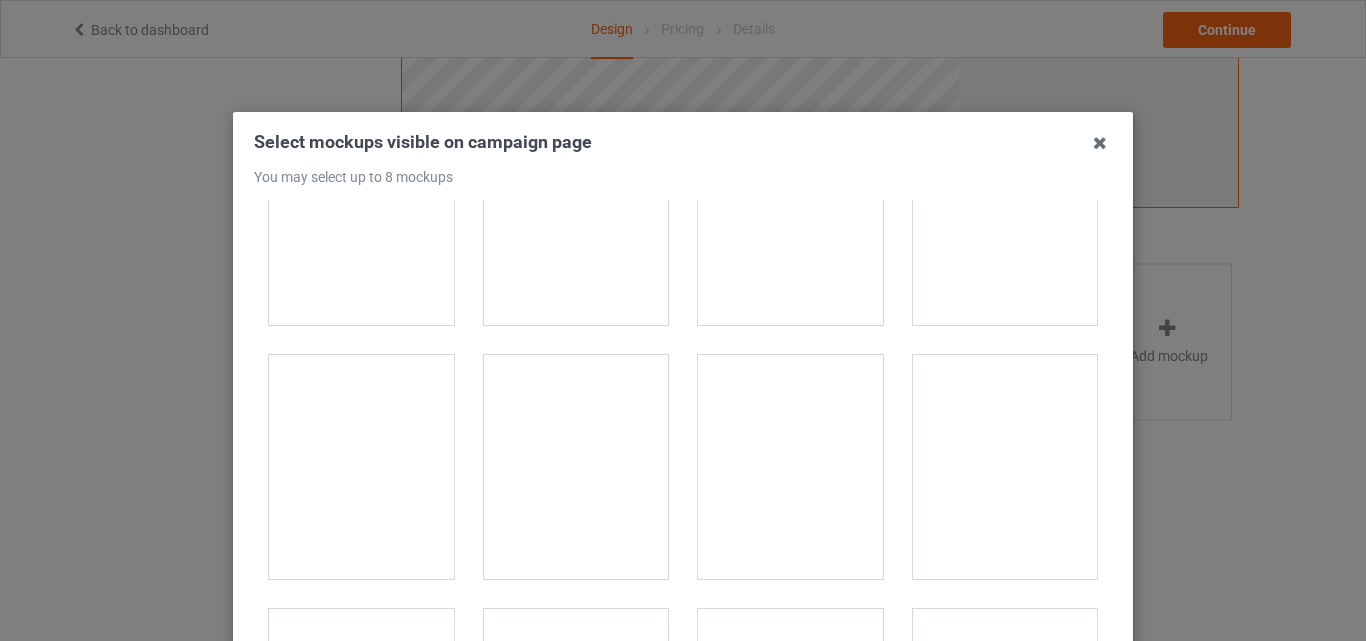 scroll, scrollTop: 1308, scrollLeft: 0, axis: vertical 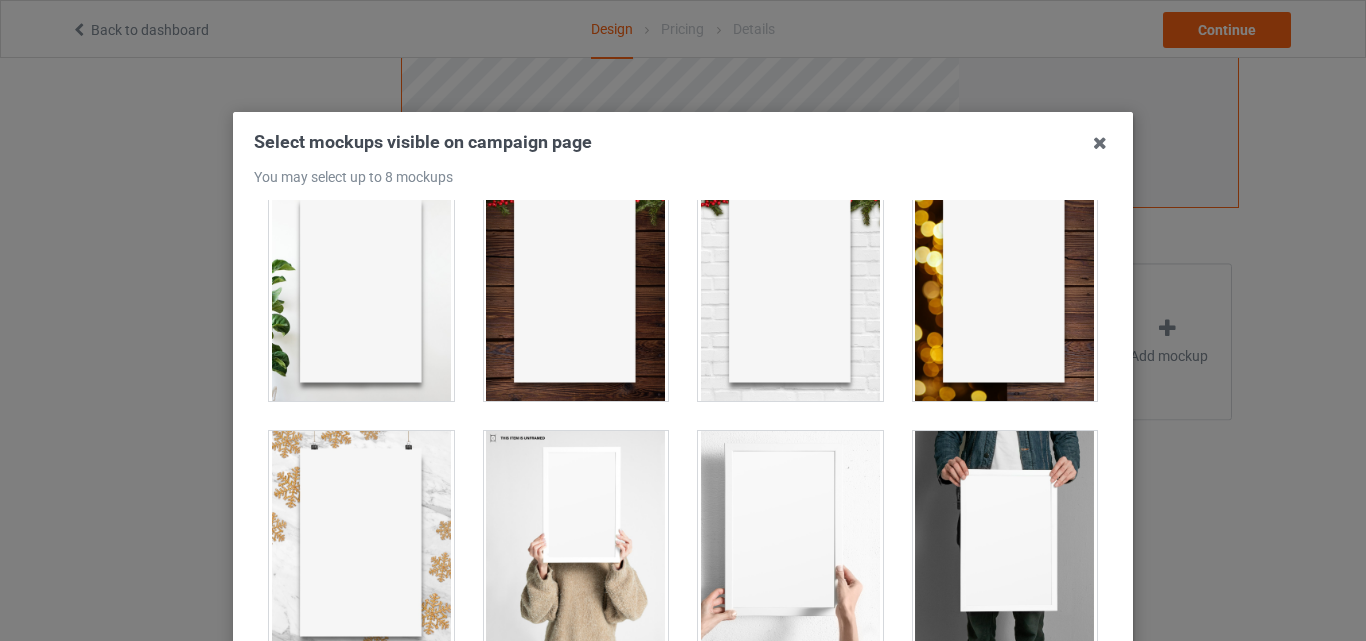 click at bounding box center (1005, 543) 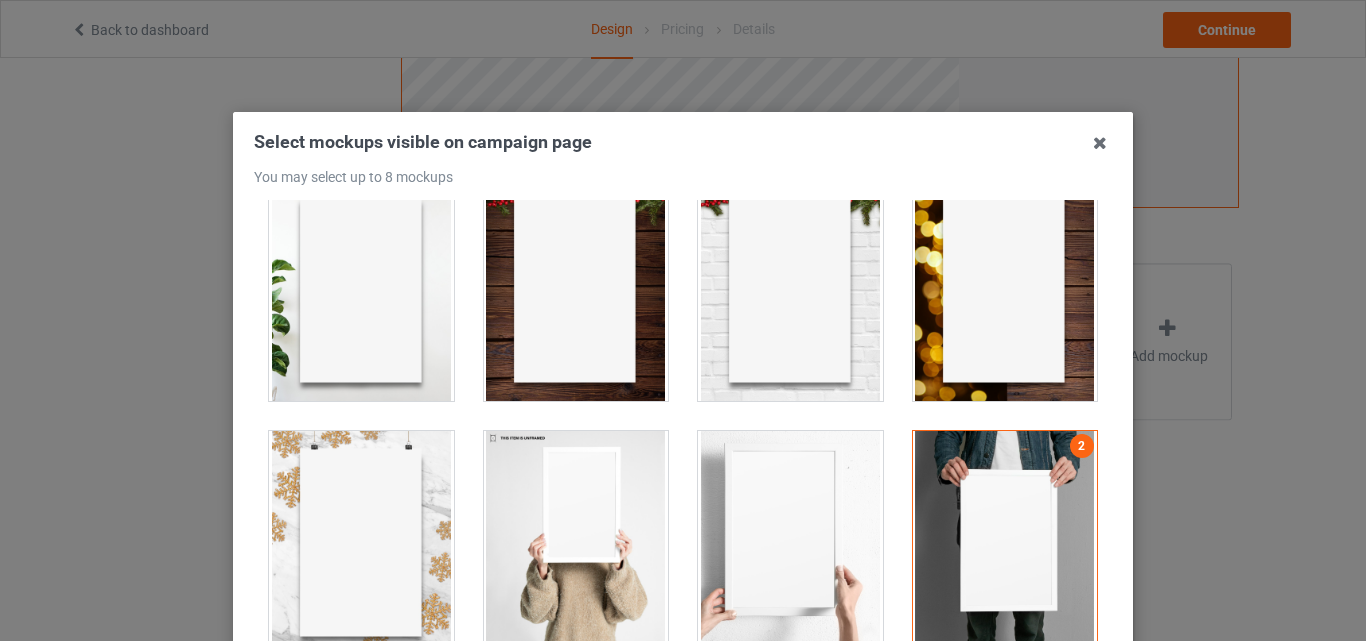 click at bounding box center (790, 543) 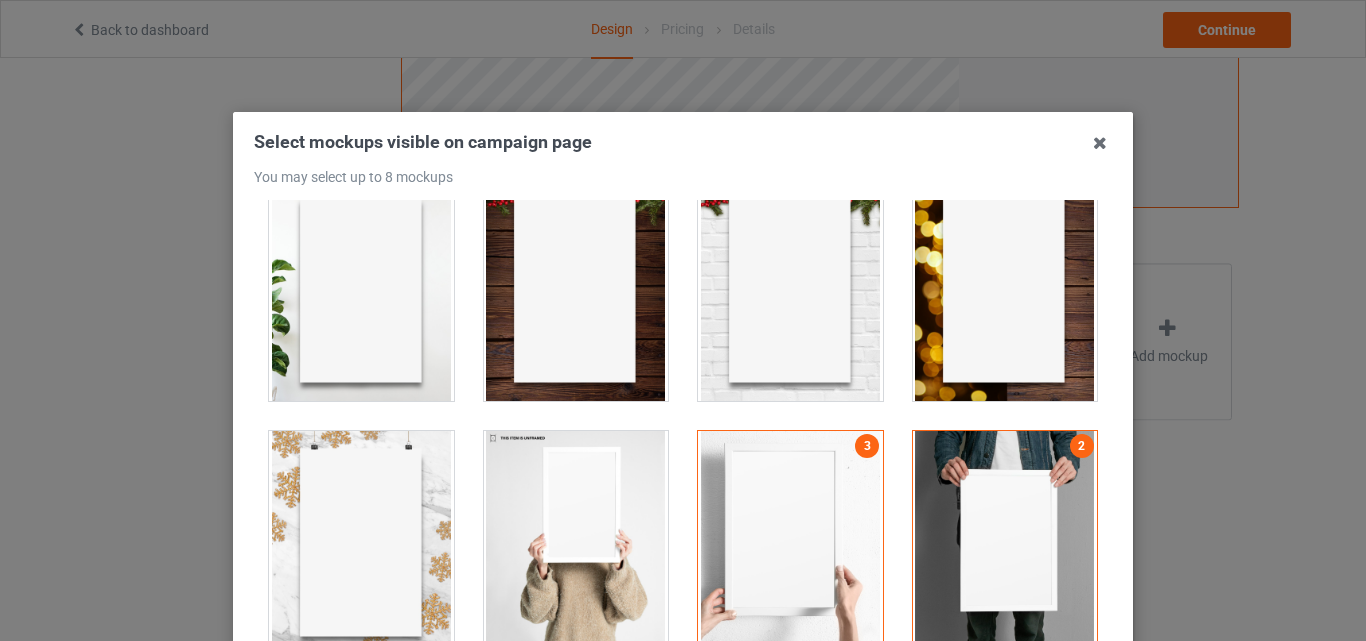 click at bounding box center (576, 543) 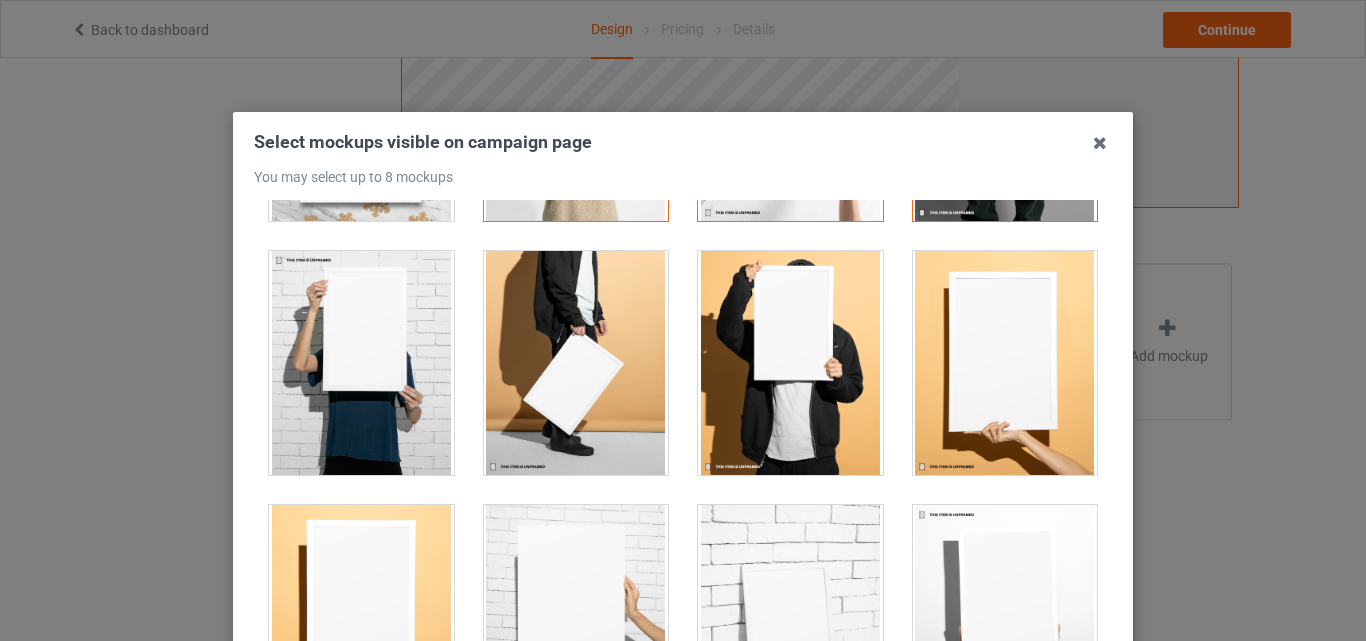 scroll, scrollTop: 1747, scrollLeft: 0, axis: vertical 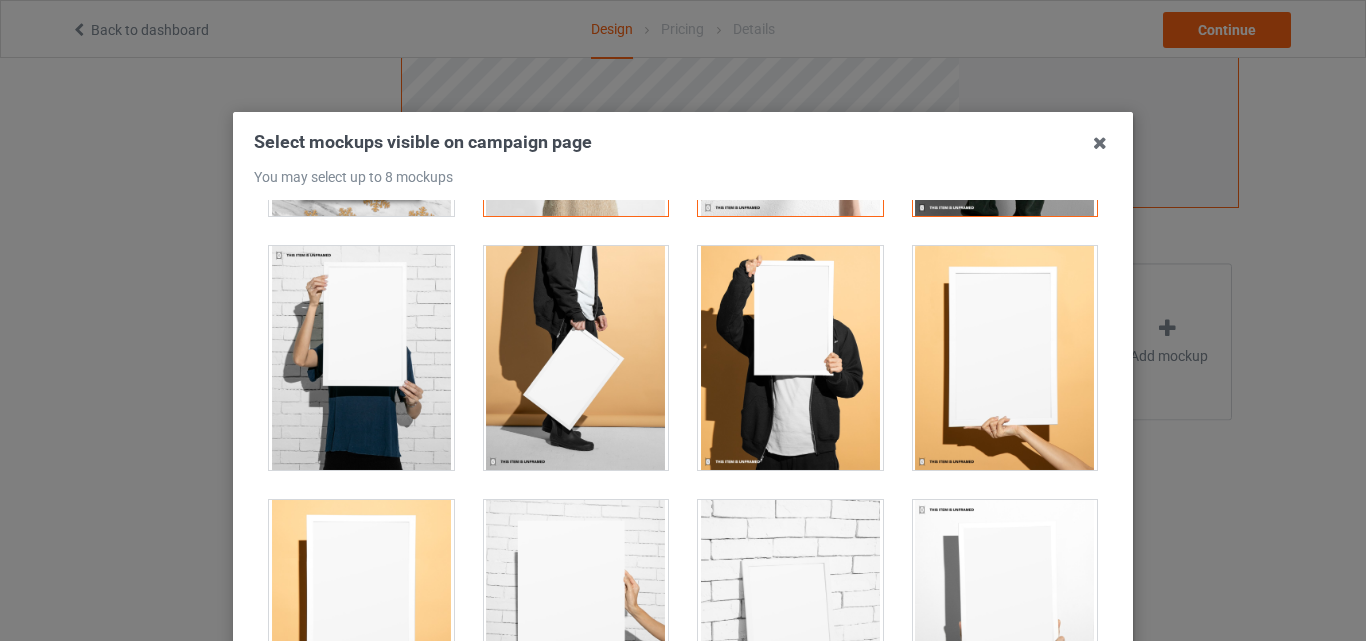drag, startPoint x: 1023, startPoint y: 421, endPoint x: 775, endPoint y: 405, distance: 248.5156 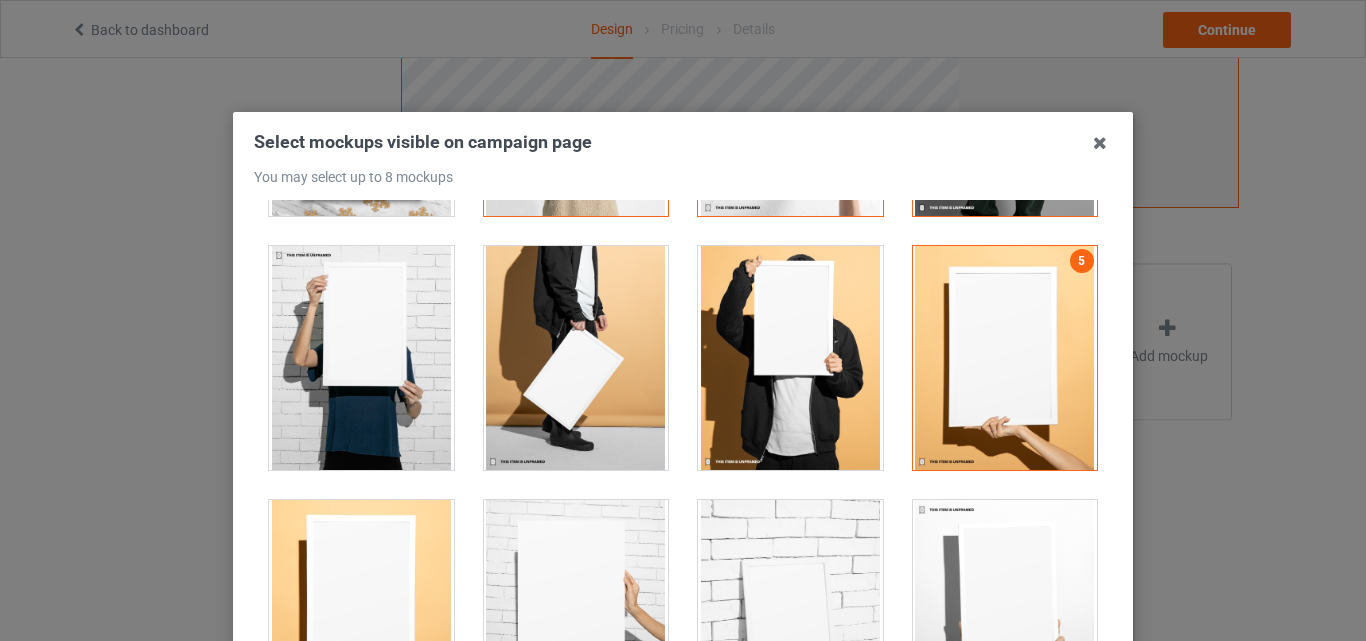 click at bounding box center [790, 358] 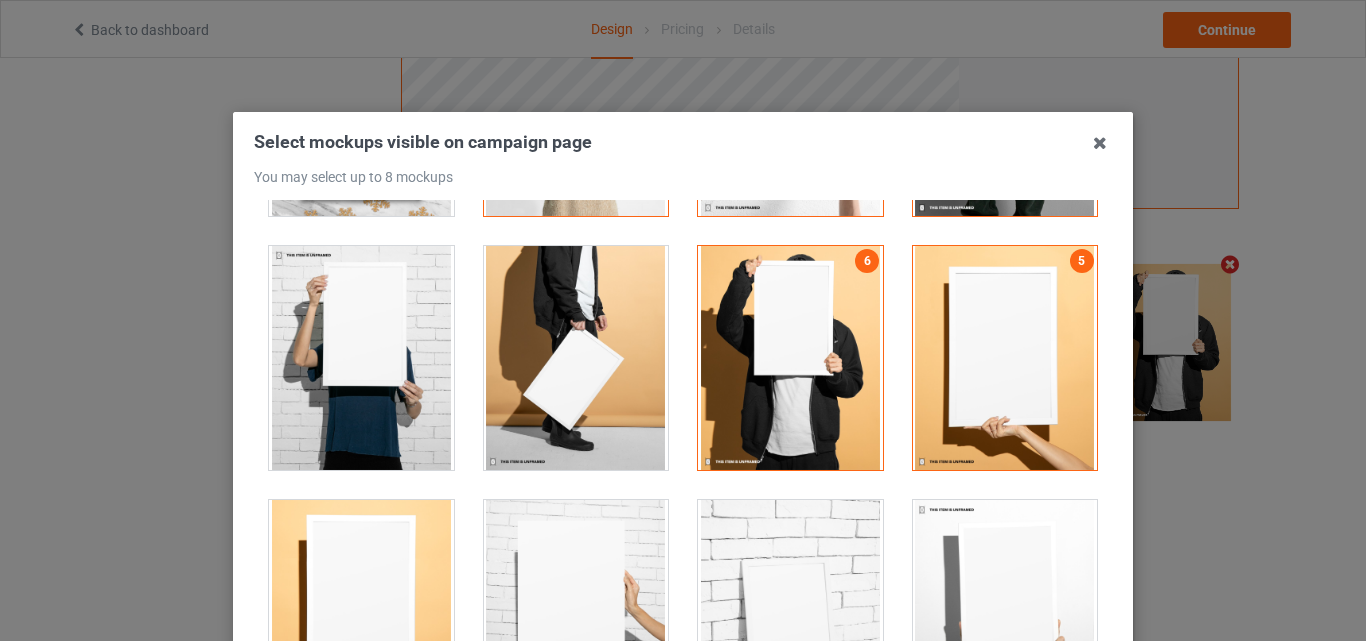 click at bounding box center (790, 612) 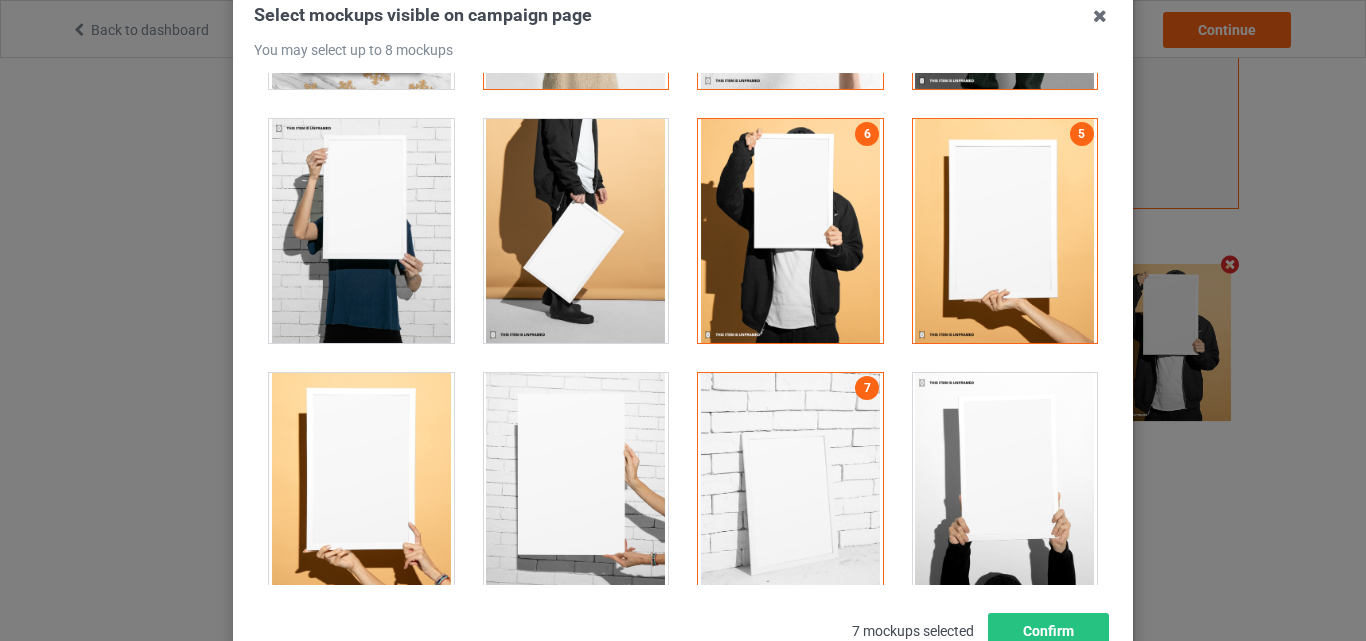 scroll, scrollTop: 275, scrollLeft: 0, axis: vertical 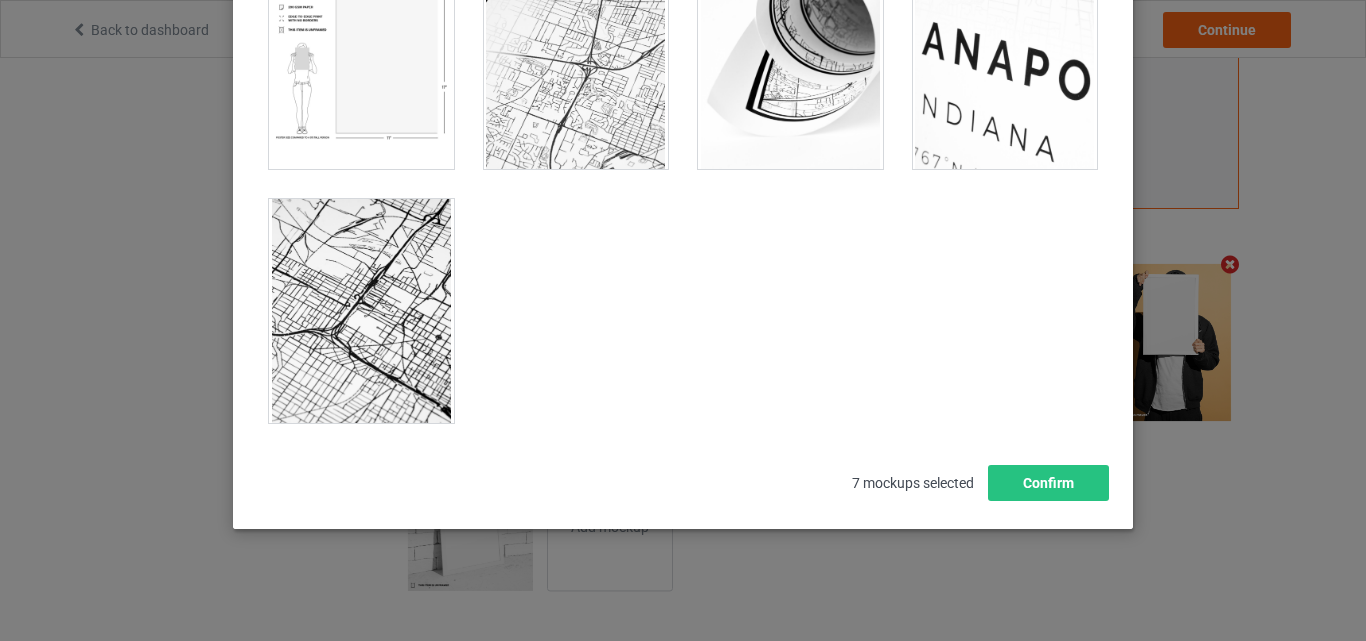 click at bounding box center (361, 57) 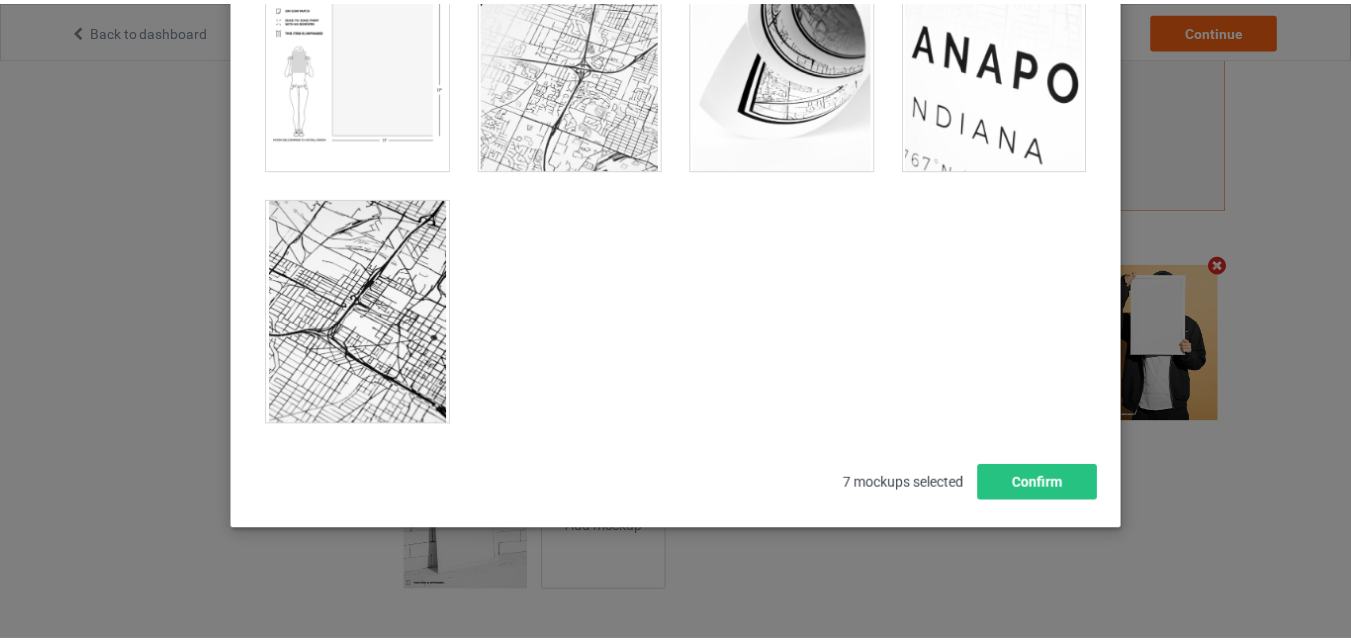 scroll, scrollTop: 653, scrollLeft: 0, axis: vertical 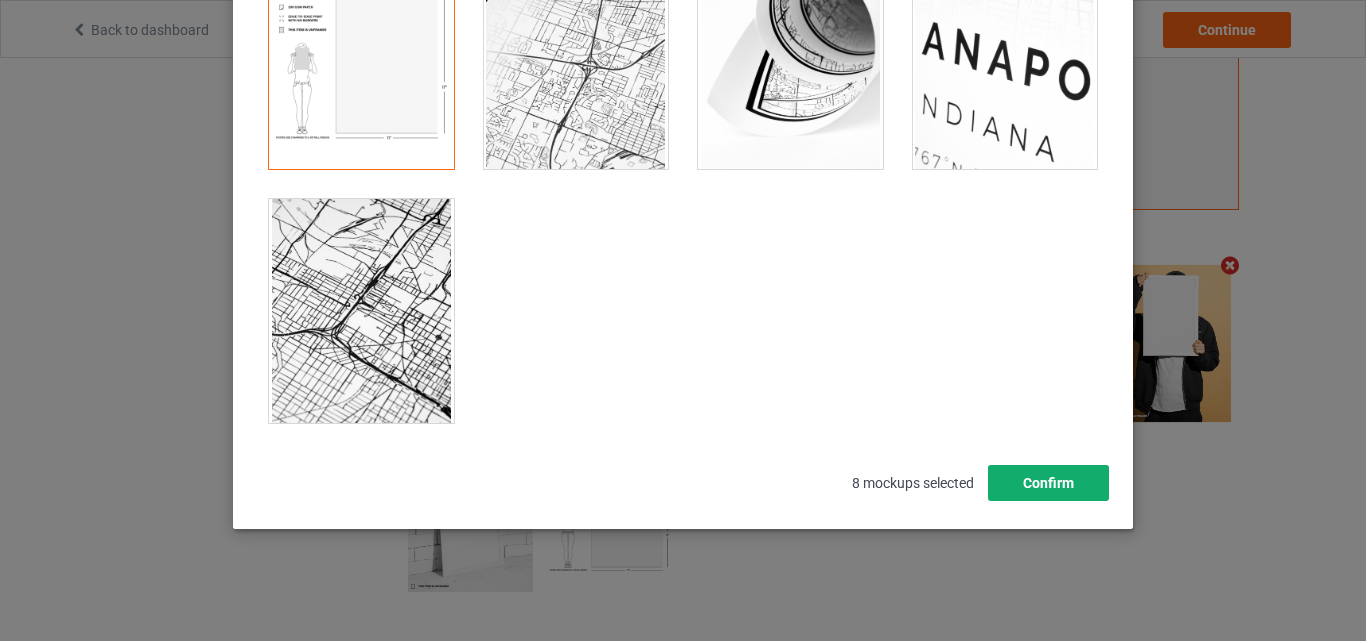 click on "Confirm" at bounding box center [1048, 483] 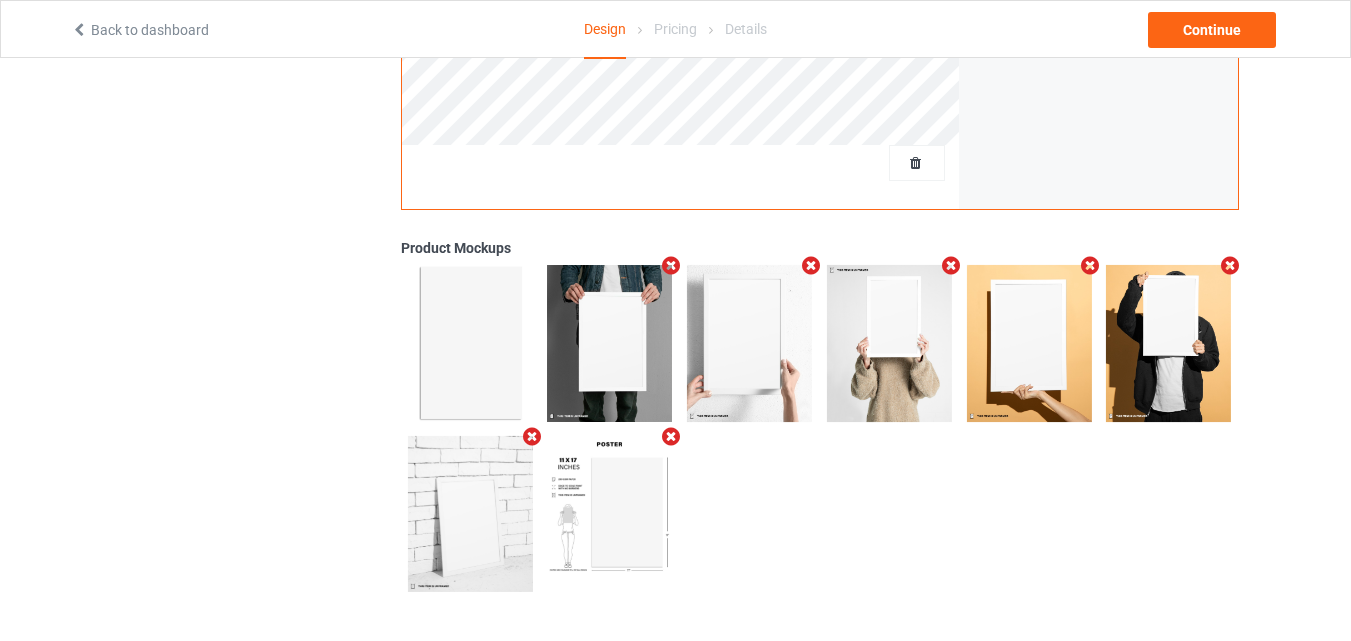 scroll, scrollTop: 0, scrollLeft: 0, axis: both 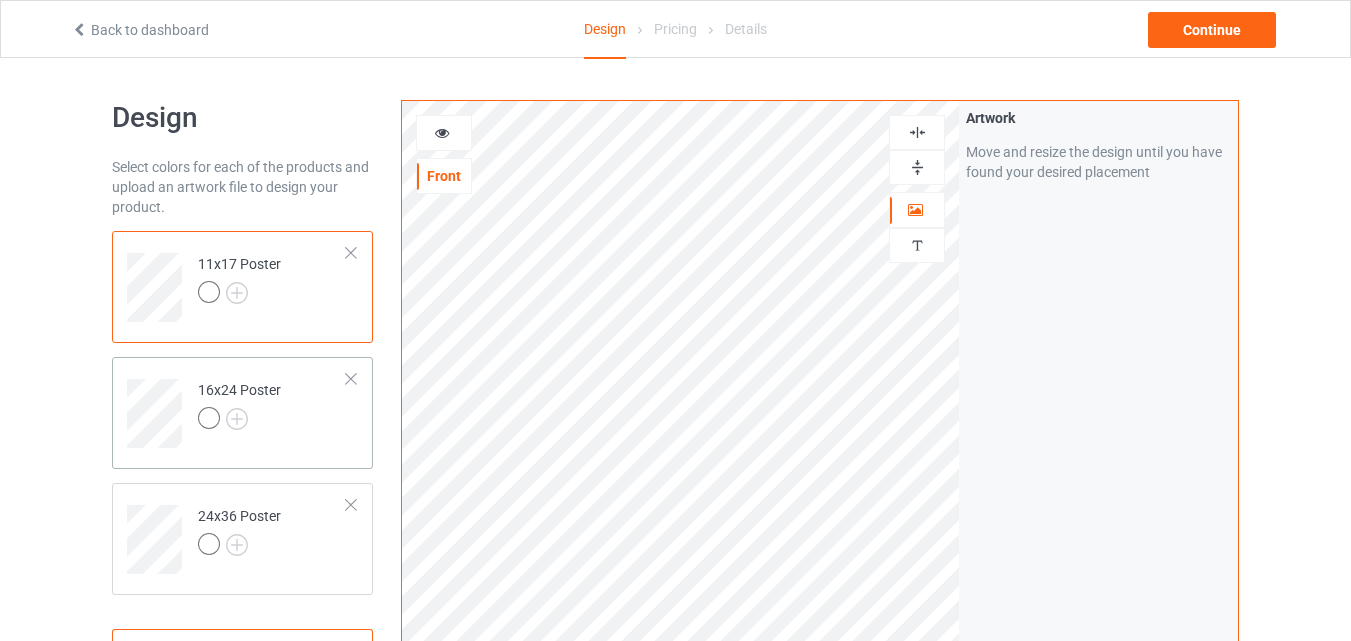 click on "16x24 Poster" at bounding box center [272, 406] 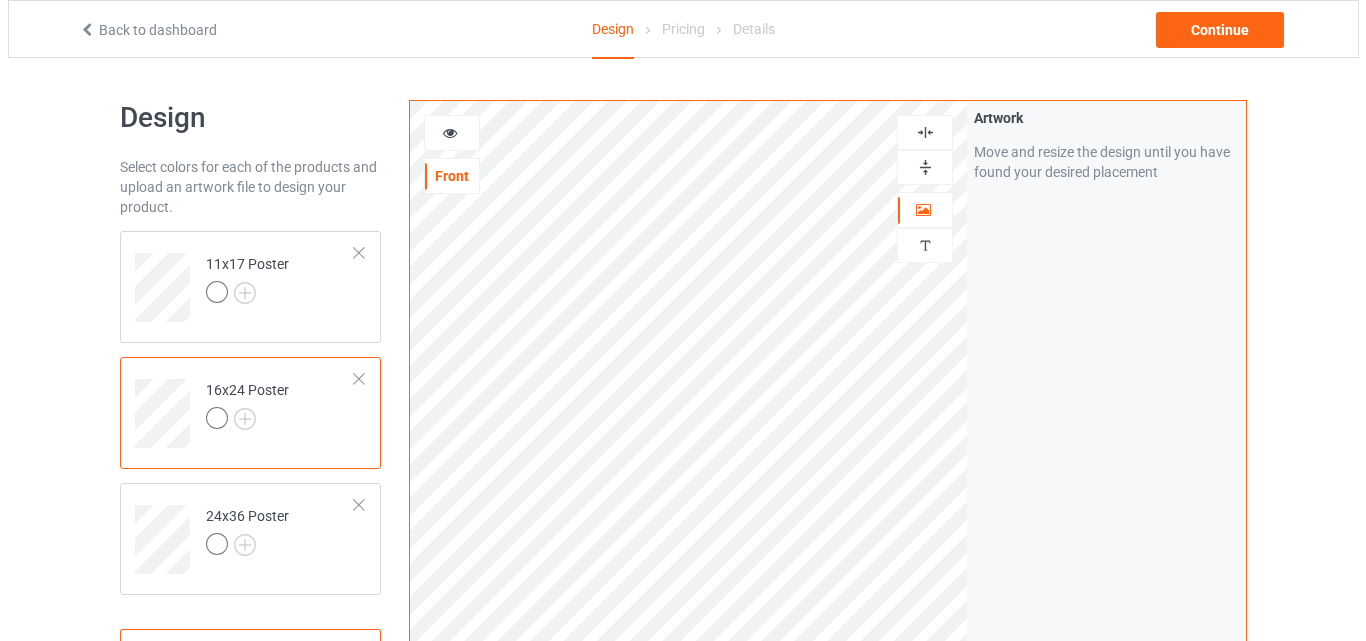 scroll, scrollTop: 655, scrollLeft: 0, axis: vertical 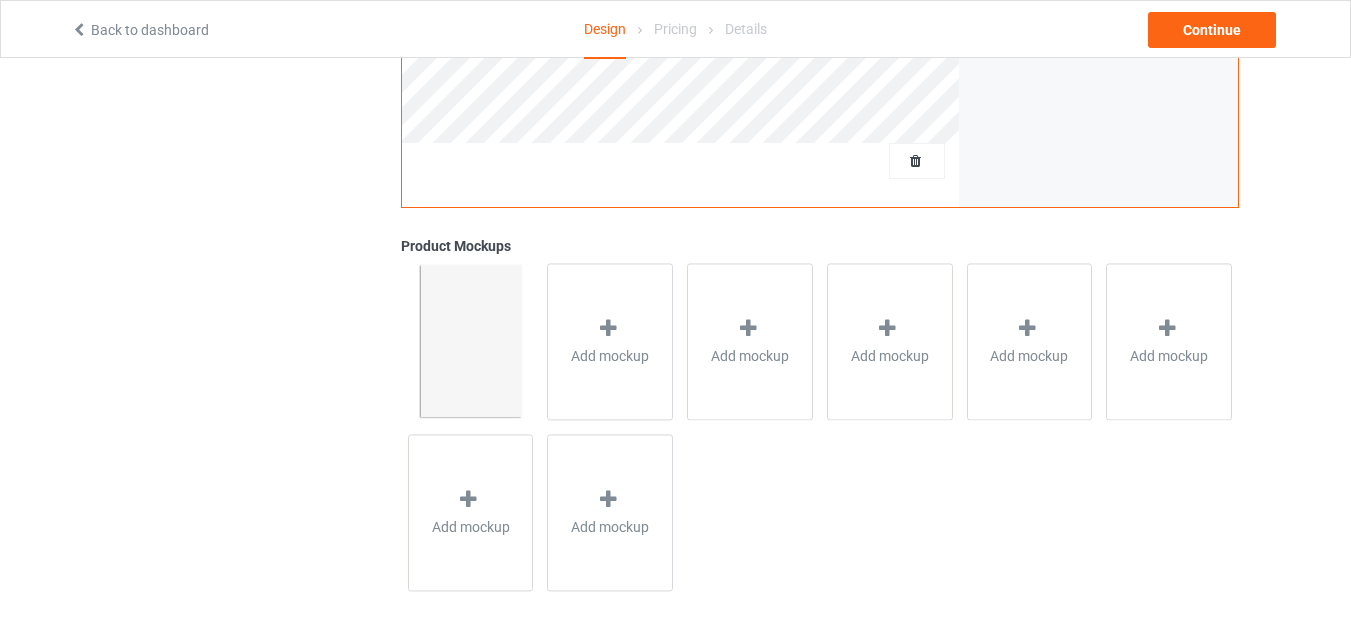 click on "Add mockup" at bounding box center (610, 341) 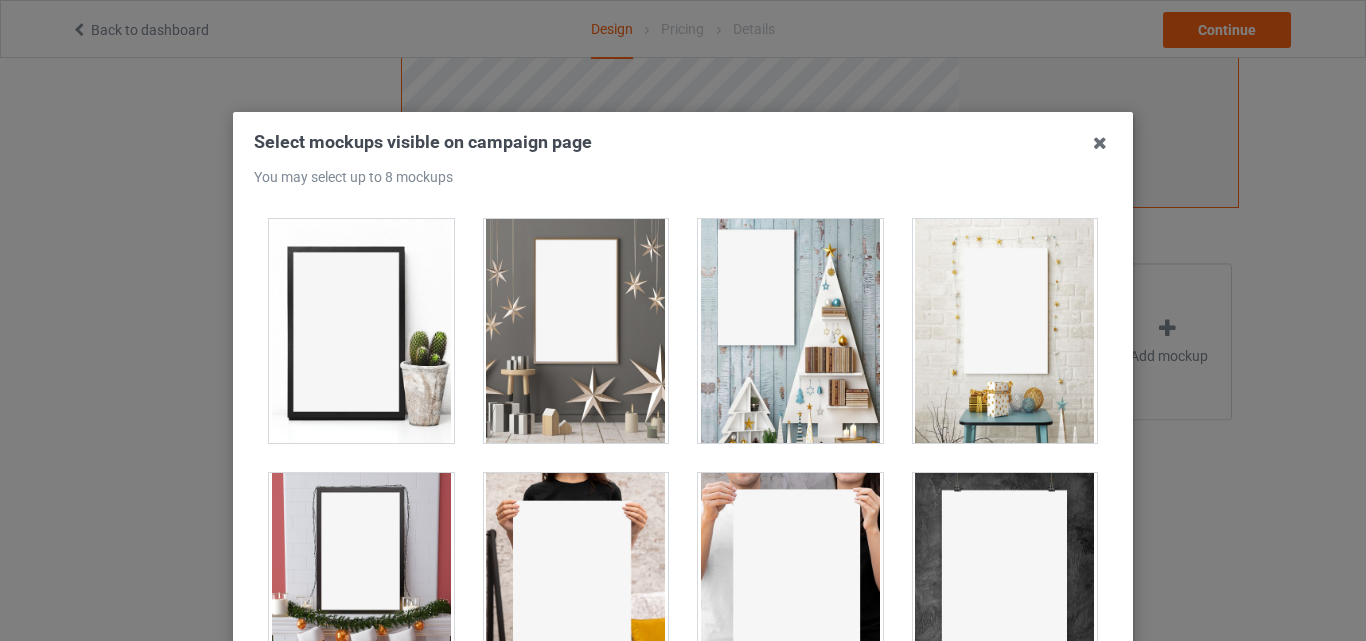 scroll, scrollTop: 511, scrollLeft: 0, axis: vertical 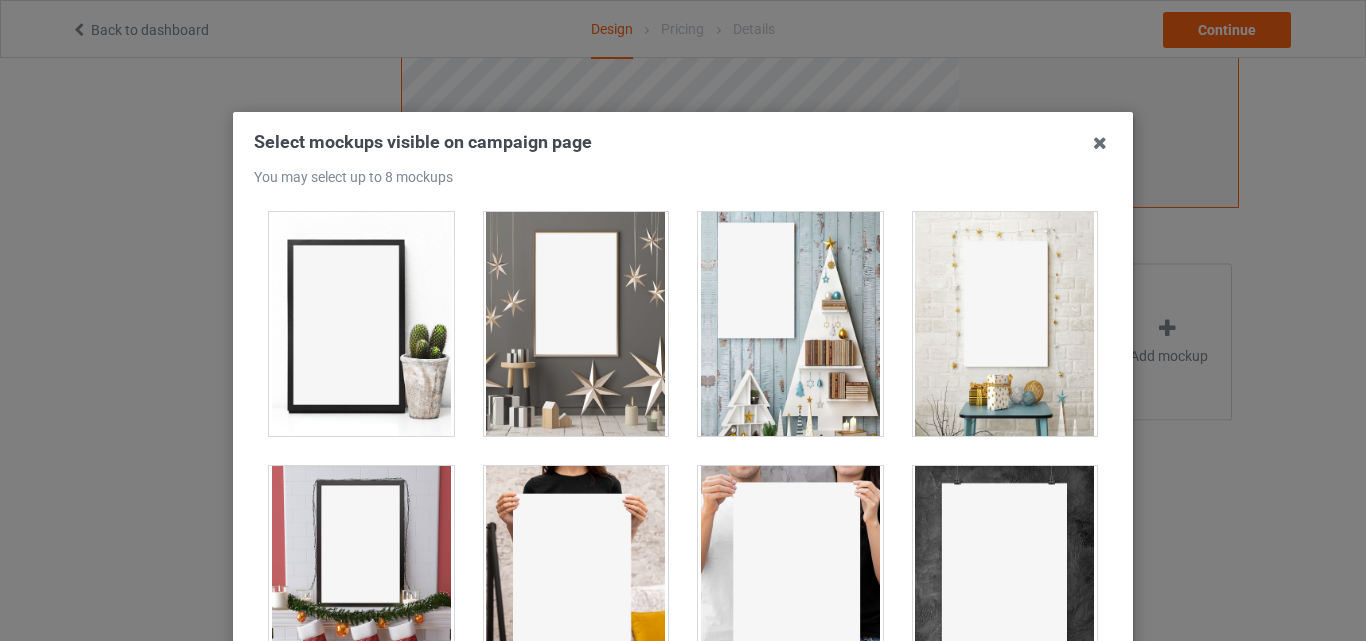 drag, startPoint x: 965, startPoint y: 343, endPoint x: 935, endPoint y: 347, distance: 30.265491 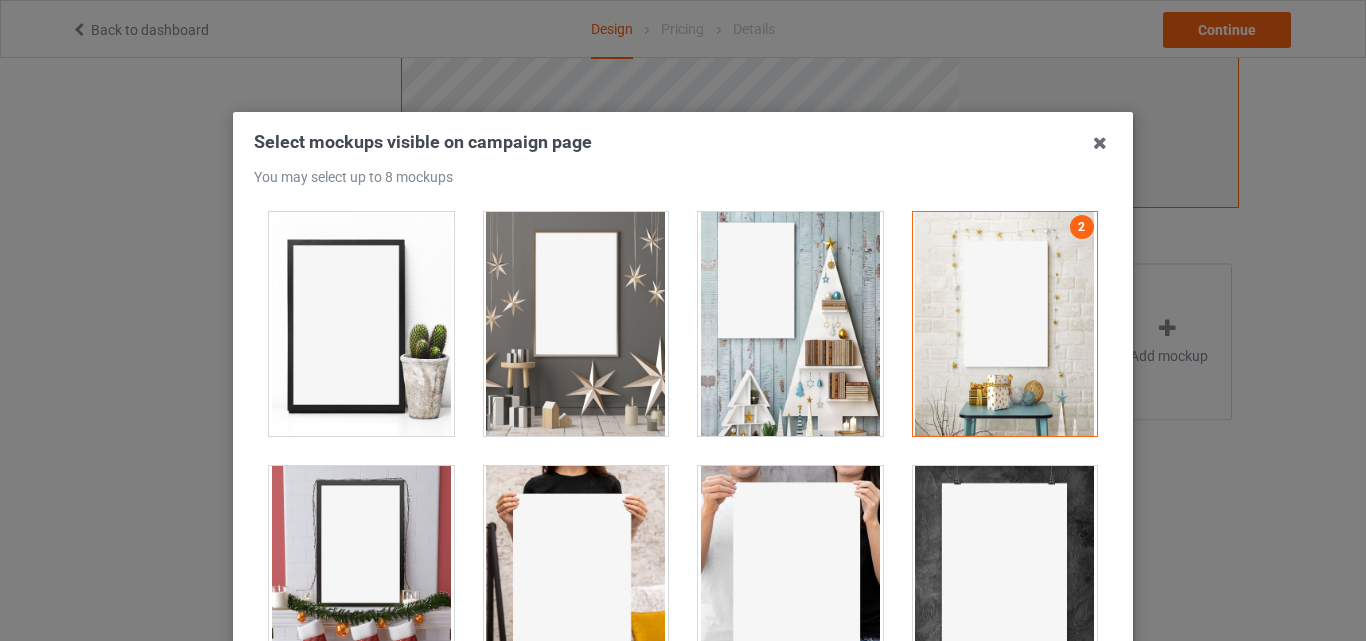click at bounding box center [790, 324] 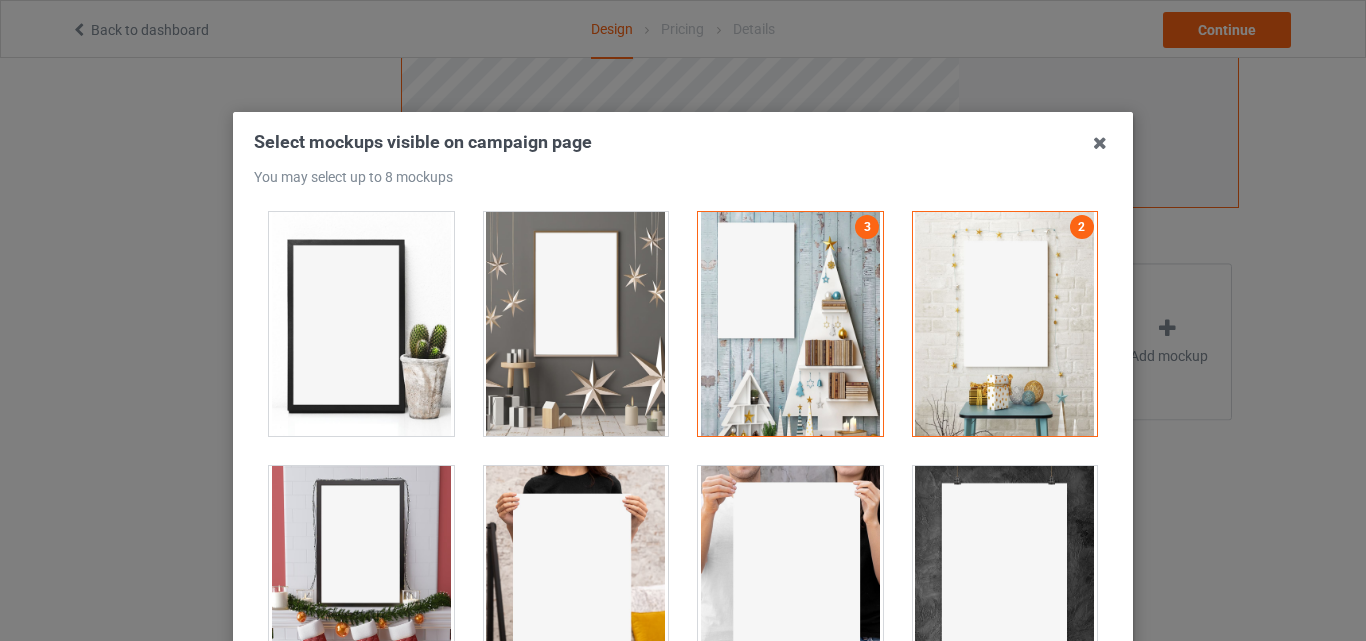 drag, startPoint x: 613, startPoint y: 330, endPoint x: 532, endPoint y: 335, distance: 81.154175 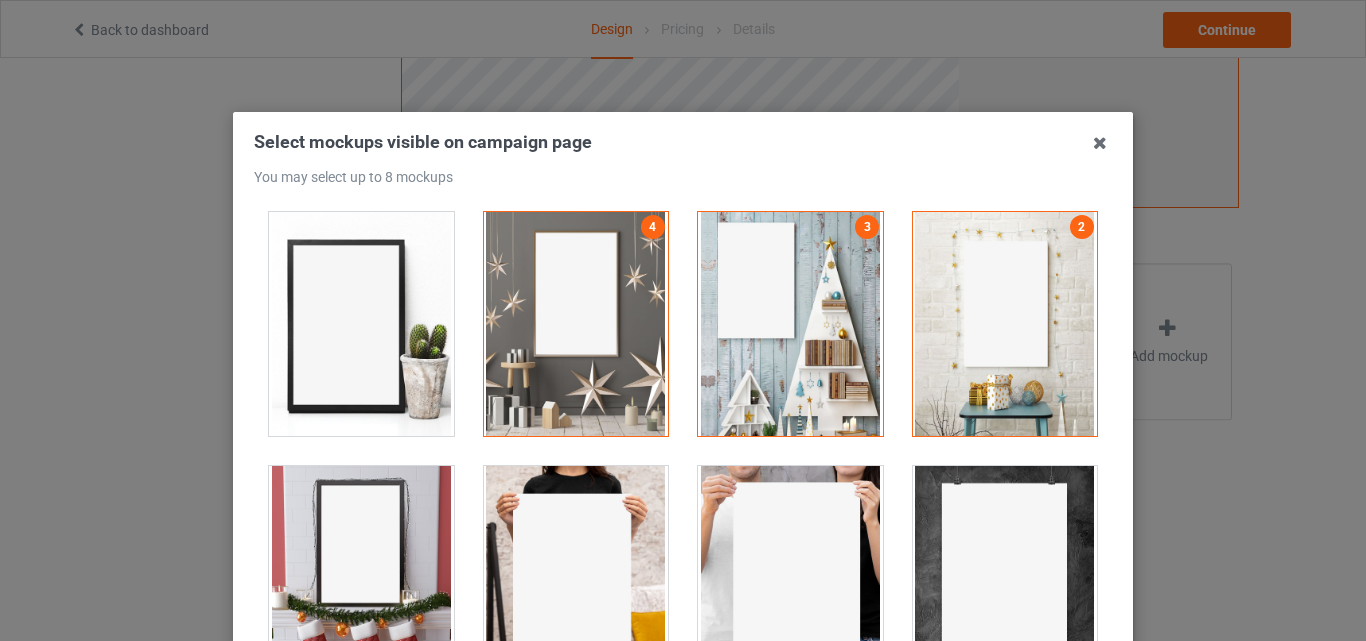 click at bounding box center (361, 324) 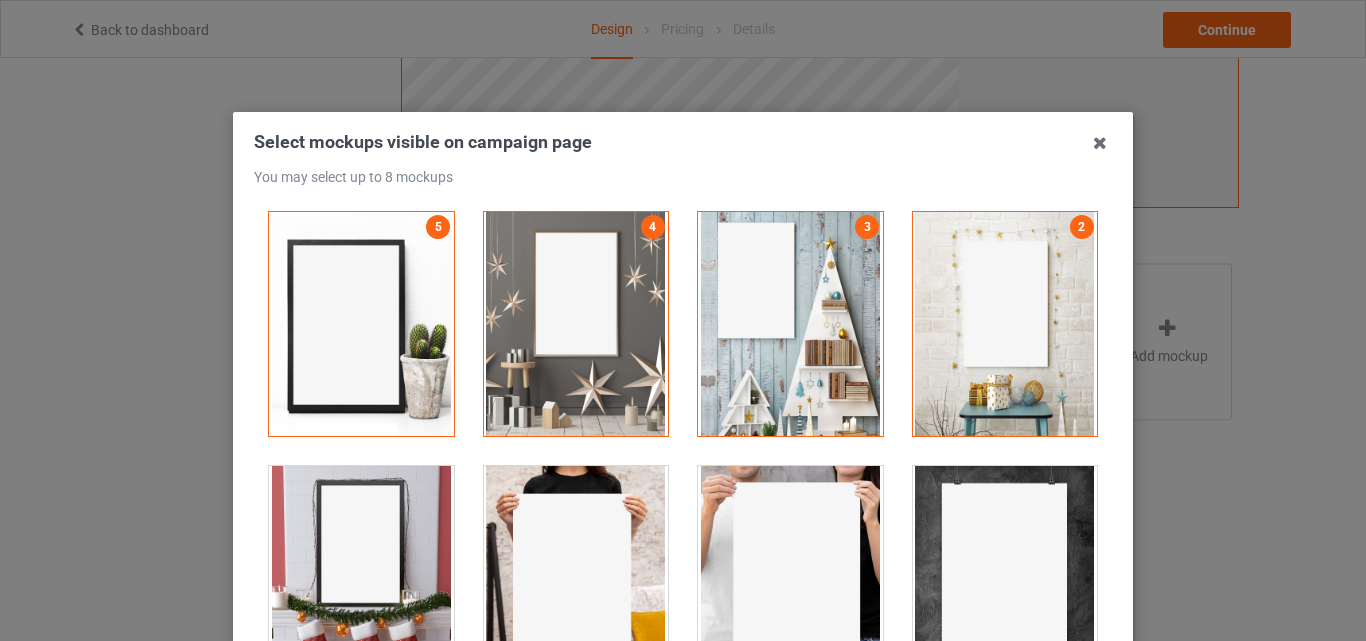 click at bounding box center (361, 578) 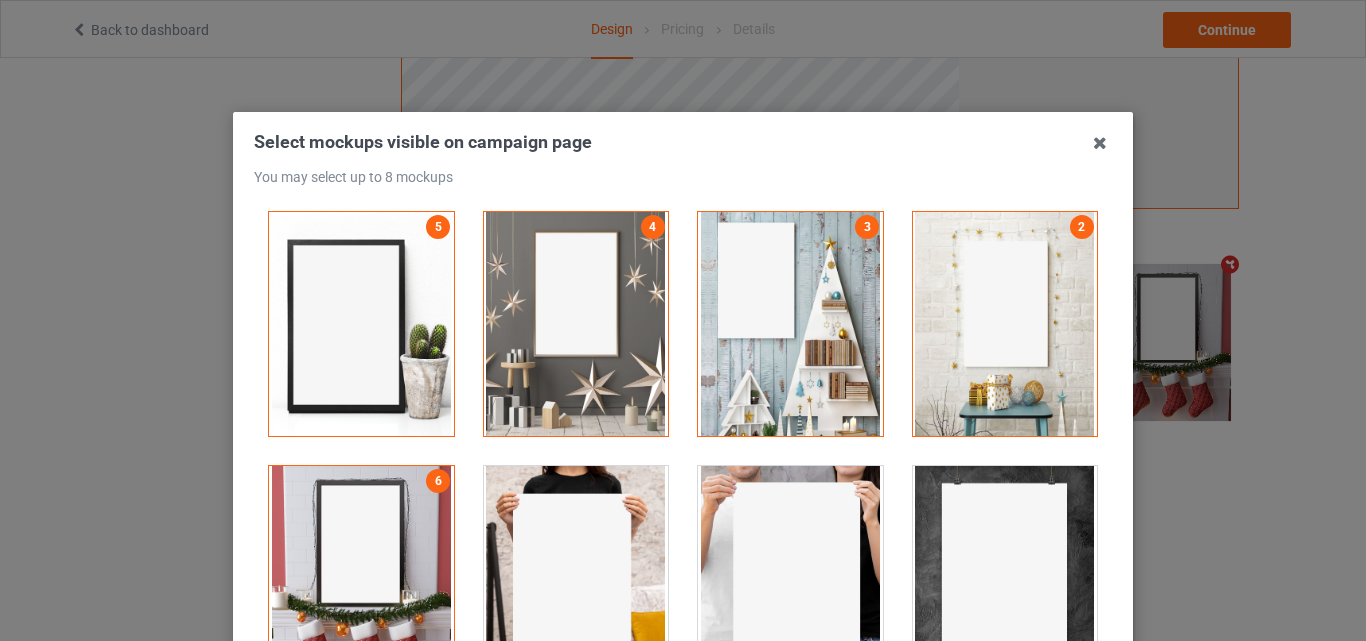 scroll, scrollTop: 654, scrollLeft: 0, axis: vertical 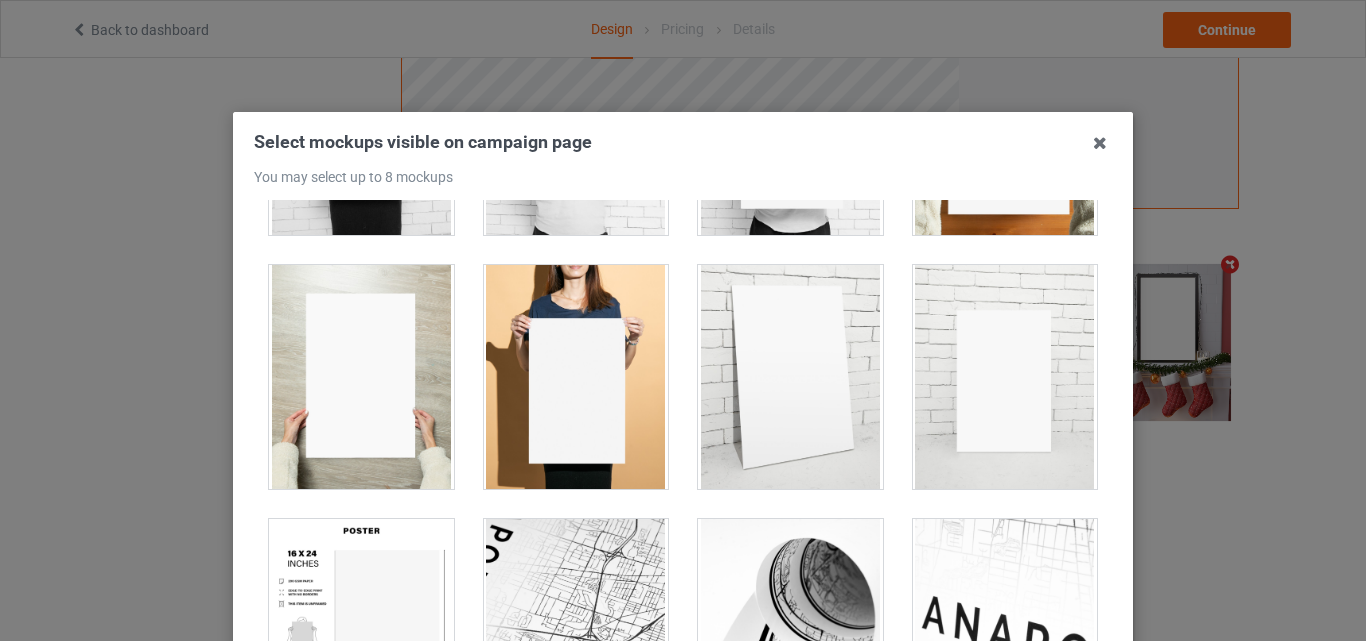 drag, startPoint x: 808, startPoint y: 391, endPoint x: 480, endPoint y: 536, distance: 358.62097 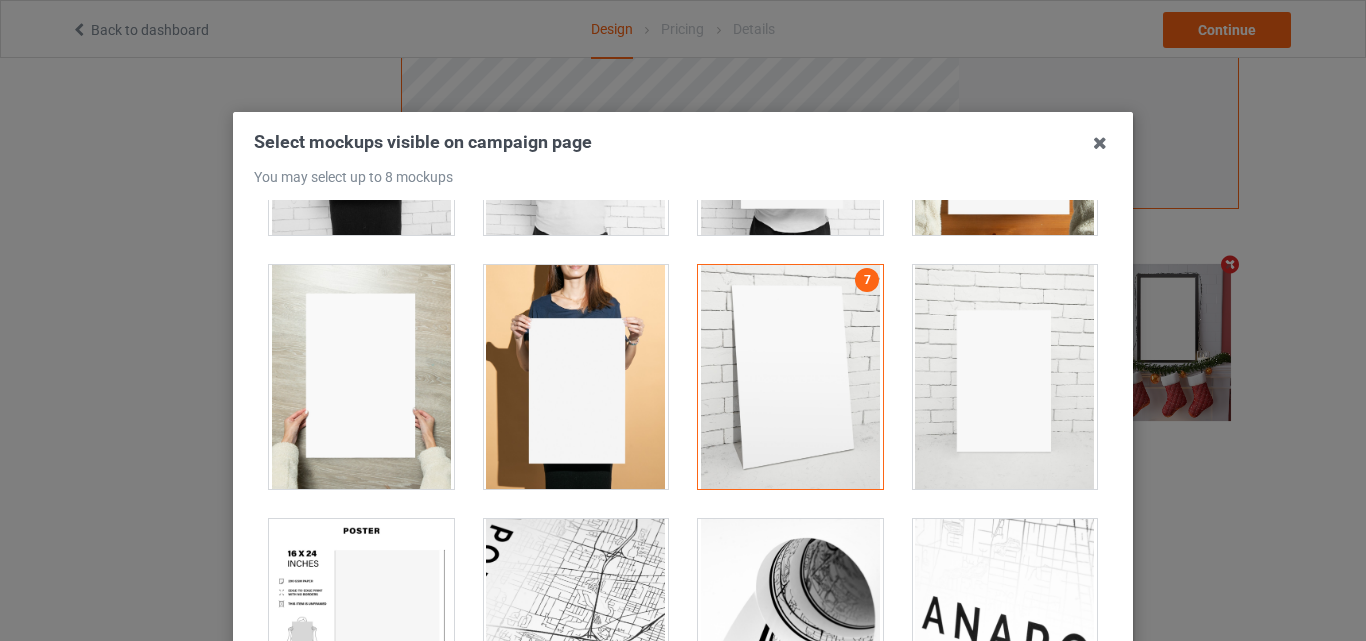 click at bounding box center [361, 631] 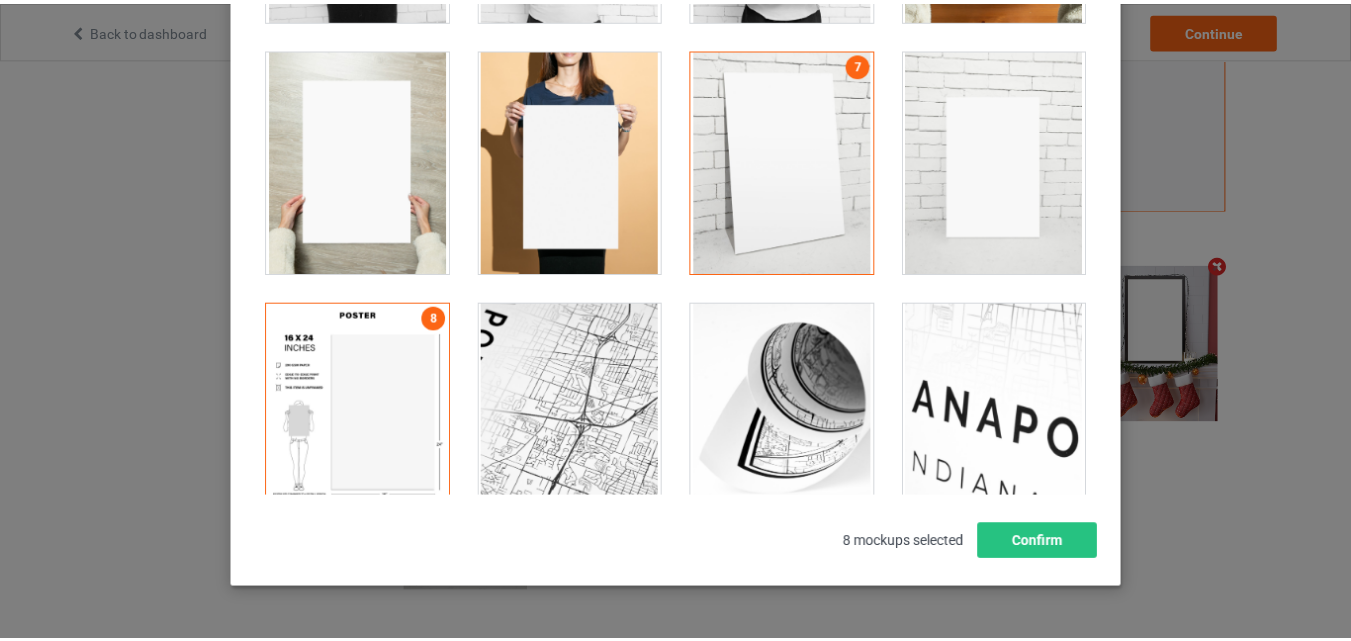 scroll, scrollTop: 248, scrollLeft: 0, axis: vertical 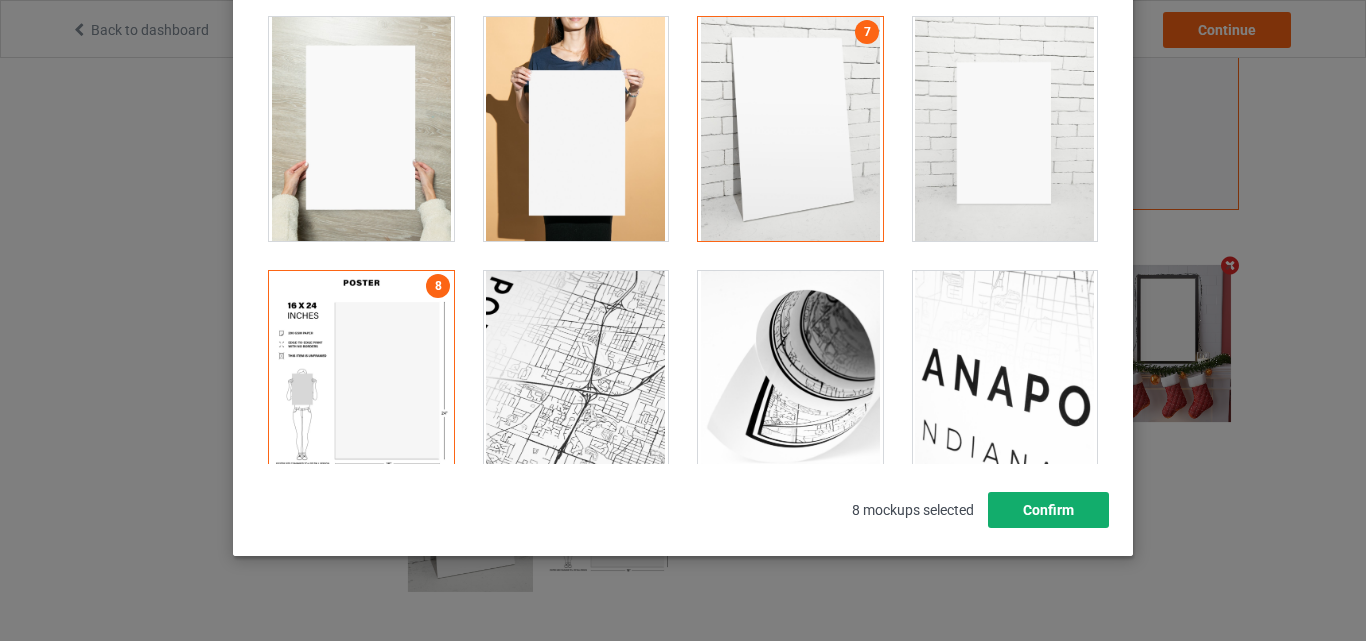 click on "Confirm" at bounding box center (1048, 510) 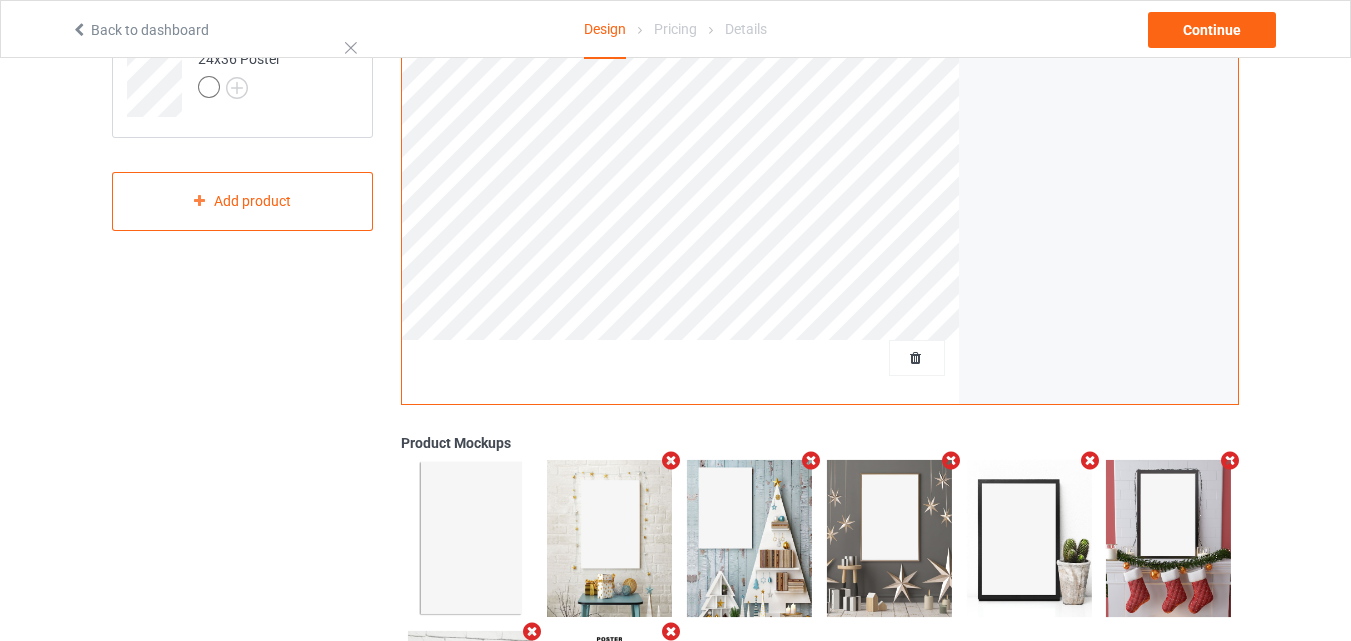 scroll, scrollTop: 0, scrollLeft: 0, axis: both 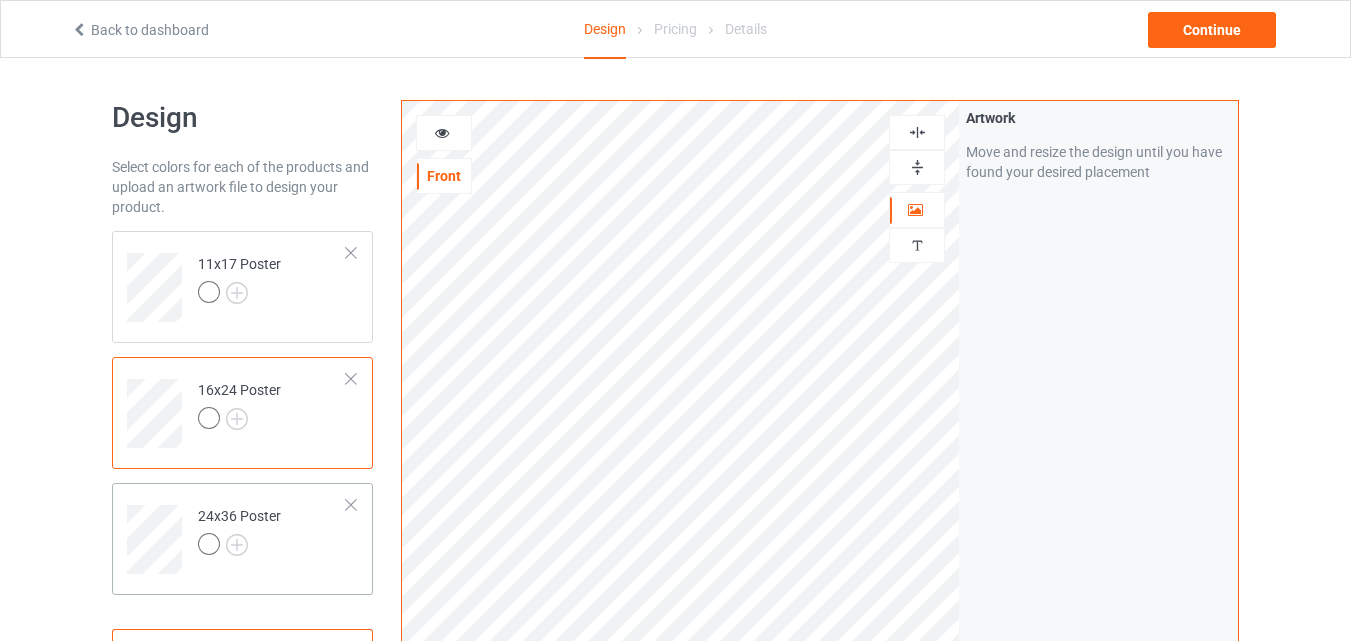 click on "24x36 Poster" at bounding box center (272, 532) 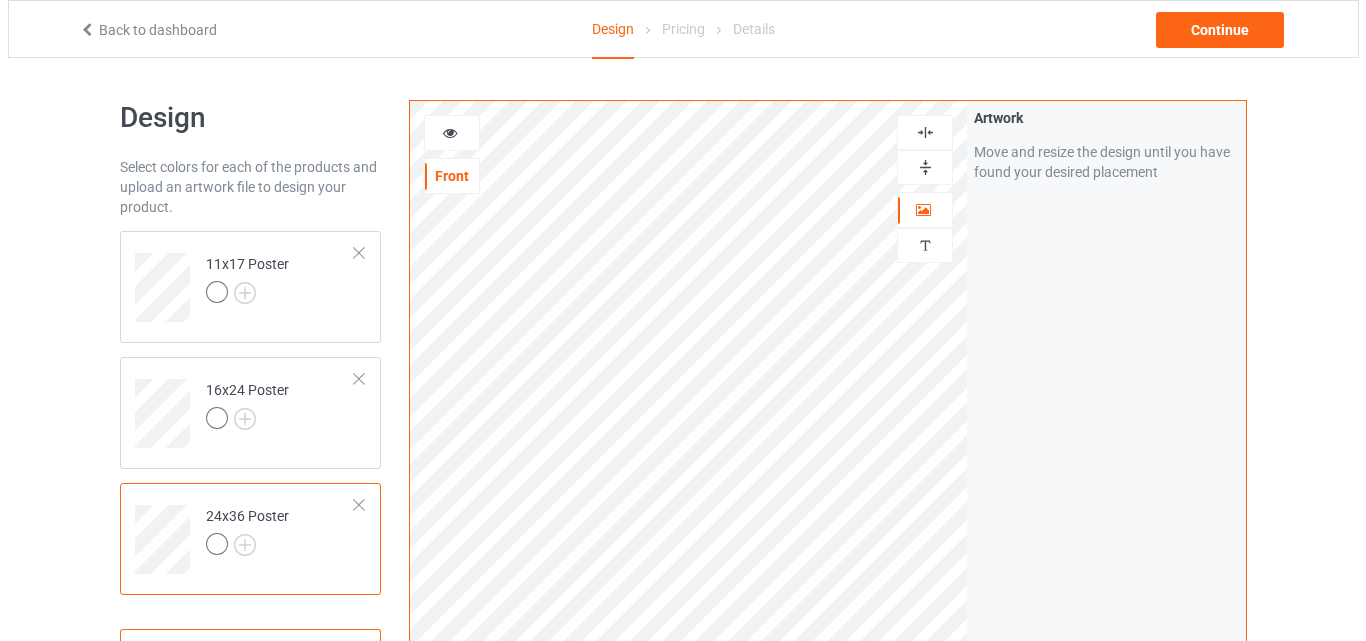 scroll, scrollTop: 655, scrollLeft: 0, axis: vertical 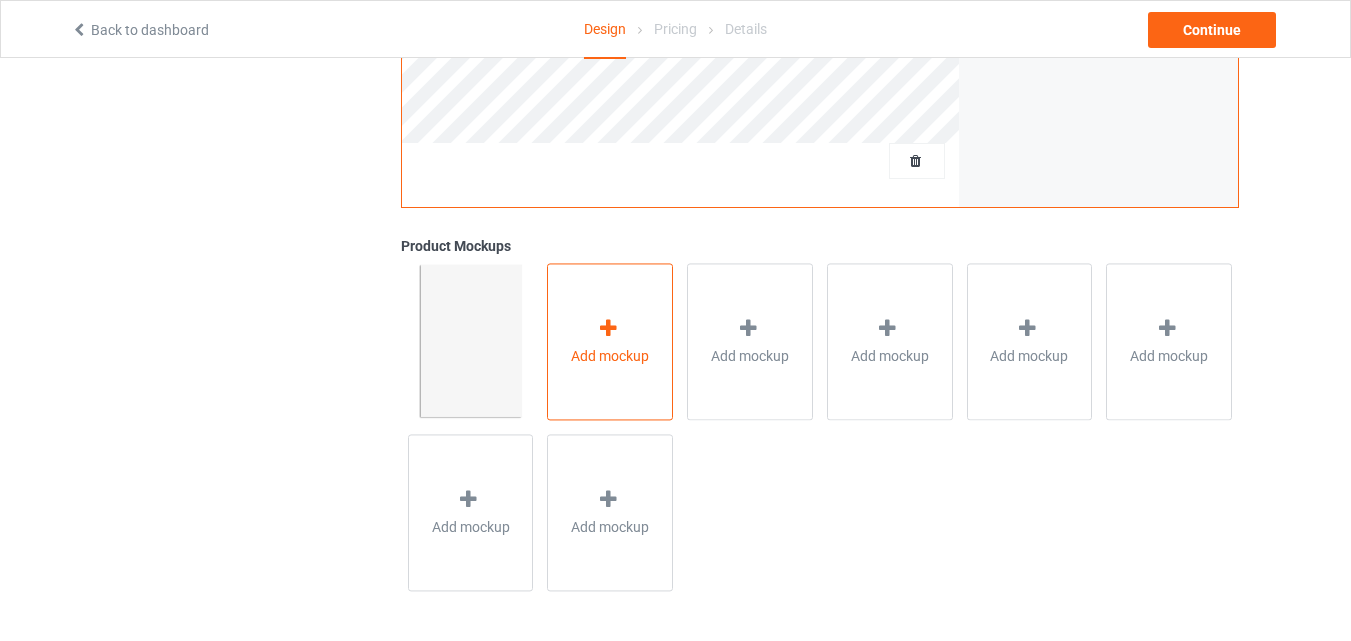 click on "Add mockup" at bounding box center [610, 356] 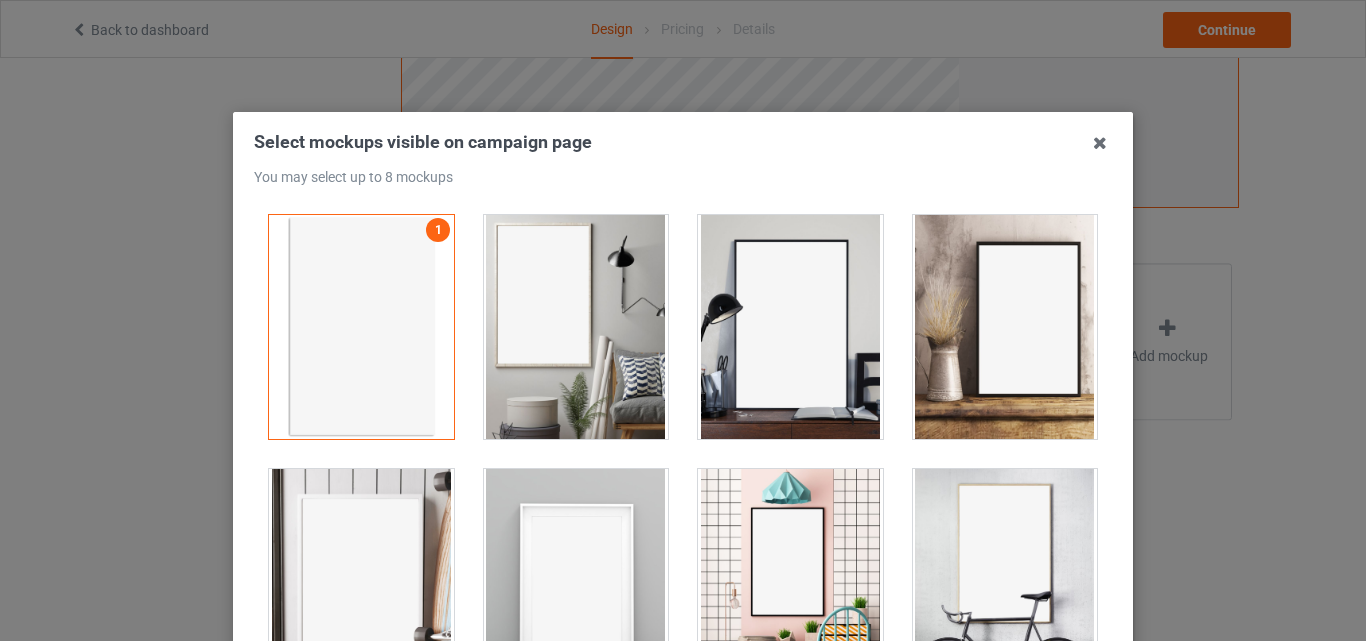 drag, startPoint x: 633, startPoint y: 327, endPoint x: 787, endPoint y: 320, distance: 154.15901 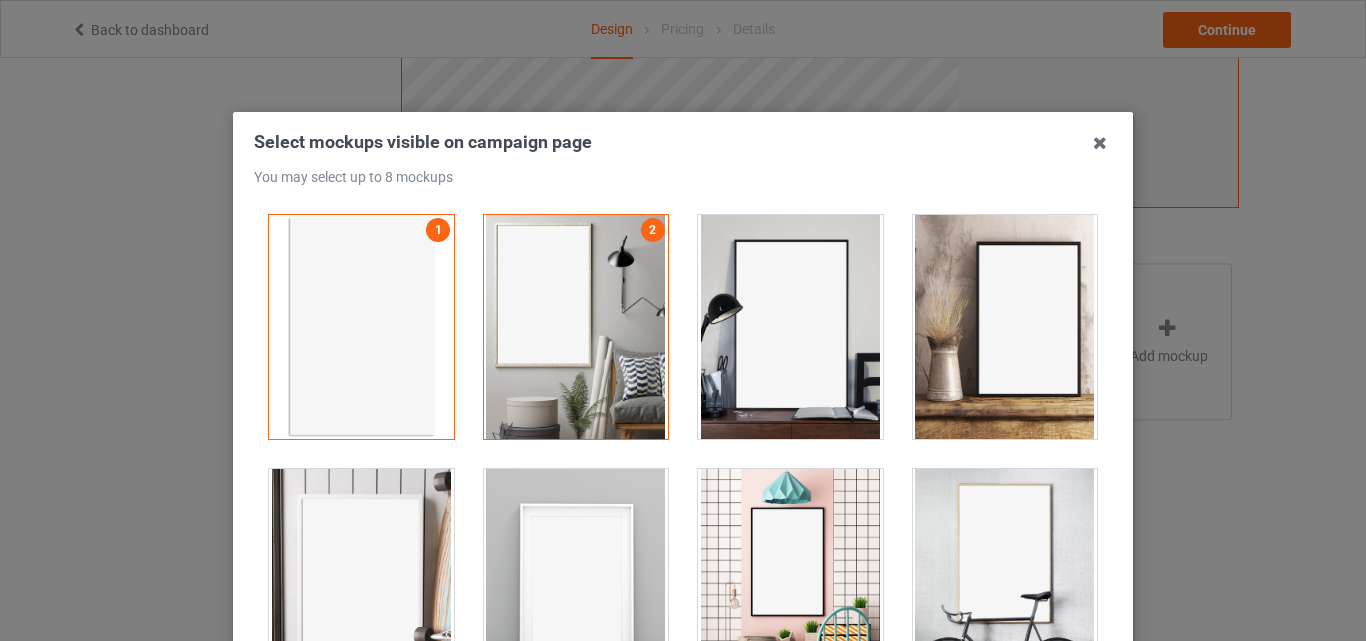 click at bounding box center [790, 327] 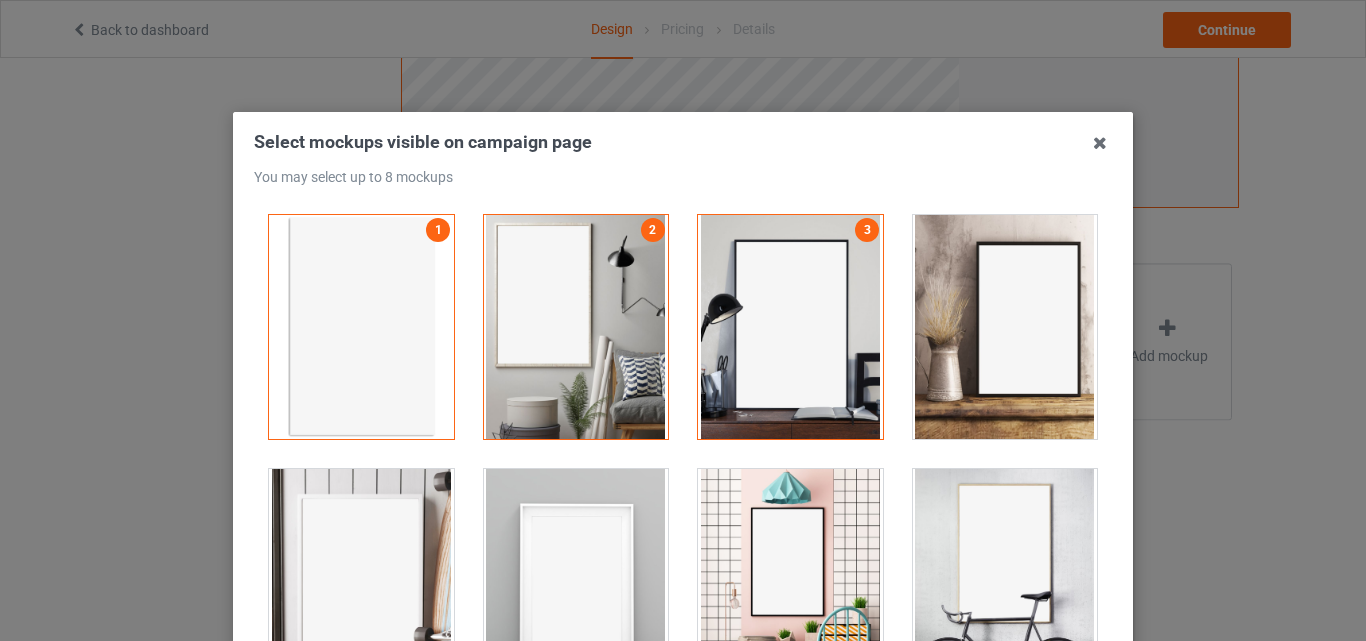 drag, startPoint x: 982, startPoint y: 310, endPoint x: 987, endPoint y: 473, distance: 163.07668 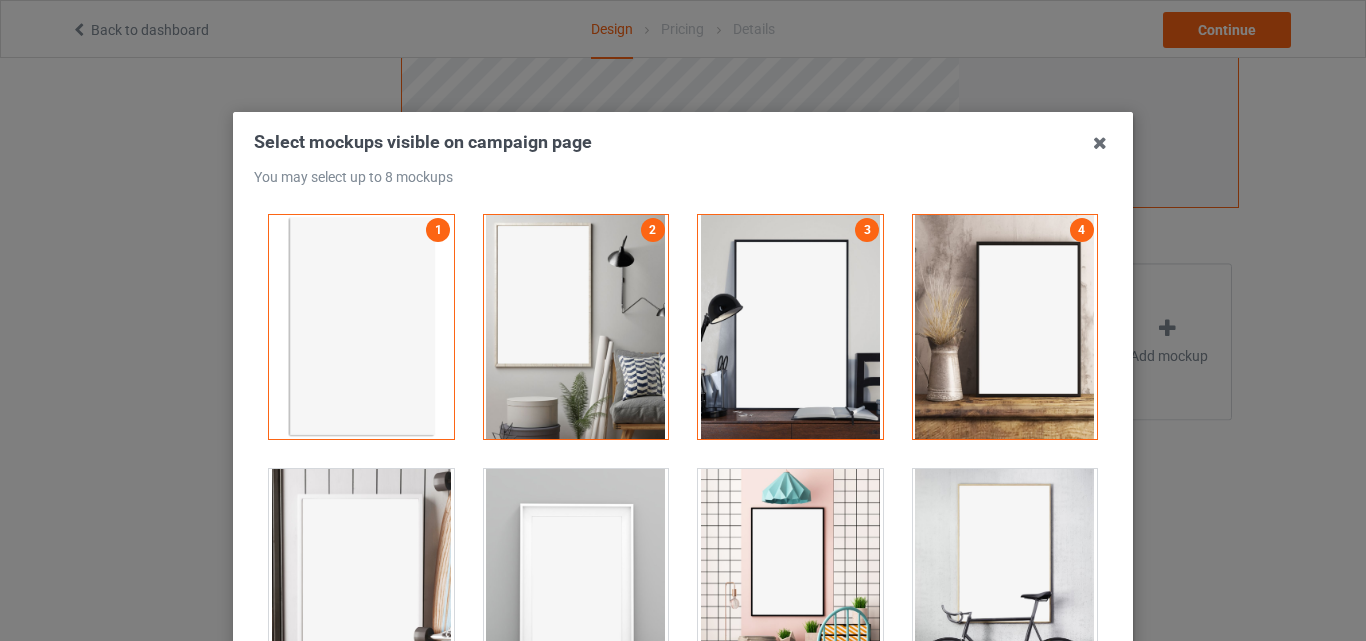 drag, startPoint x: 986, startPoint y: 486, endPoint x: 791, endPoint y: 517, distance: 197.44873 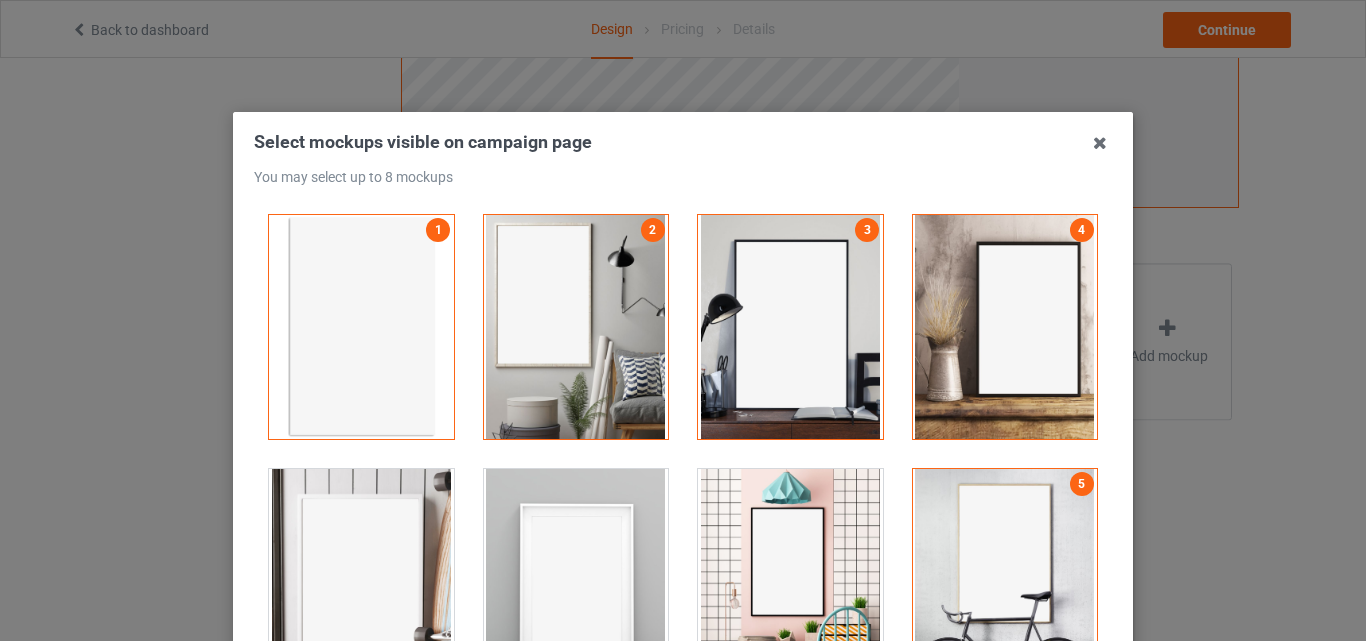 drag, startPoint x: 759, startPoint y: 518, endPoint x: 617, endPoint y: 538, distance: 143.40154 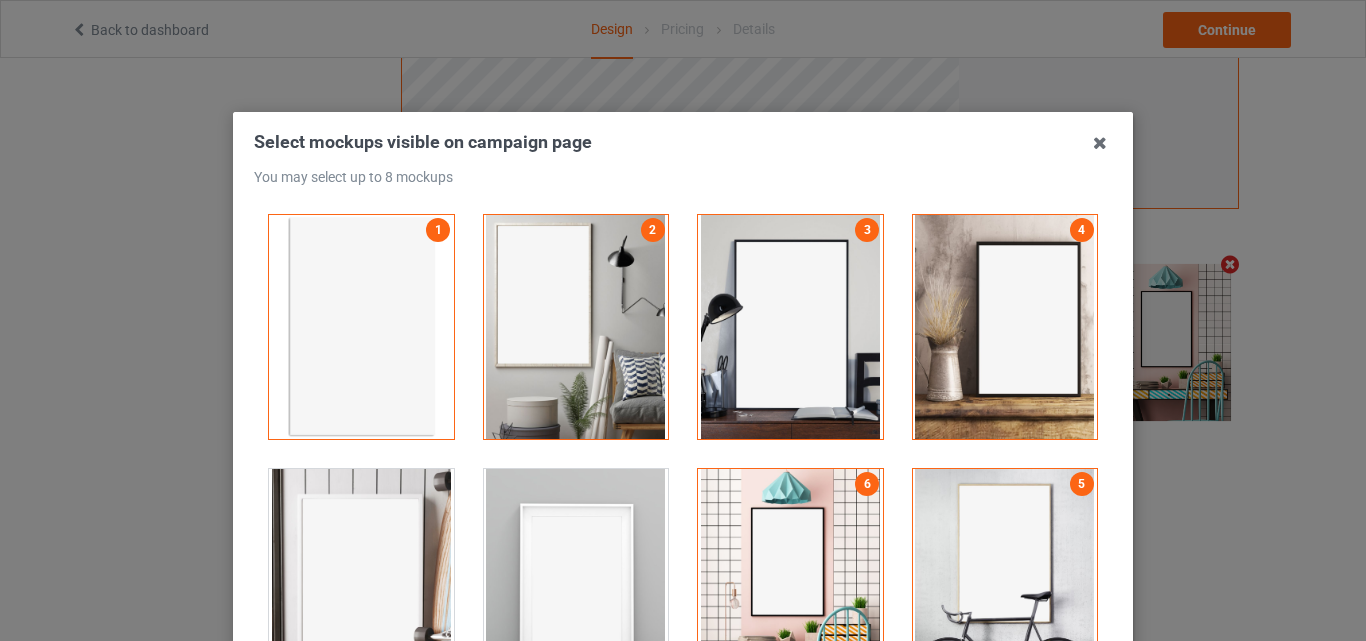 scroll, scrollTop: 654, scrollLeft: 0, axis: vertical 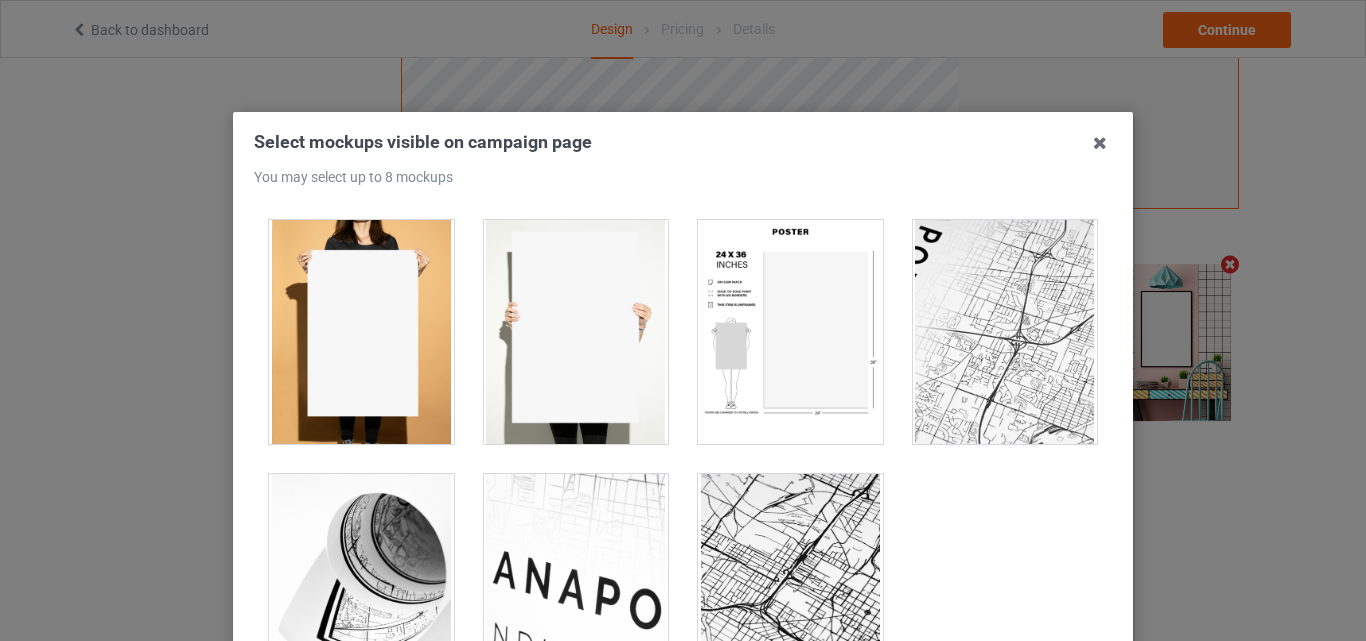 click at bounding box center (790, 332) 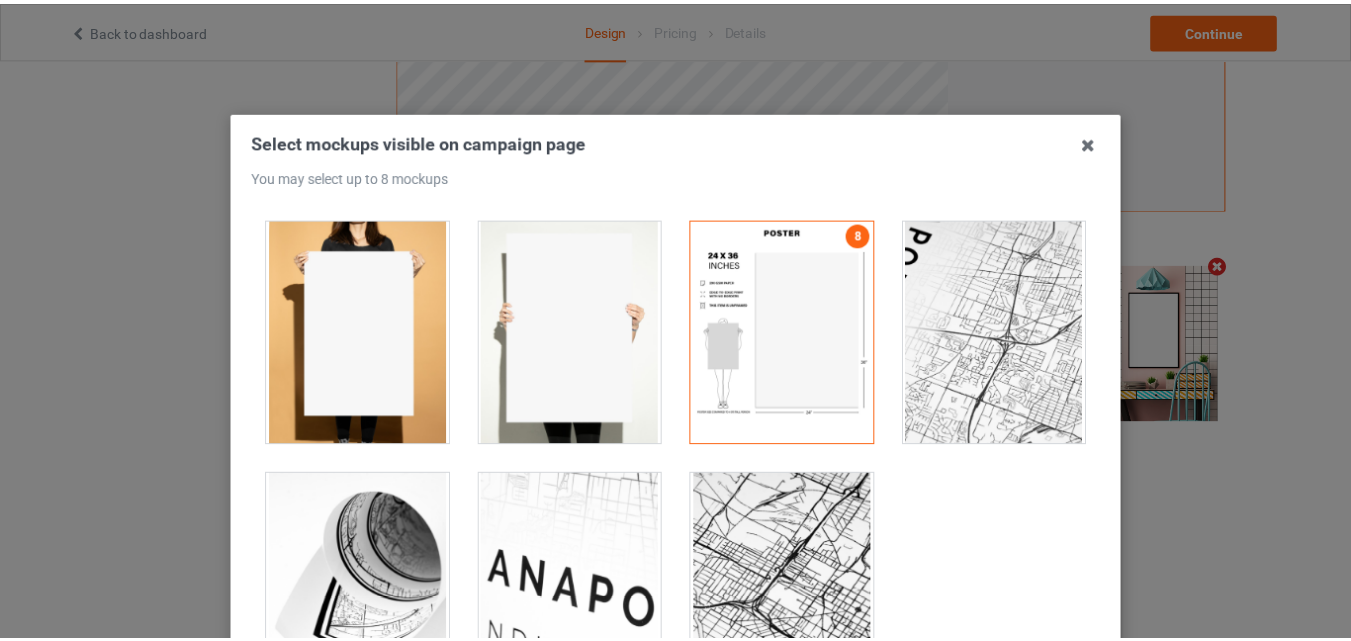 scroll, scrollTop: 275, scrollLeft: 0, axis: vertical 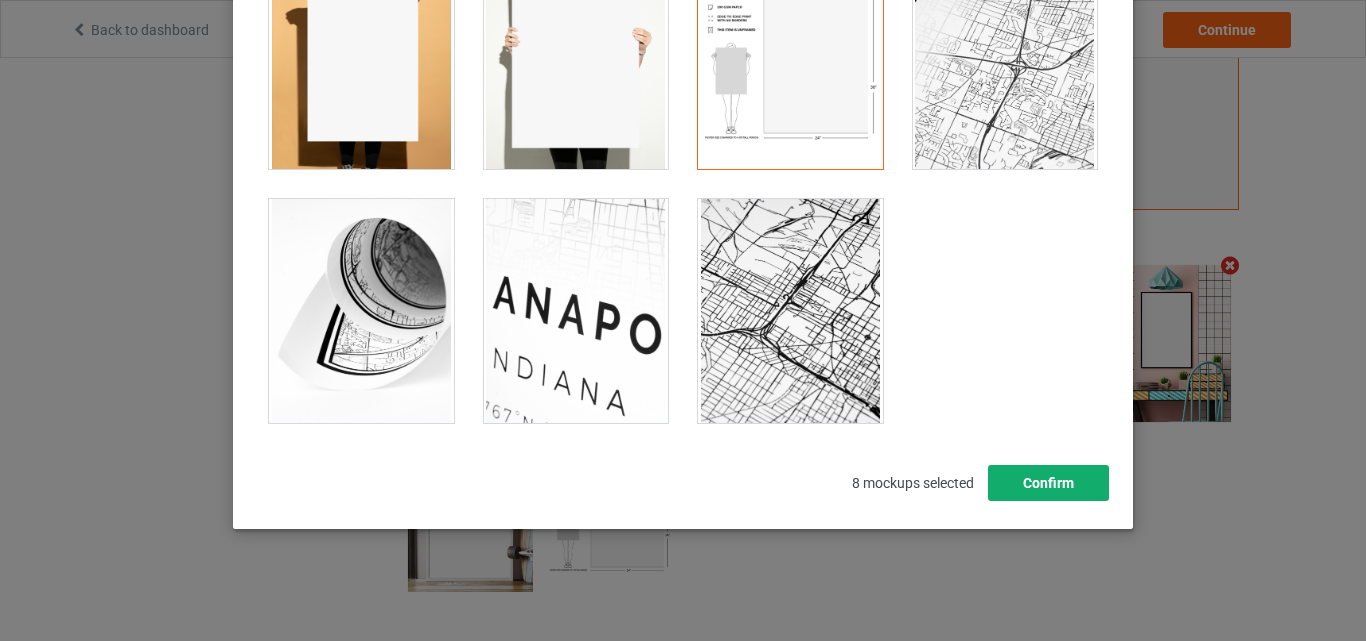 click on "Confirm" at bounding box center (1048, 483) 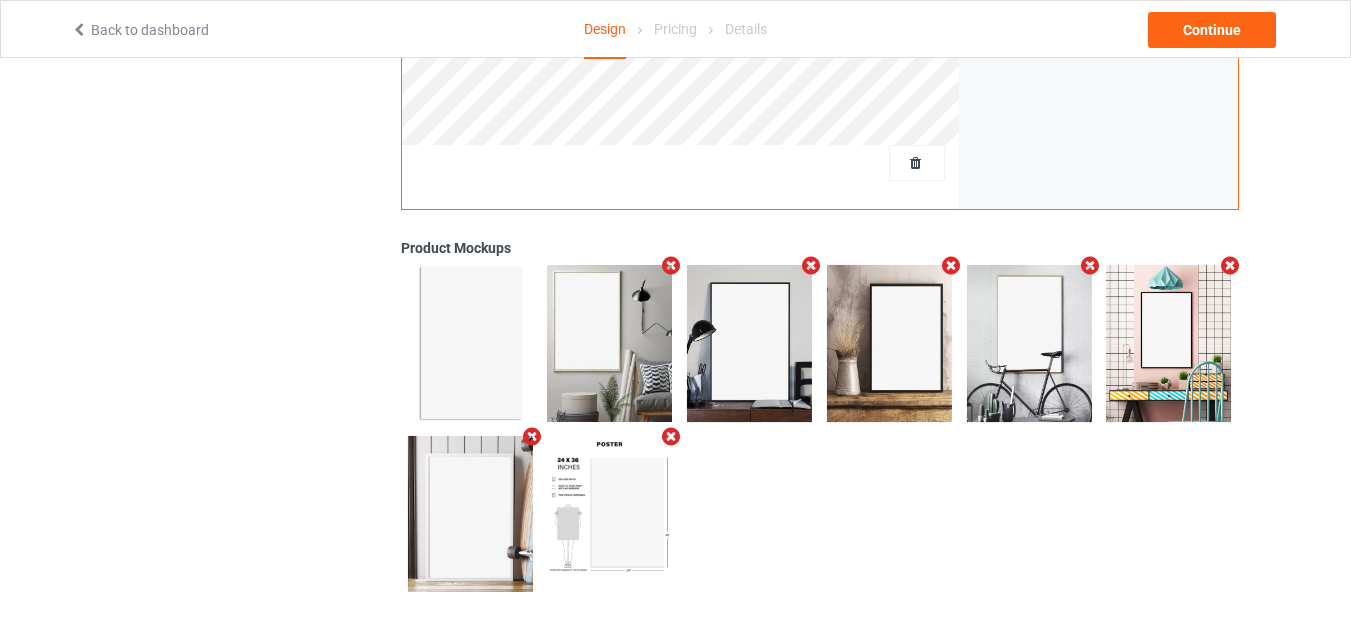 scroll 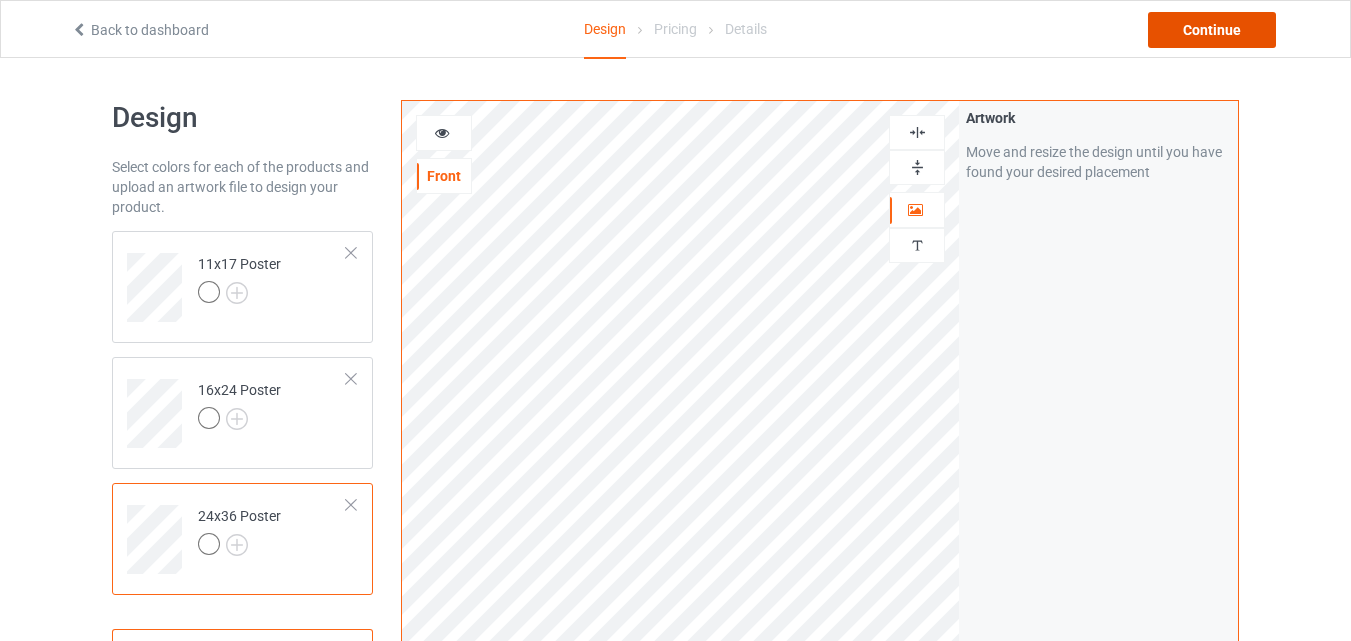 click on "Continue" at bounding box center (1212, 30) 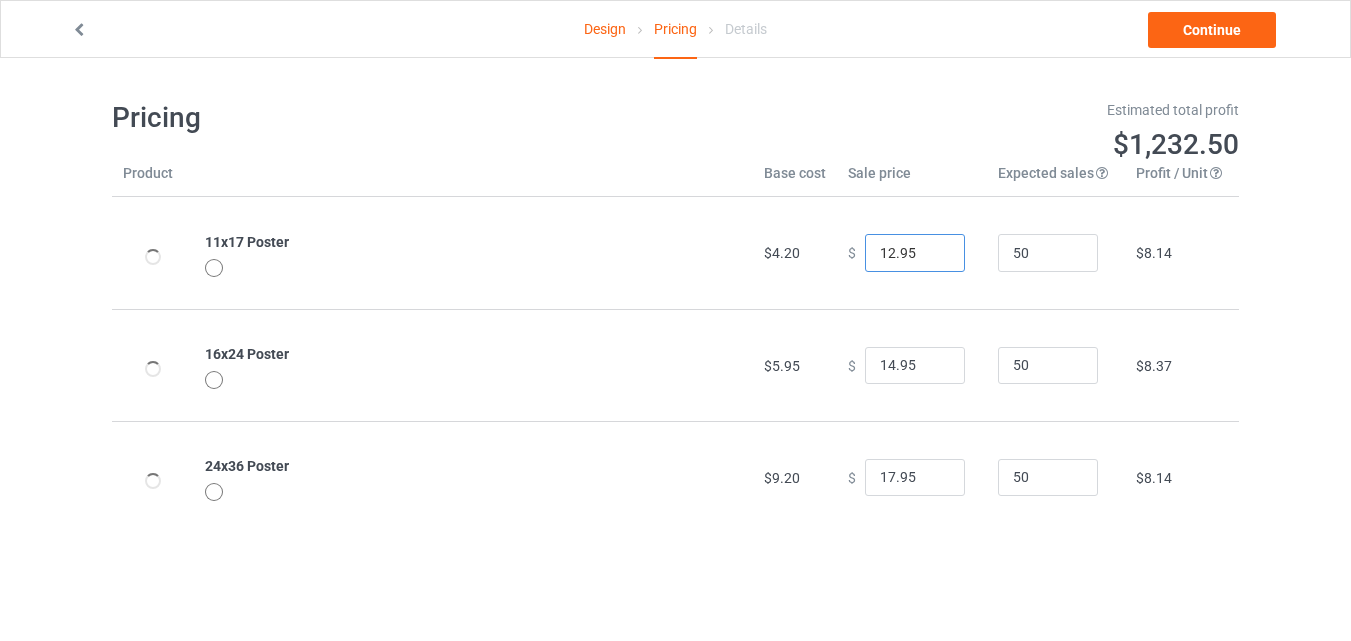 click on "12.95" at bounding box center [915, 253] 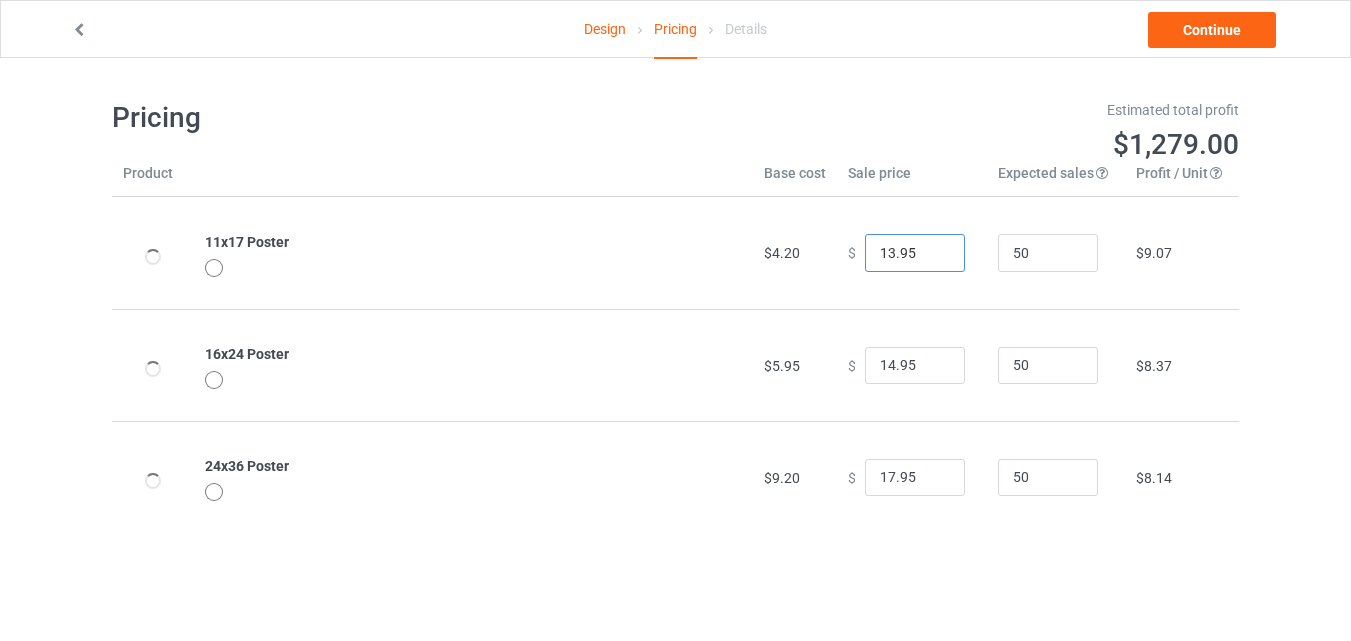 type on "13.95" 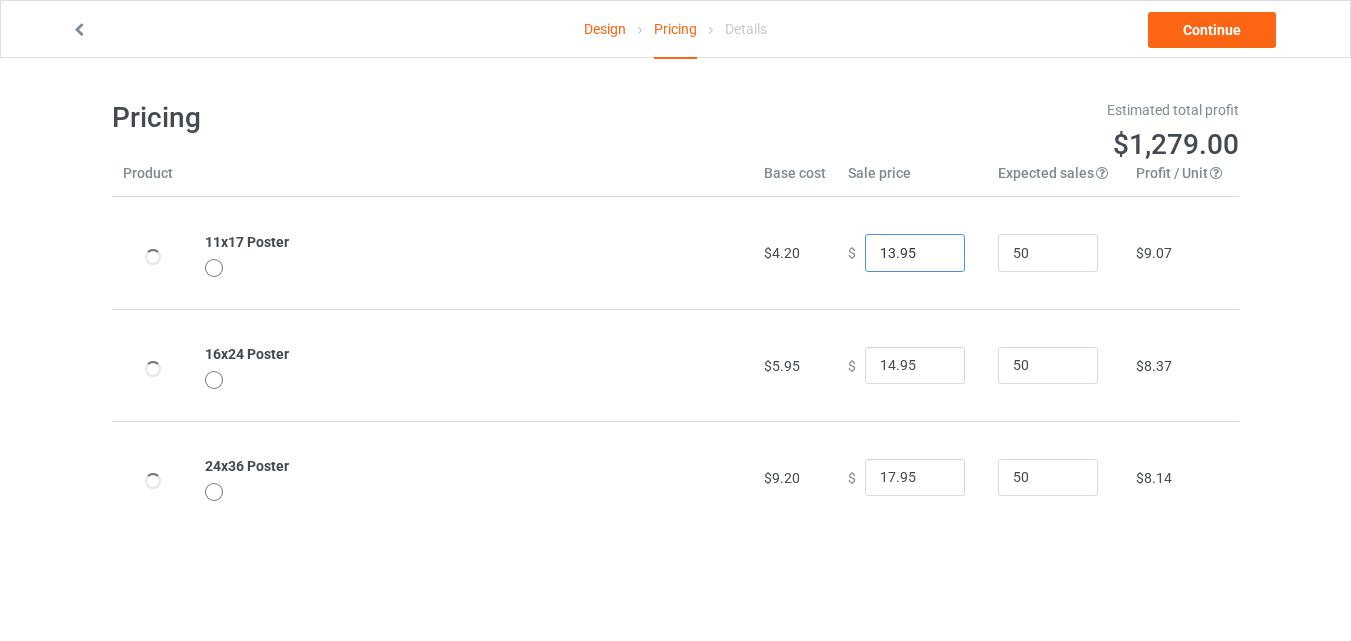 click on "13.95" at bounding box center [915, 253] 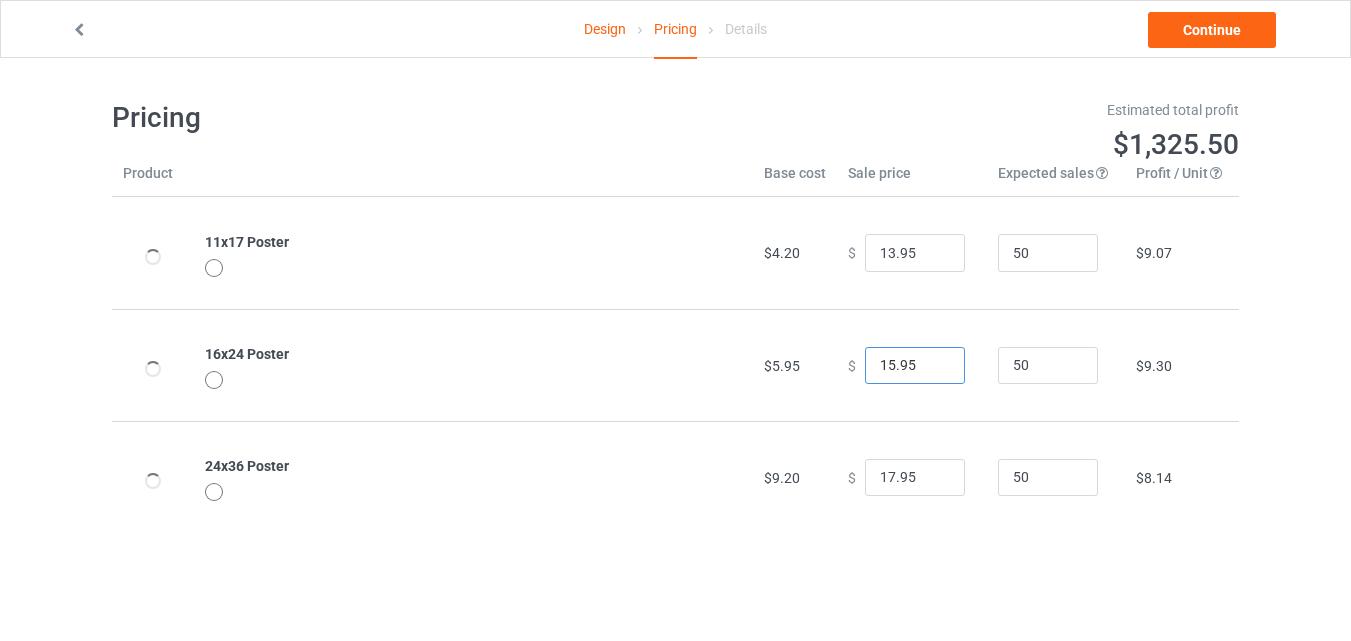 type on "15.95" 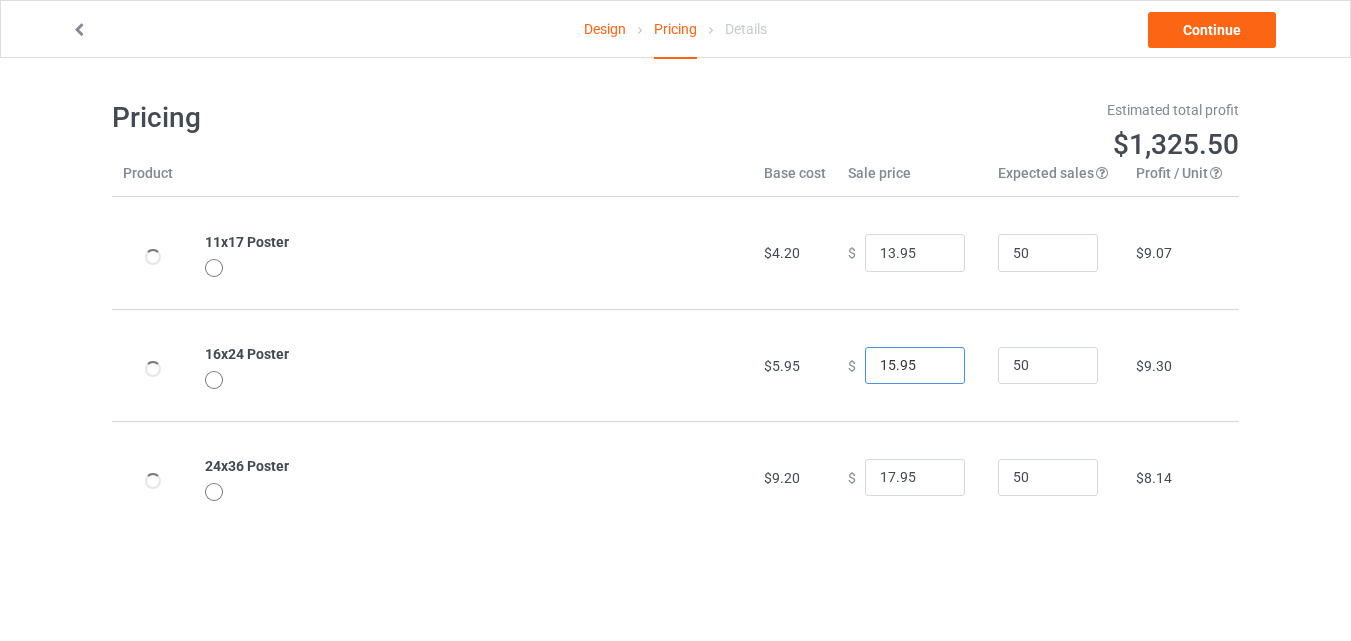 click on "15.95" at bounding box center (915, 366) 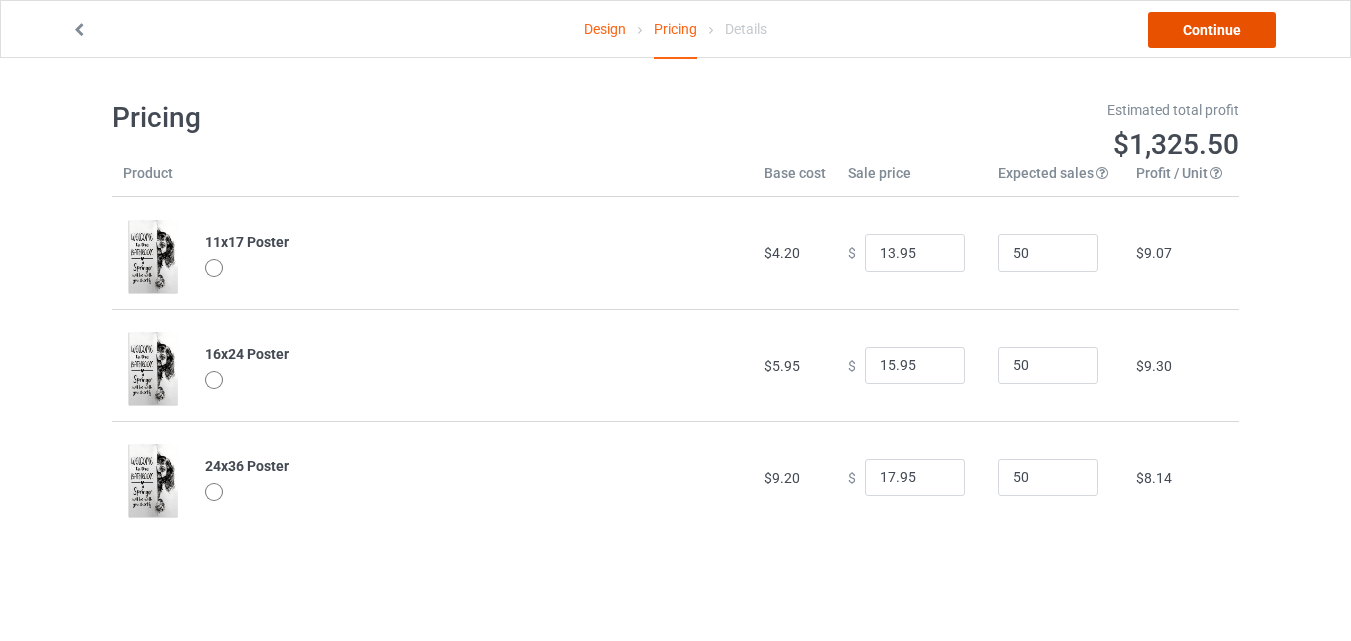 click on "Continue" at bounding box center [1212, 30] 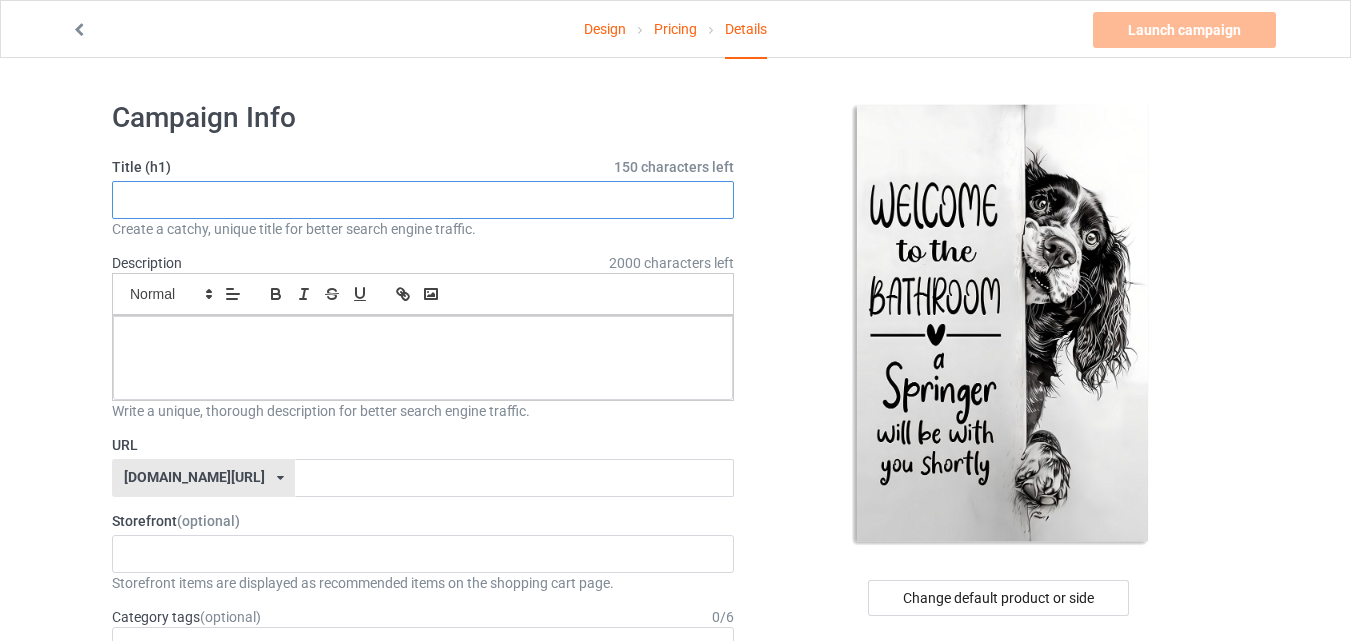 click at bounding box center [423, 200] 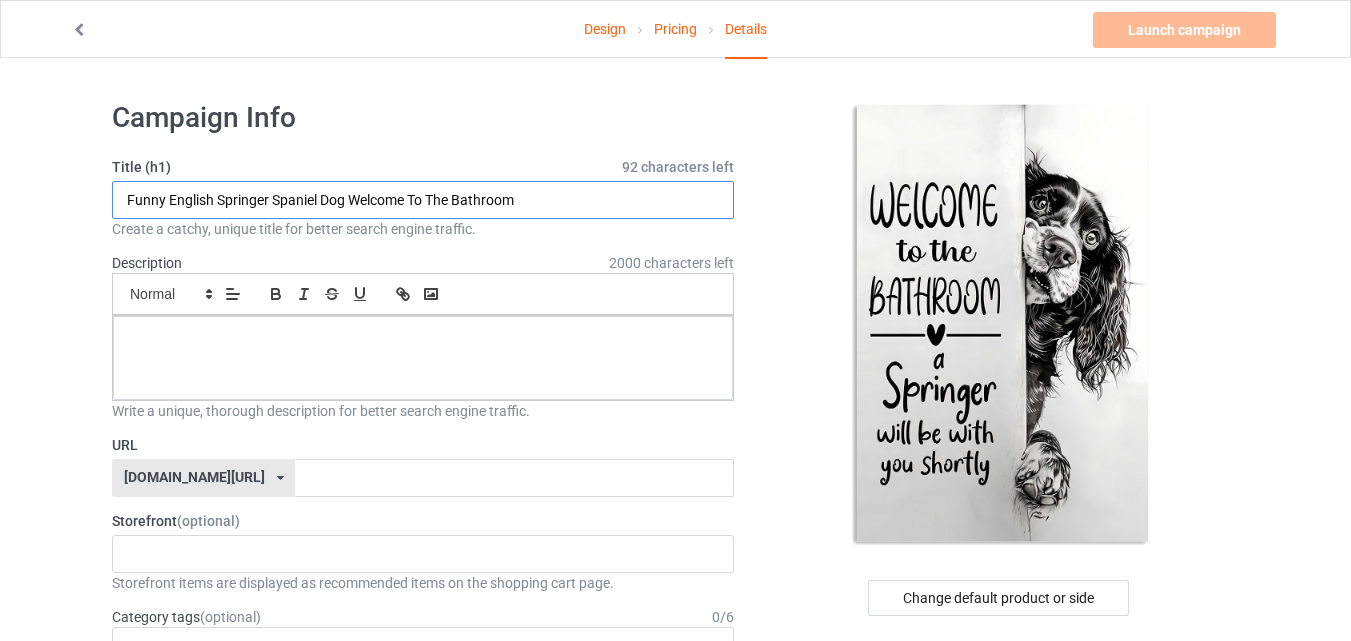 type on "Funny English Springer Spaniel Dog Welcome To The Bathroom" 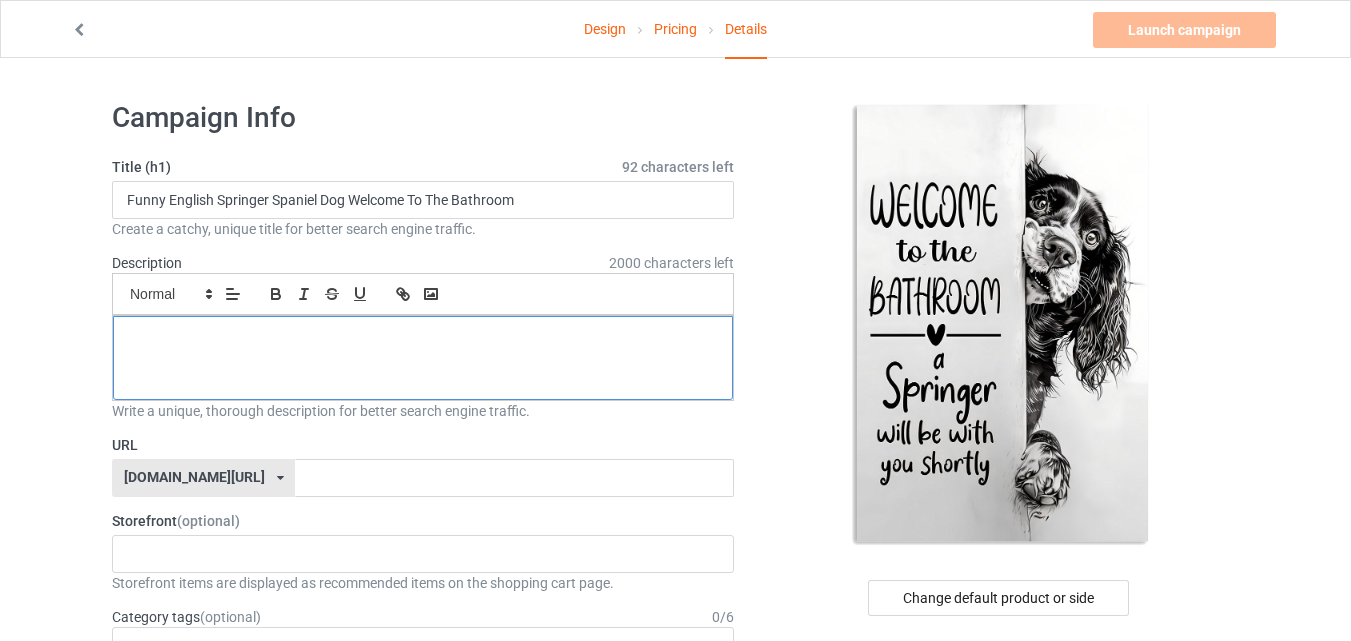 click at bounding box center (423, 338) 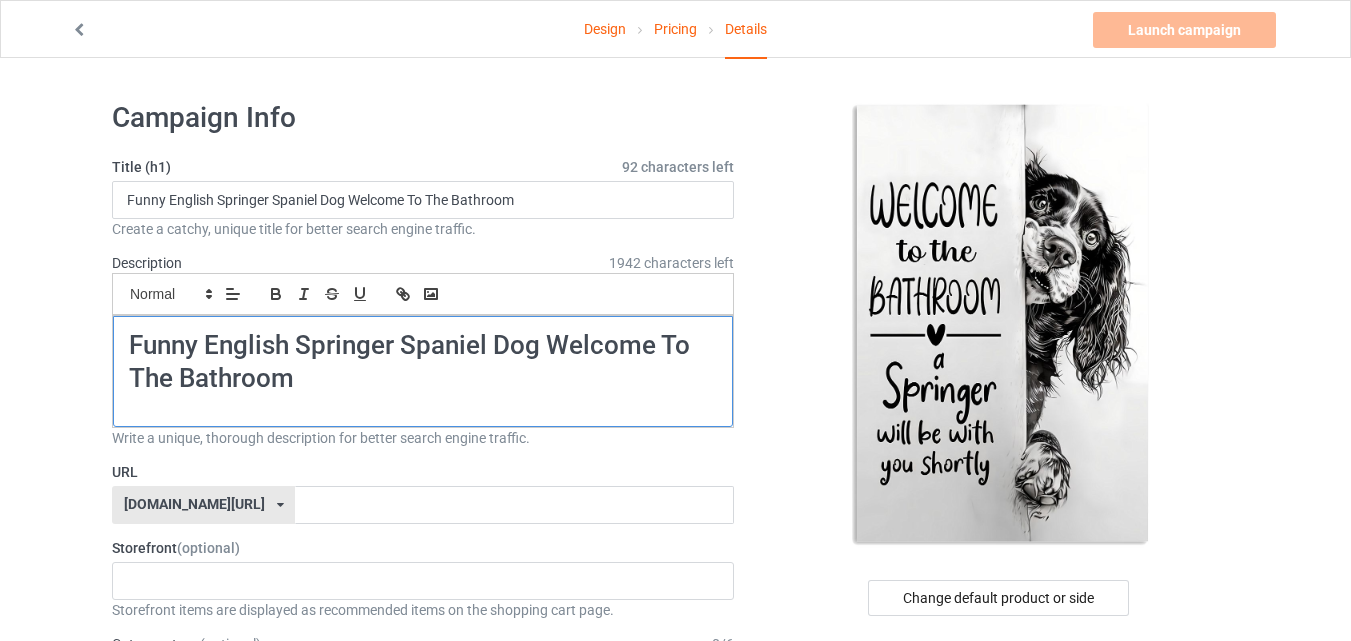 scroll, scrollTop: 0, scrollLeft: 0, axis: both 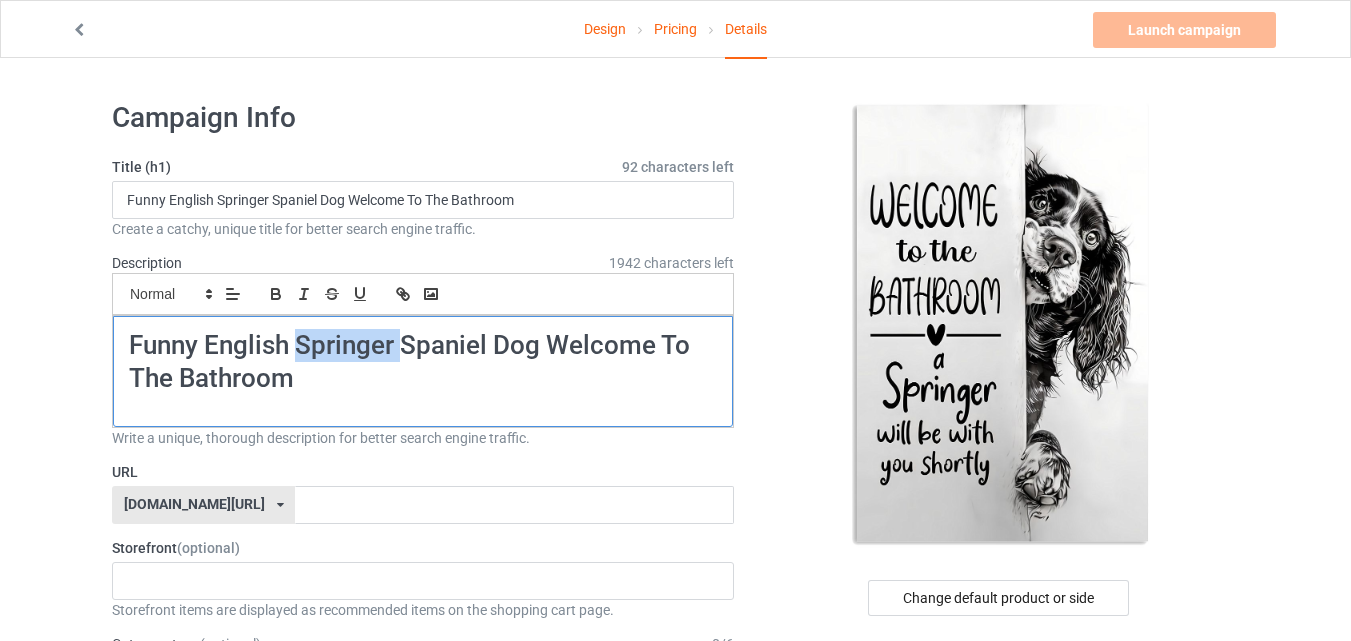 click on "Funny English Springer Spaniel Dog Welcome To The Bathroom" at bounding box center [423, 362] 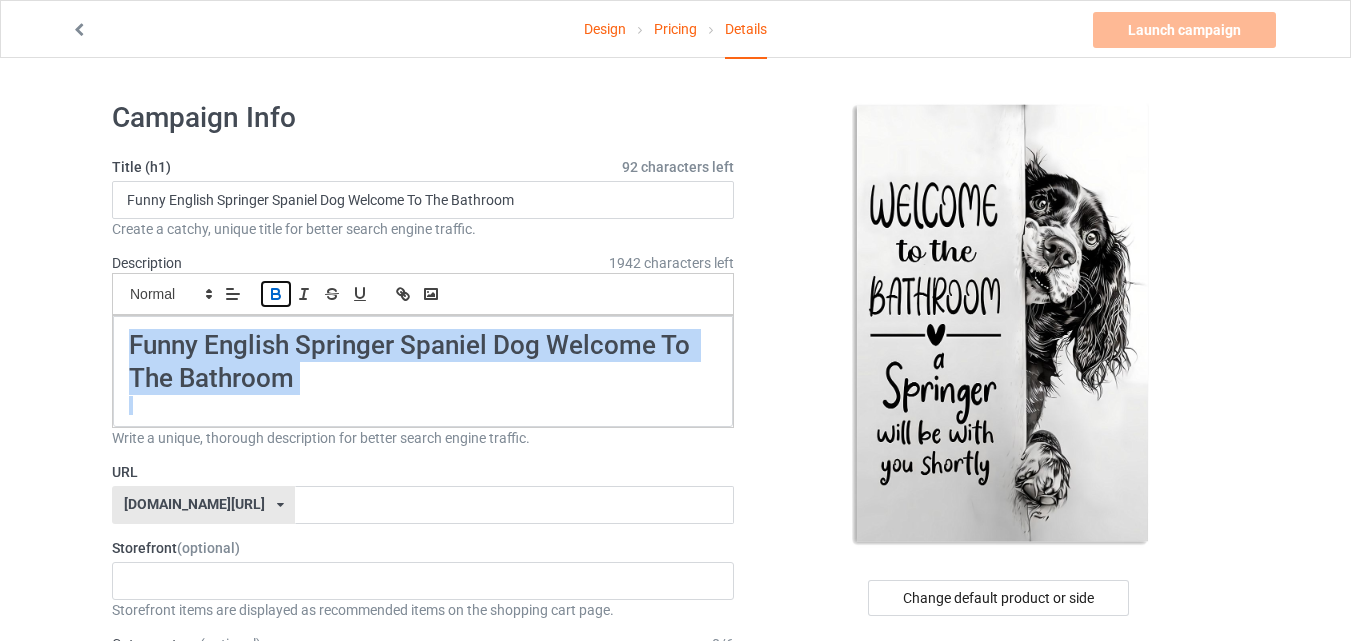 click 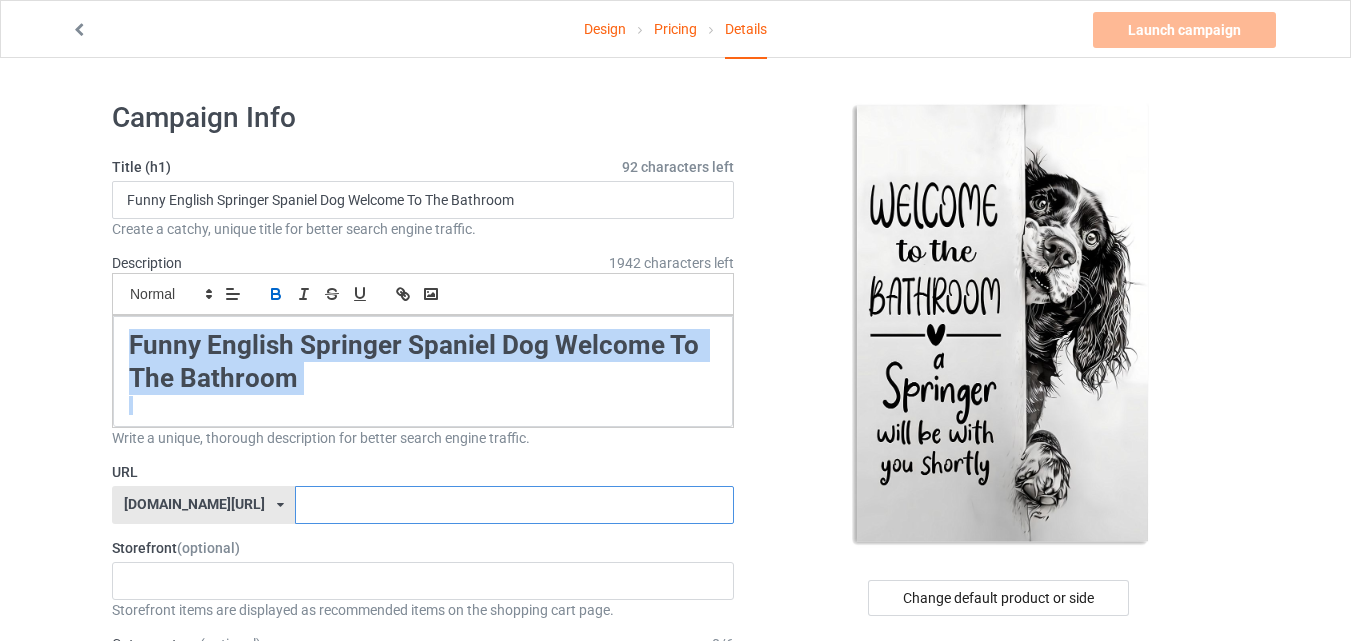 click at bounding box center [514, 505] 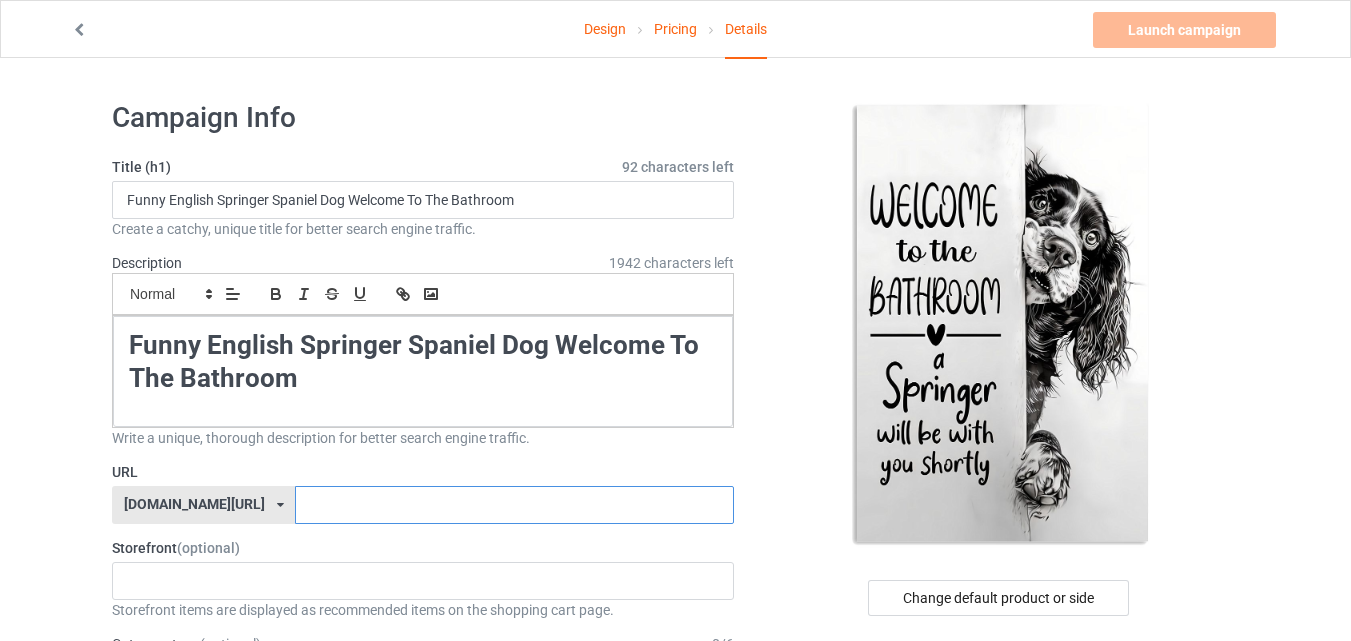 paste on "Funny English Springer Spaniel Dog Welcome To The" 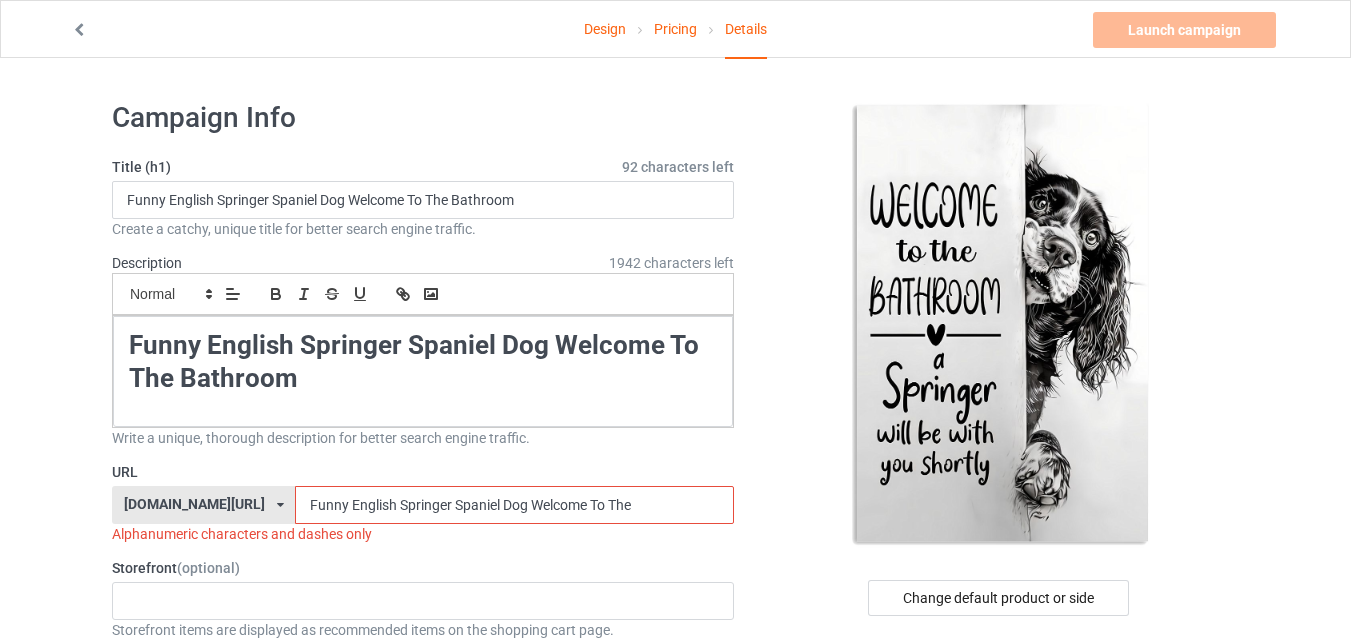 drag, startPoint x: 367, startPoint y: 501, endPoint x: 318, endPoint y: 505, distance: 49.162994 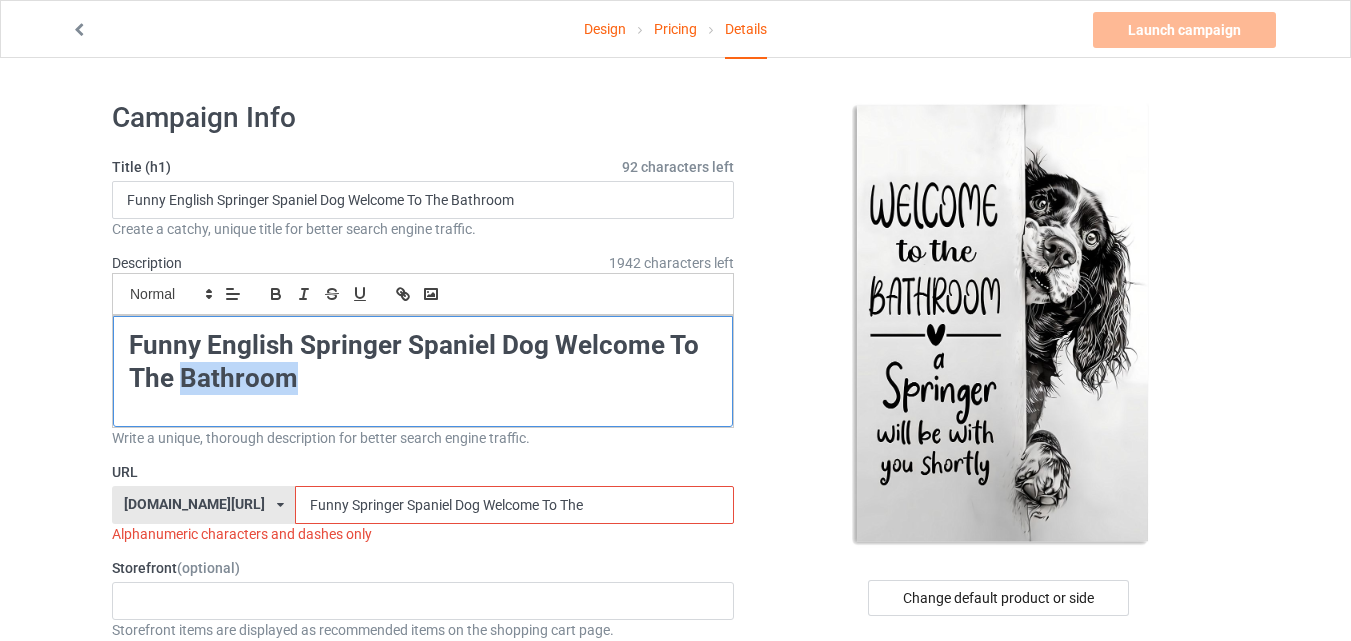 drag, startPoint x: 183, startPoint y: 376, endPoint x: 320, endPoint y: 372, distance: 137.05838 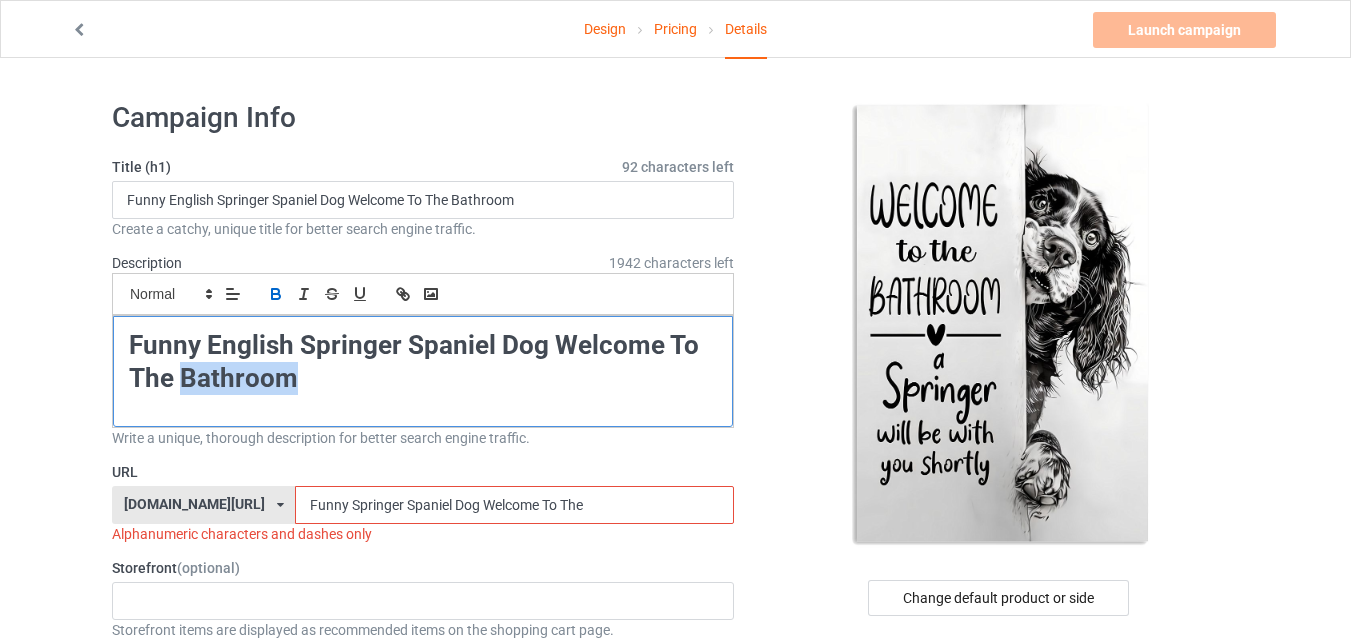 copy on "Bathroom" 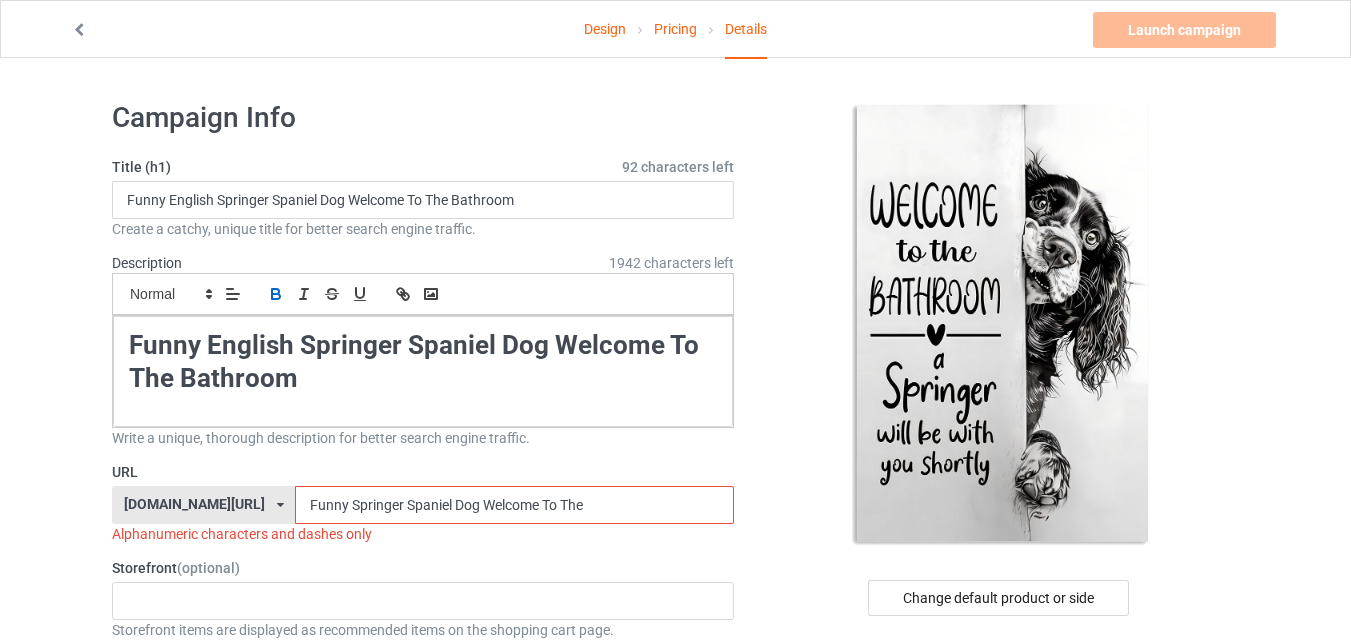 click on "Funny Springer Spaniel Dog Welcome To The" at bounding box center (514, 505) 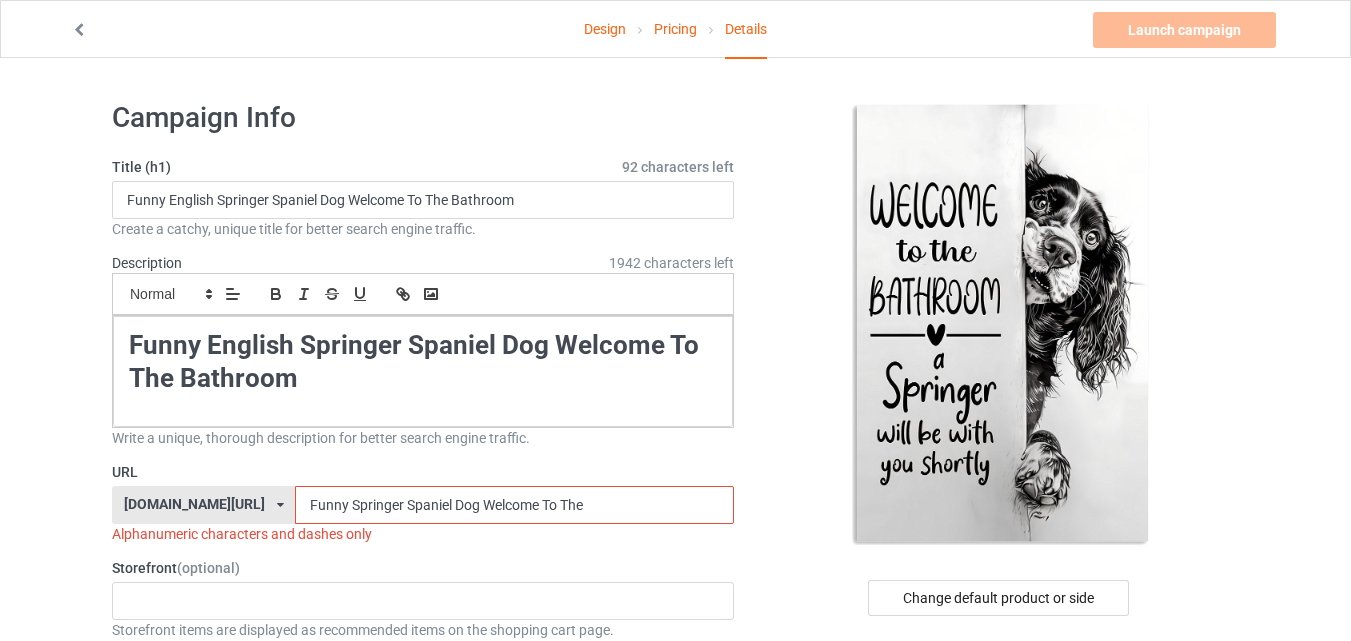 paste on "Bathroom" 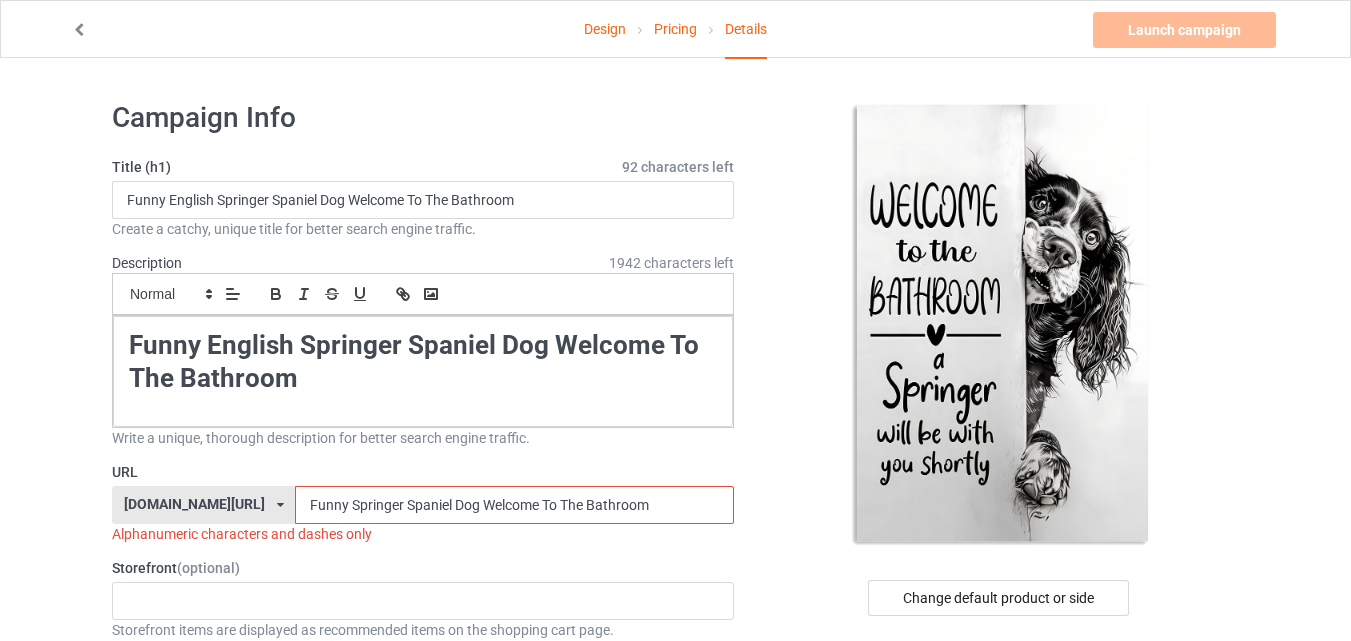 click on "Funny Springer Spaniel Dog Welcome To The Bathroom" at bounding box center [514, 505] 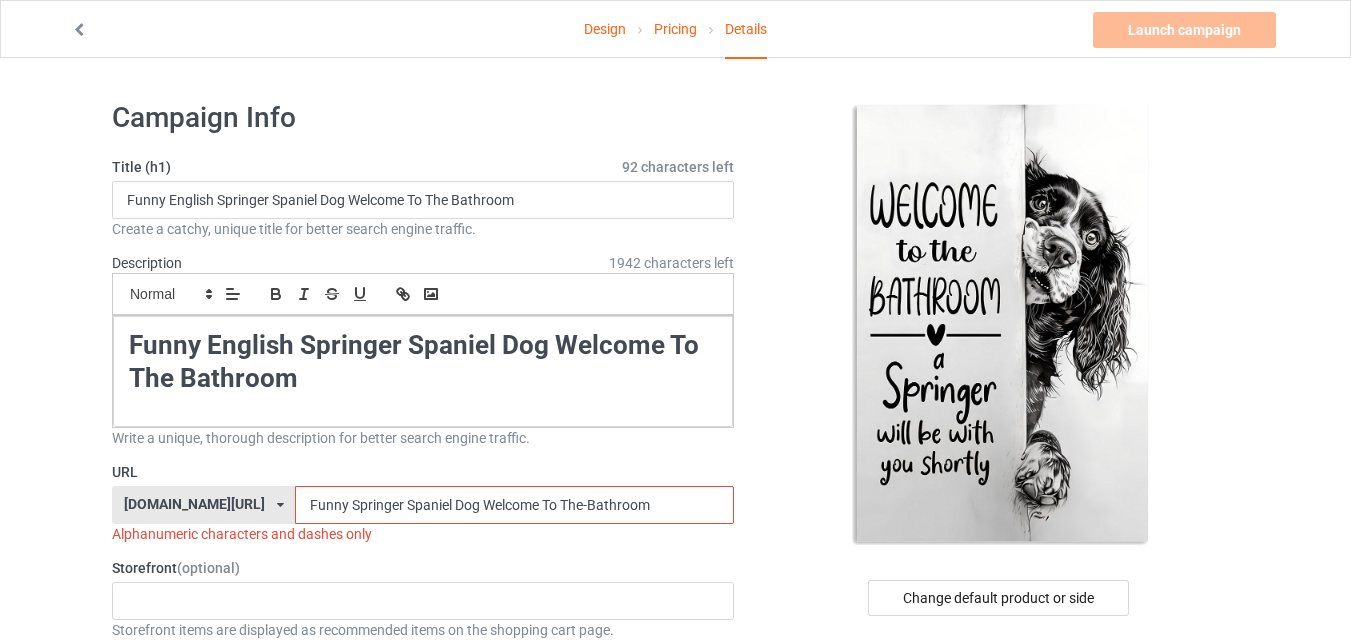 click on "Funny Springer Spaniel Dog Welcome To The-Bathroom" at bounding box center (514, 505) 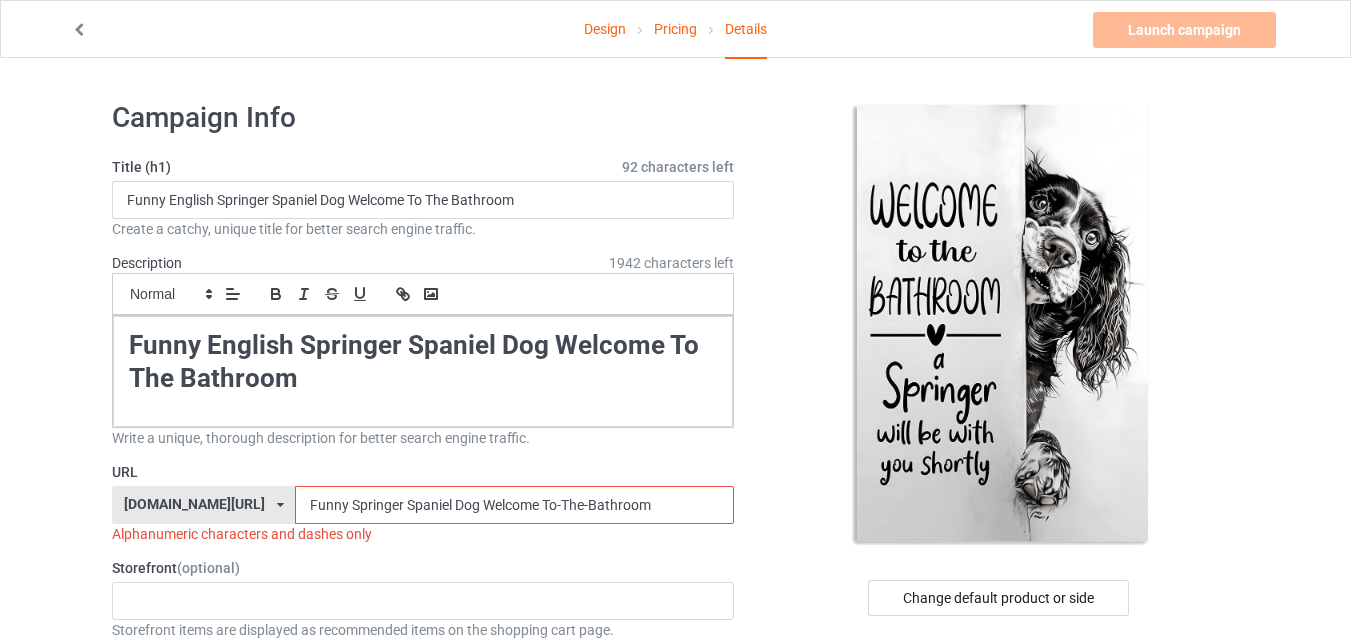 click on "Funny Springer Spaniel Dog Welcome To-The-Bathroom" at bounding box center (514, 505) 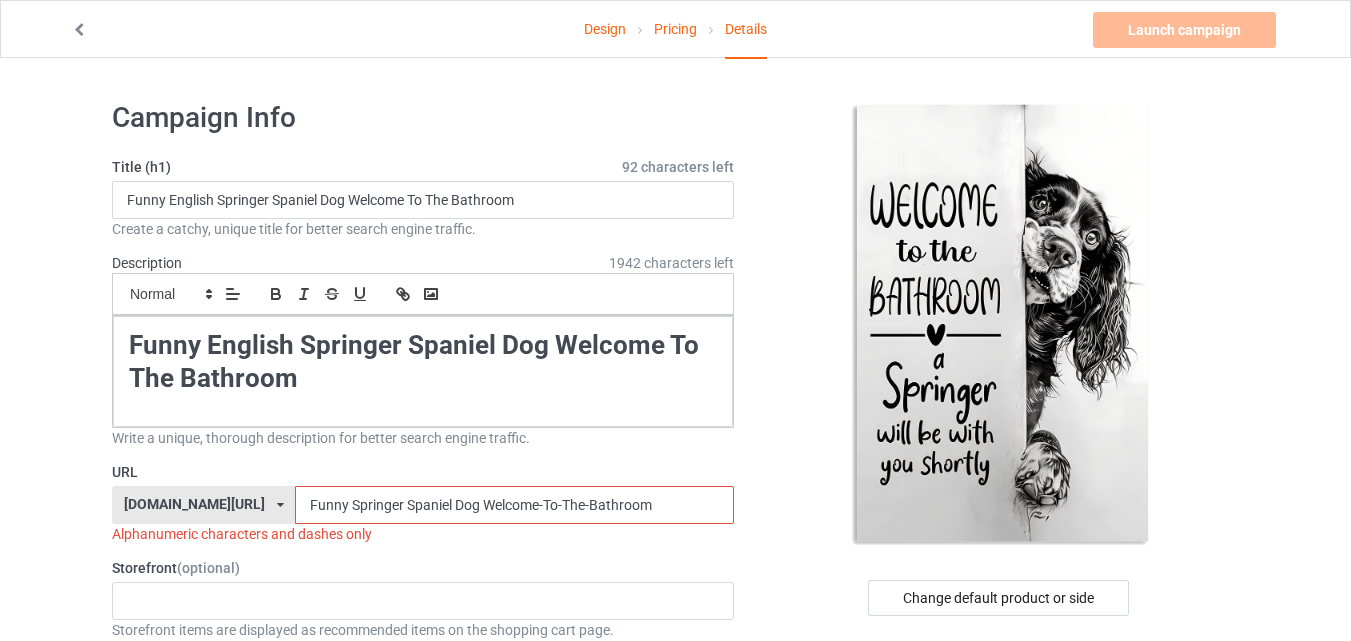 click on "Funny Springer Spaniel Dog Welcome-To-The-Bathroom" at bounding box center [514, 505] 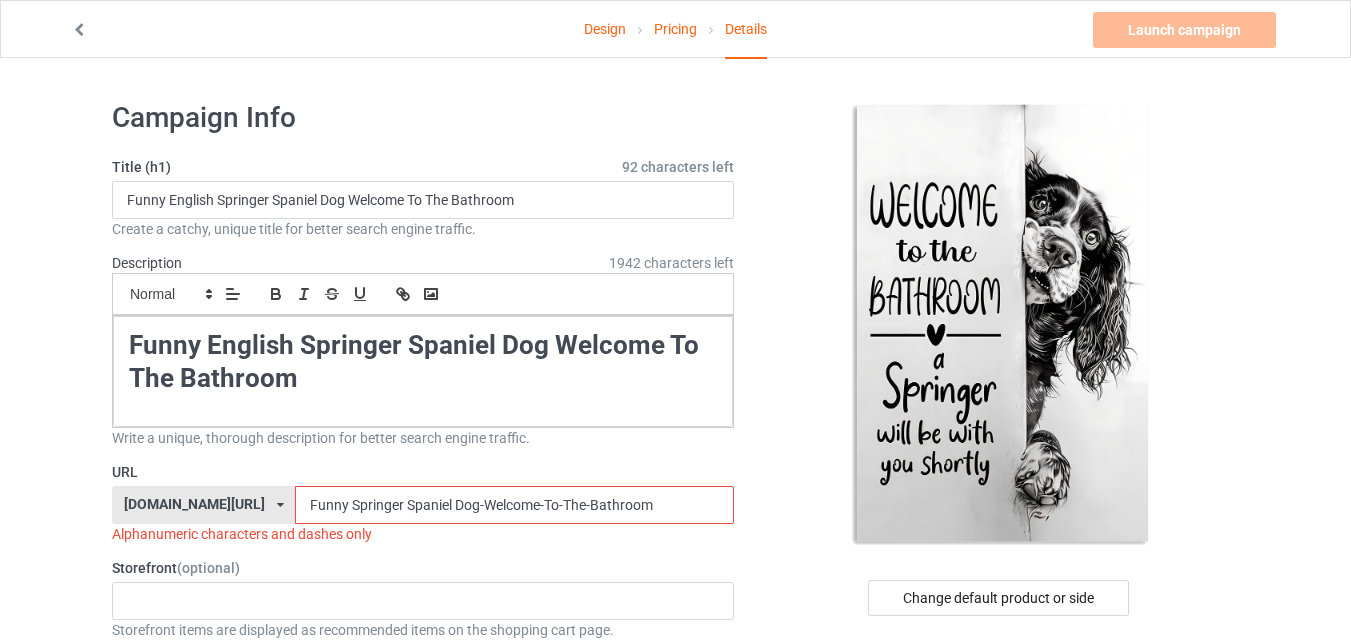 click on "Funny Springer Spaniel Dog-Welcome-To-The-Bathroom" at bounding box center (514, 505) 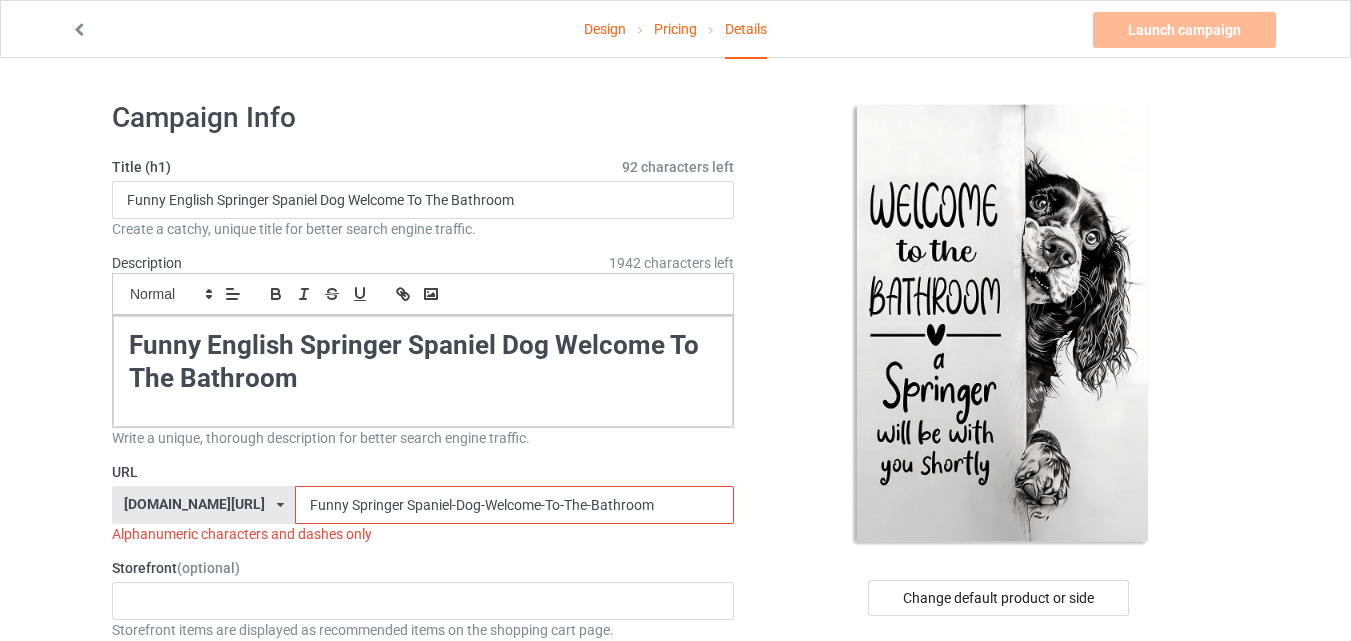 click on "Funny Springer Spaniel-Dog-Welcome-To-The-Bathroom" at bounding box center [514, 505] 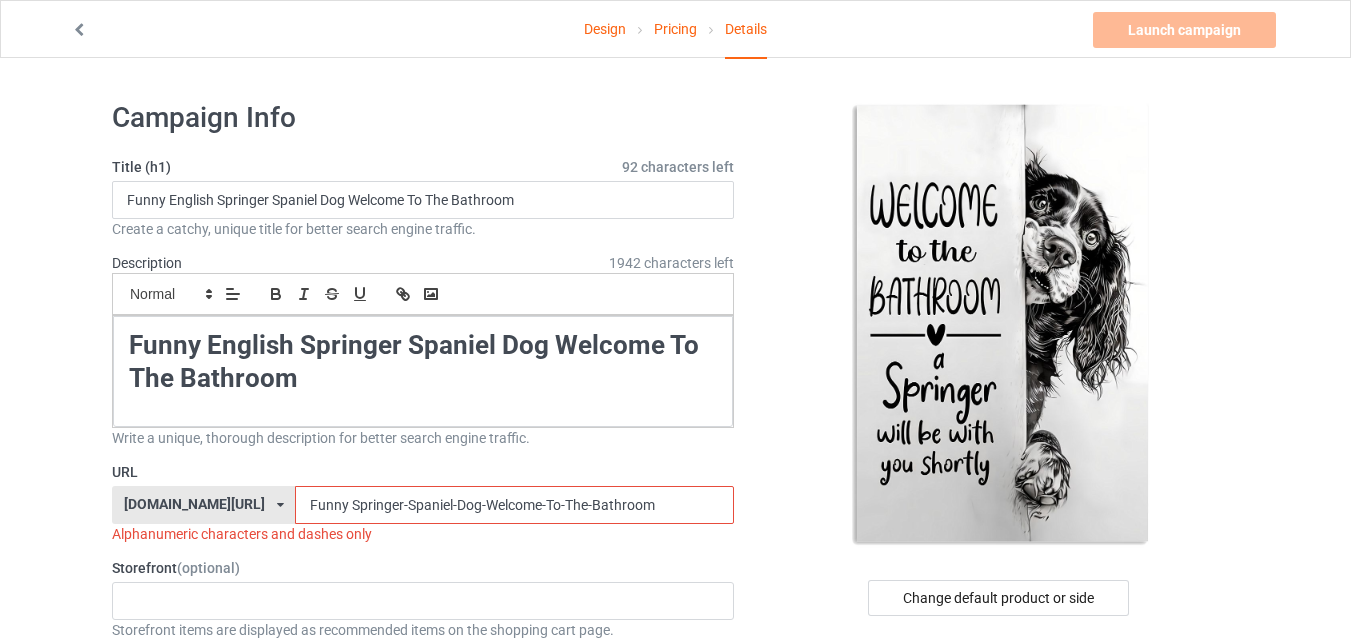 click on "Funny Springer-Spaniel-Dog-Welcome-To-The-Bathroom" at bounding box center [514, 505] 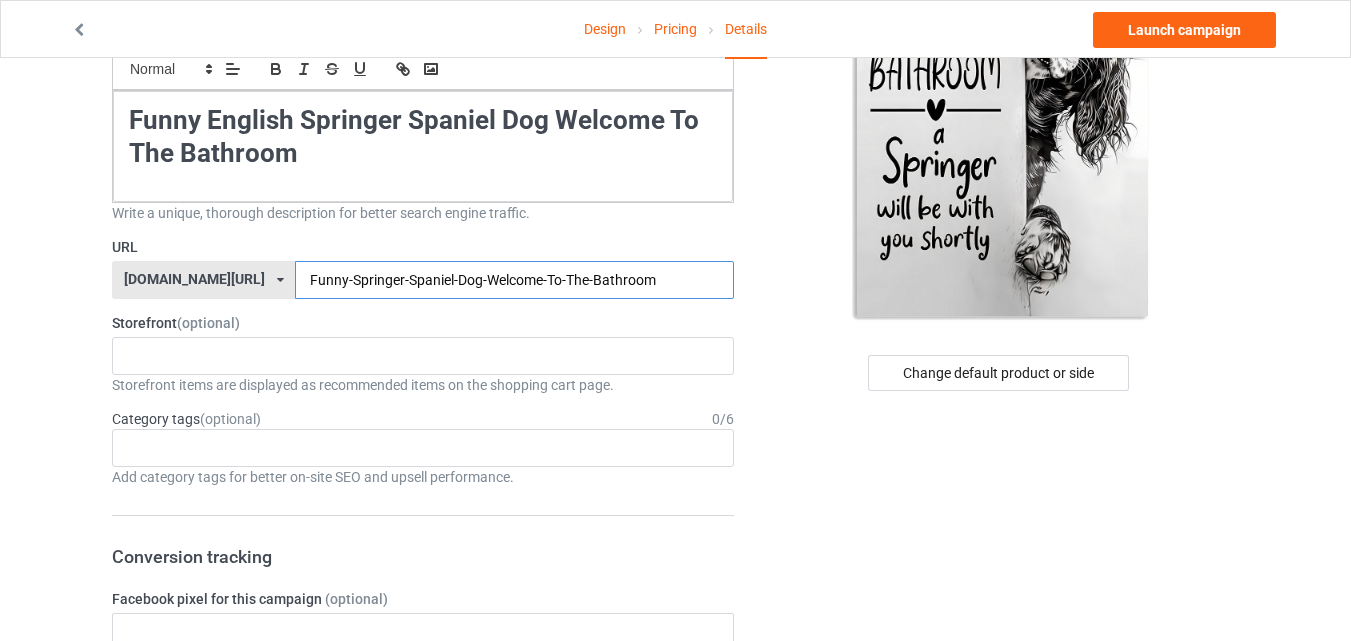 scroll, scrollTop: 228, scrollLeft: 0, axis: vertical 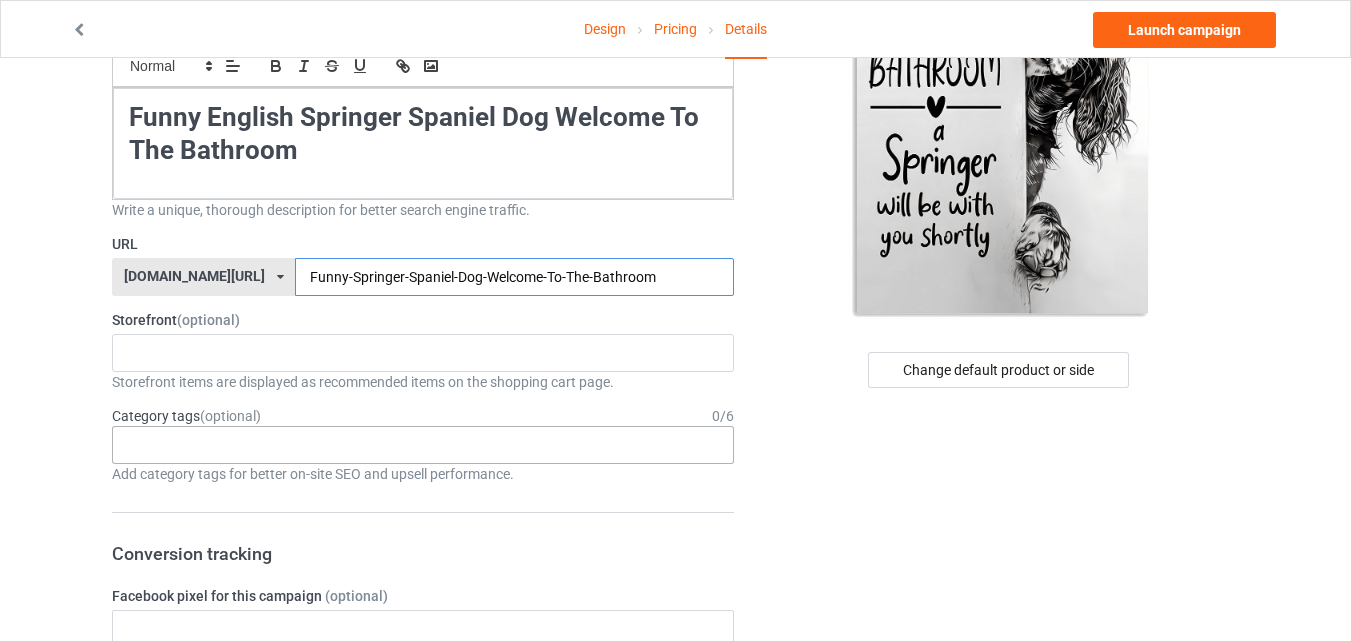 type on "Funny-Springer-Spaniel-Dog-Welcome-To-The-Bathroom" 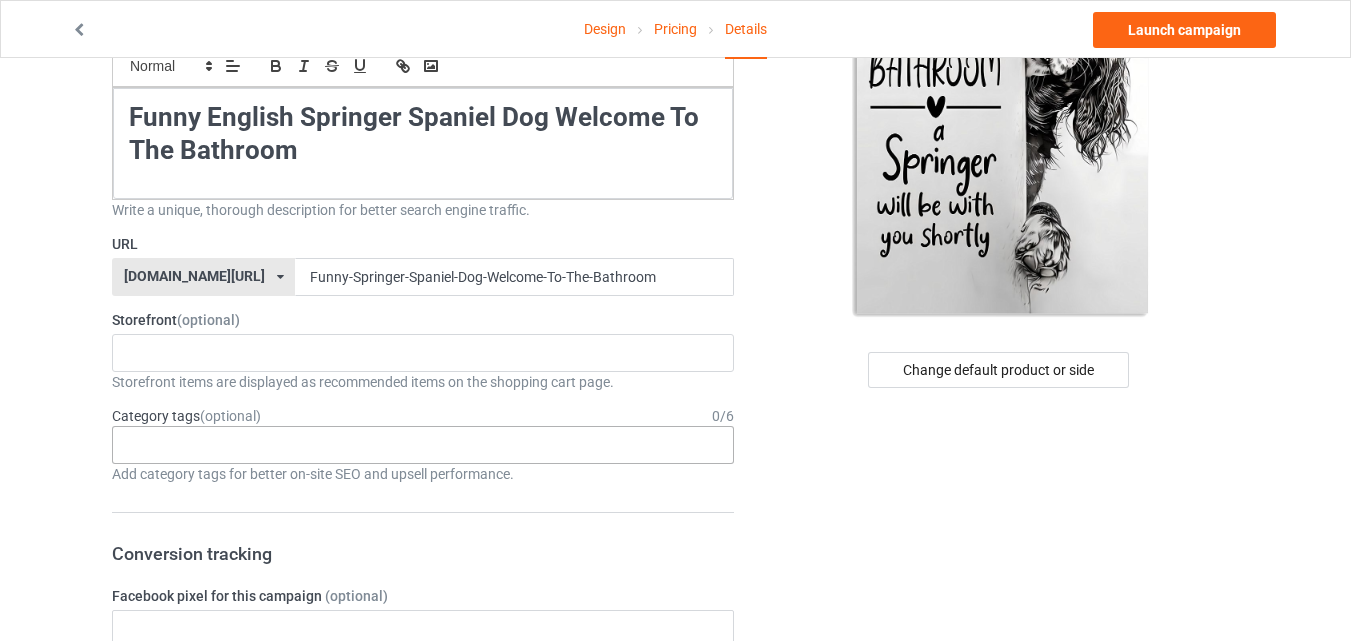 click on "Age > [DEMOGRAPHIC_DATA] > 1 Age > [DEMOGRAPHIC_DATA] Months > 1 Month Age > [DEMOGRAPHIC_DATA] Months Age > [DEMOGRAPHIC_DATA] Age > [DEMOGRAPHIC_DATA] > 10 Age > [DEMOGRAPHIC_DATA] Months > 10 Month Age > [DEMOGRAPHIC_DATA] > 100 Sports > Running > 10K Run Age > [DEMOGRAPHIC_DATA] > 11 Age > [DEMOGRAPHIC_DATA] Months > 11 Month Age > [DEMOGRAPHIC_DATA] > 12 Age > [DEMOGRAPHIC_DATA] Months > 12 Month Age > [DEMOGRAPHIC_DATA] > 13 Age > [DEMOGRAPHIC_DATA] > 14 Age > [DEMOGRAPHIC_DATA] > 15 Sports > Running > 15K Run Age > [DEMOGRAPHIC_DATA] > 16 Age > [DEMOGRAPHIC_DATA] > 17 Age > [DEMOGRAPHIC_DATA] > 18 Age > [DEMOGRAPHIC_DATA] > 19 Age > Decades > 1920s Age > Decades > 1930s Age > Decades > 1940s Age > Decades > 1950s Age > Decades > 1960s Age > Decades > 1970s Age > Decades > 1980s Age > Decades > 1990s Age > [DEMOGRAPHIC_DATA] > 2 Age > [DEMOGRAPHIC_DATA] Months > 2 Month Age > [DEMOGRAPHIC_DATA] > 20 Age > [DEMOGRAPHIC_DATA] Age > Decades > 2000s Age > Decades > 2010s Age > [DEMOGRAPHIC_DATA] > 21 Age > [DEMOGRAPHIC_DATA] > 22 Age > [DEMOGRAPHIC_DATA] > 23 Age > [DEMOGRAPHIC_DATA] > 24 Age > [DEMOGRAPHIC_DATA] > 25 Age > [DEMOGRAPHIC_DATA] > 26 Age > [DEMOGRAPHIC_DATA] > 27 Age > [DEMOGRAPHIC_DATA] > 28 Age > [DEMOGRAPHIC_DATA] > 29 Age > [DEMOGRAPHIC_DATA] > 3 Age > [DEMOGRAPHIC_DATA] Months > 3 Month Sports > Basketball > 3-Pointer Age > [DEMOGRAPHIC_DATA] > 30 Age > [DEMOGRAPHIC_DATA] > 31 Age > [DEMOGRAPHIC_DATA] > 32 Age > [DEMOGRAPHIC_DATA] > 33 Age > [DEMOGRAPHIC_DATA] > 34 Age > [DEMOGRAPHIC_DATA] > 35 Age Jobs 1" at bounding box center (423, 445) 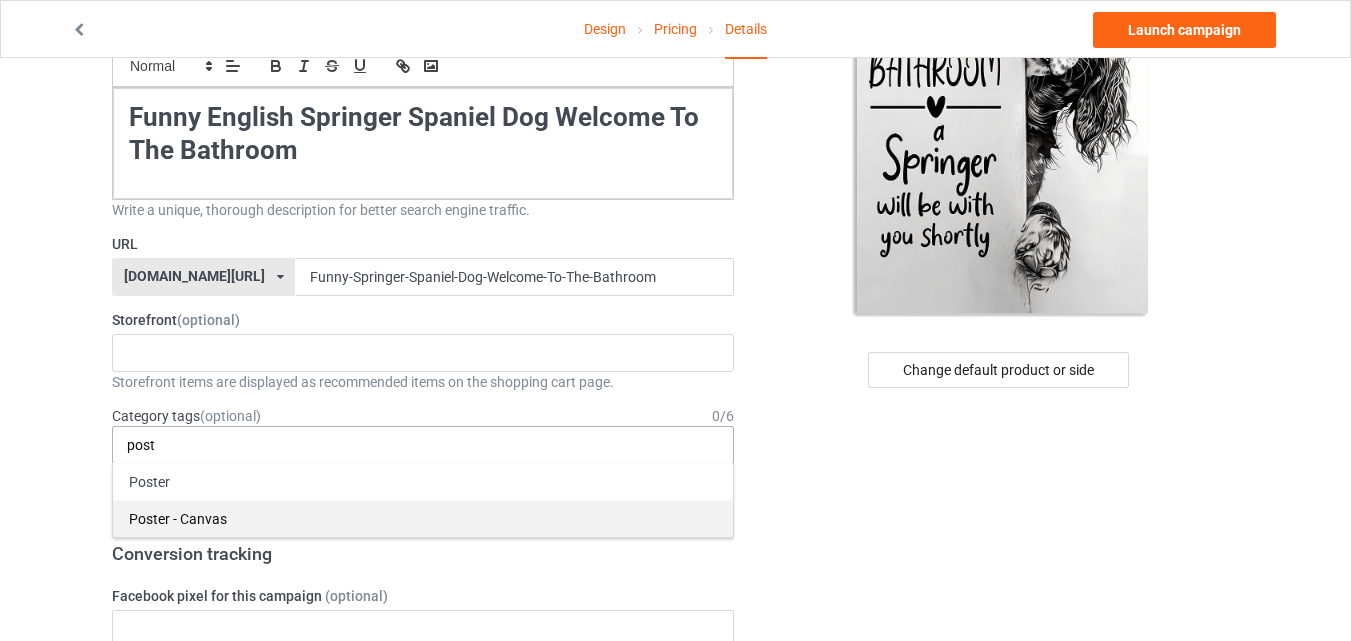 type on "post" 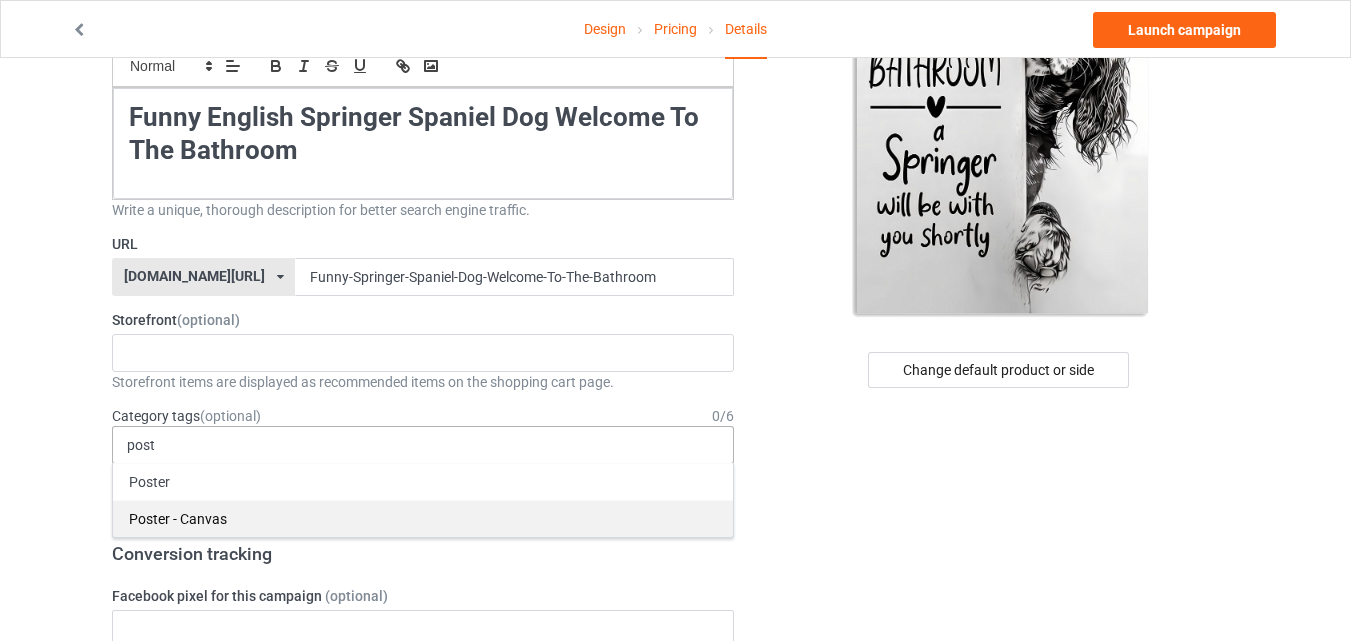 click on "Poster - Canvas" at bounding box center [423, 518] 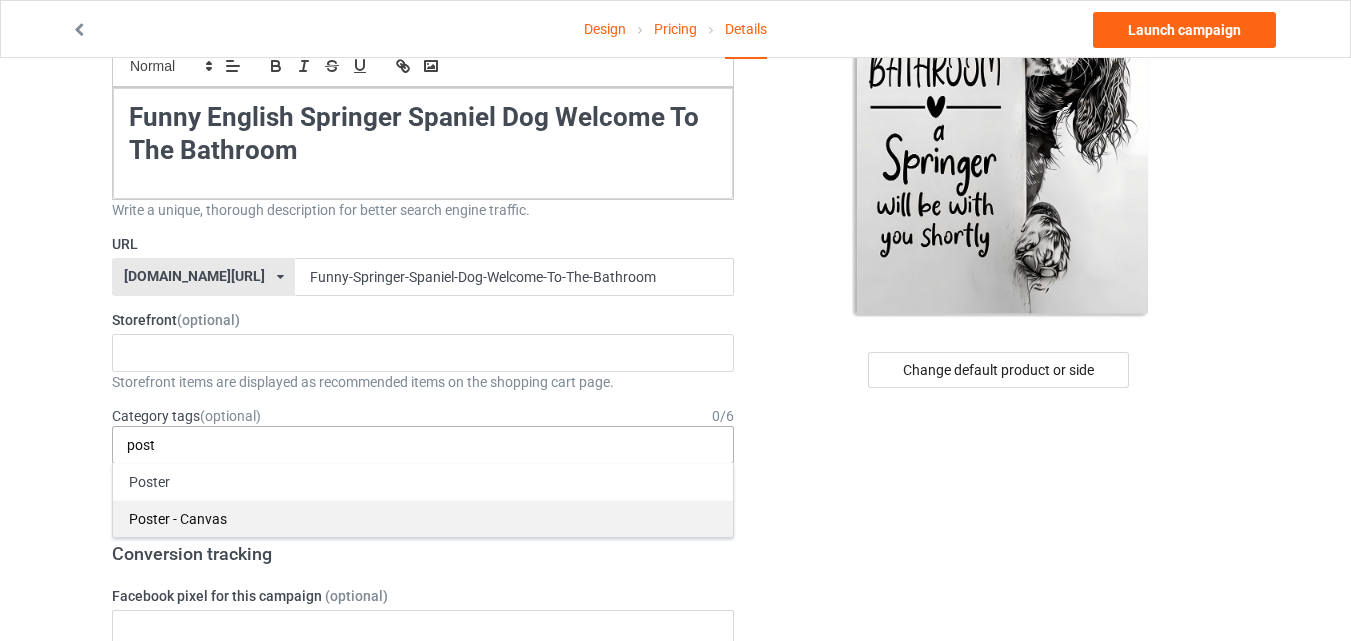 type 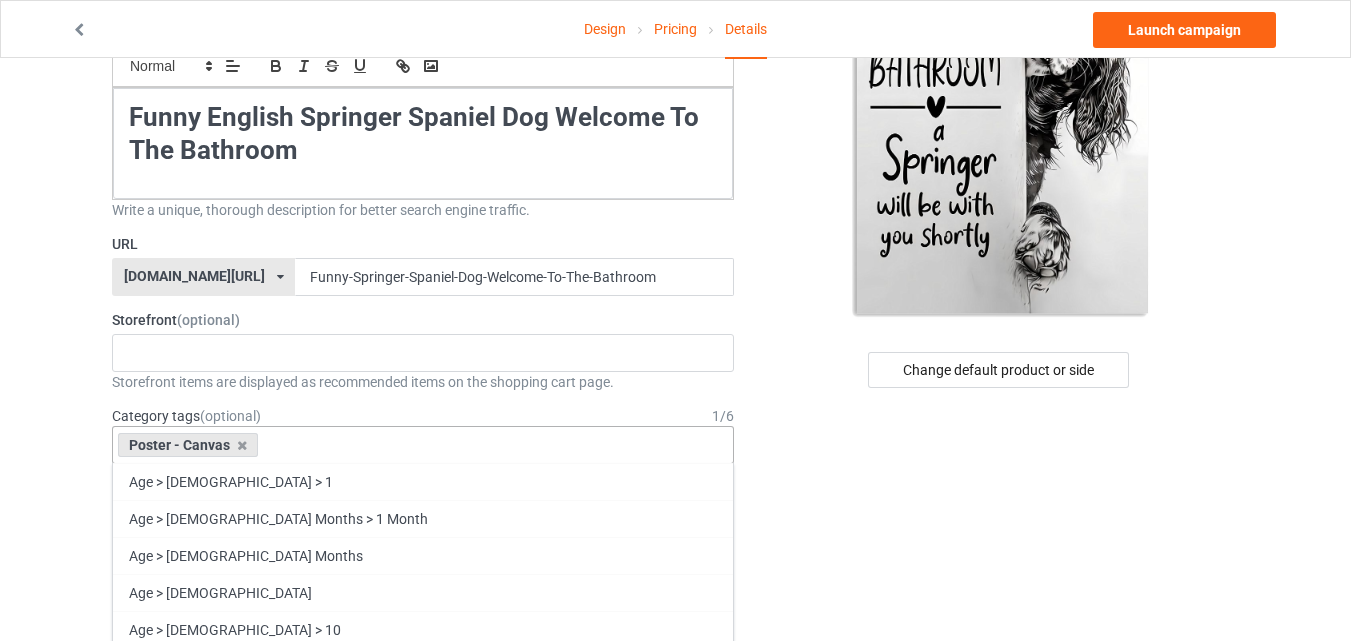 click on "Change default product or side" at bounding box center (1000, 880) 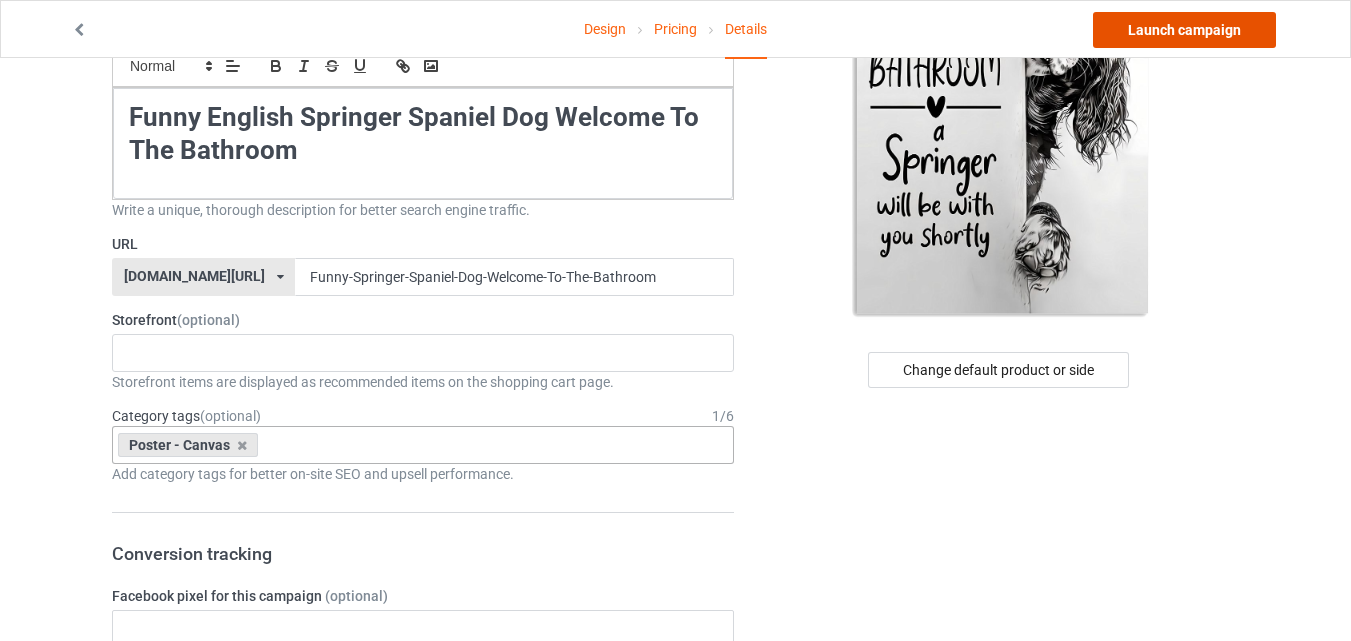 click on "Launch campaign" at bounding box center (1184, 30) 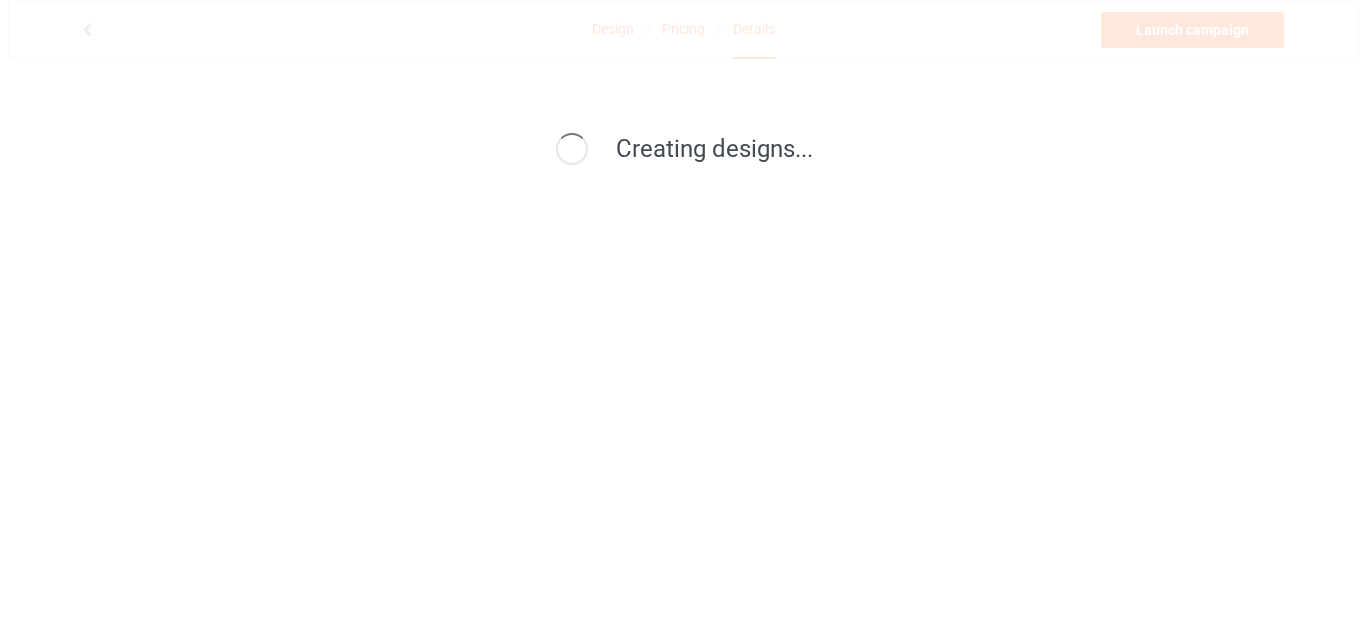 scroll, scrollTop: 0, scrollLeft: 0, axis: both 